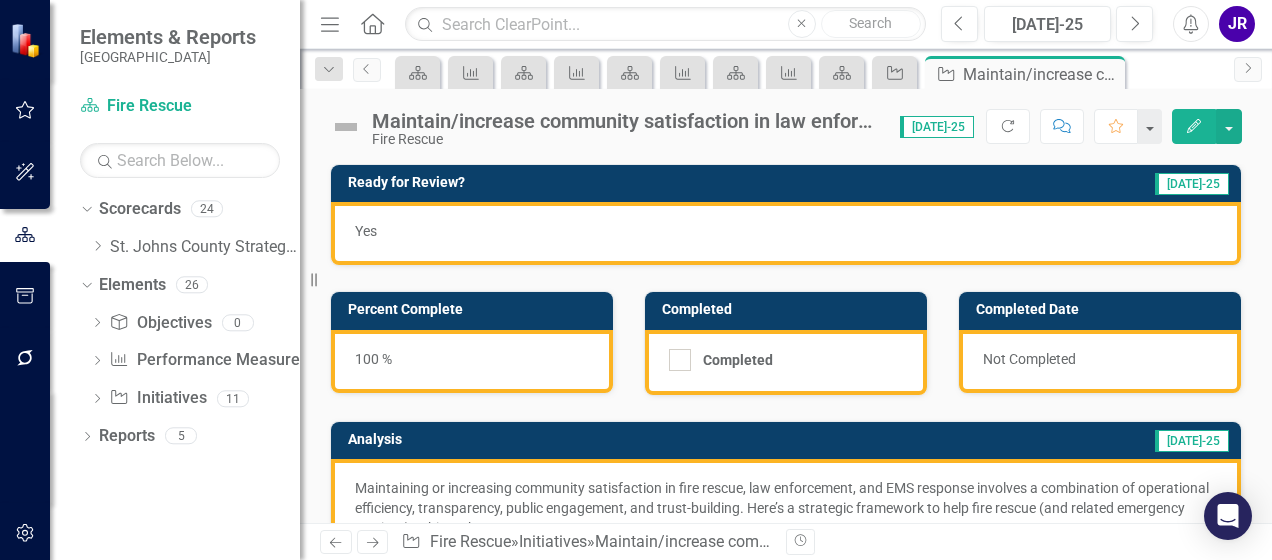 scroll, scrollTop: 0, scrollLeft: 0, axis: both 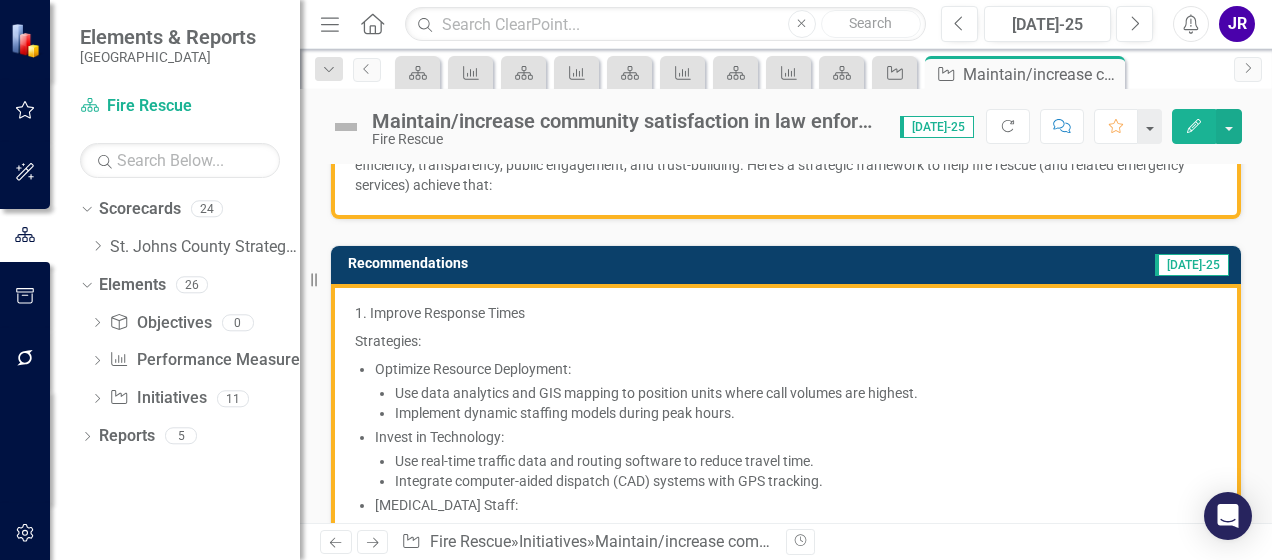 click on "Optimize Resource Deployment:
Use data analytics and GIS mapping to position units where call volumes are highest.
Implement dynamic staffing models during peak hours.
Invest in Technology:
Use real-time traffic data and routing software to reduce travel time.
Integrate computer-aided dispatch (CAD) systems with GPS tracking.
[MEDICAL_DATA] Staff:
Train personnel in multiple roles (e.g., firefighter-paramedics) to provide faster service across disciplines." at bounding box center (796, 449) 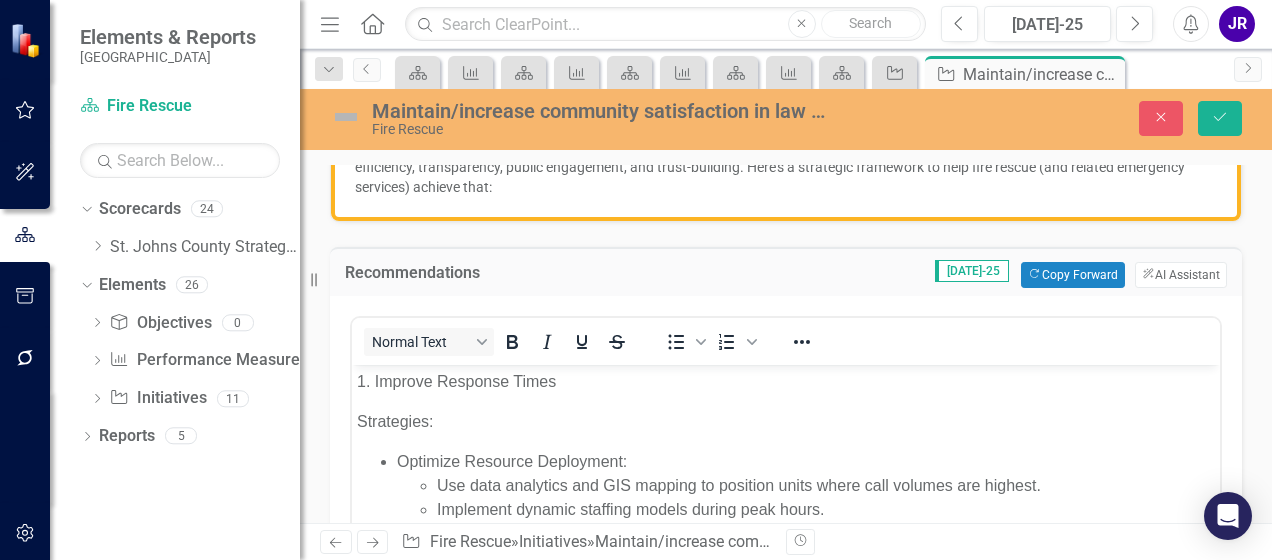 scroll, scrollTop: 0, scrollLeft: 0, axis: both 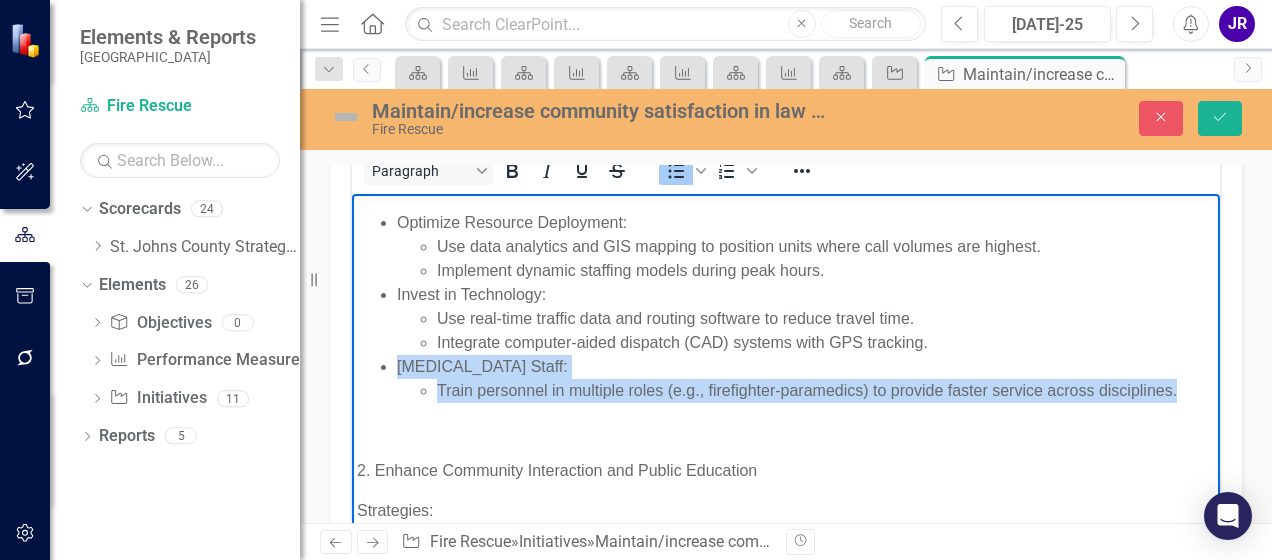 drag, startPoint x: 1178, startPoint y: 388, endPoint x: 396, endPoint y: 377, distance: 782.07733 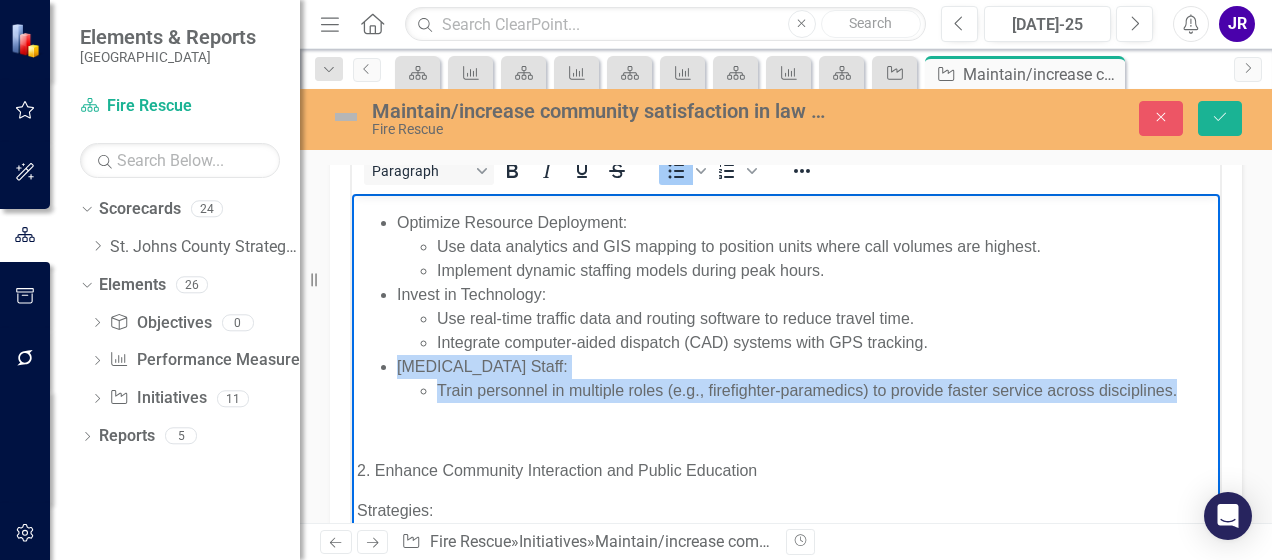 click on "Train personnel in multiple roles (e.g., firefighter-paramedics) to provide faster service across disciplines." at bounding box center (806, 390) 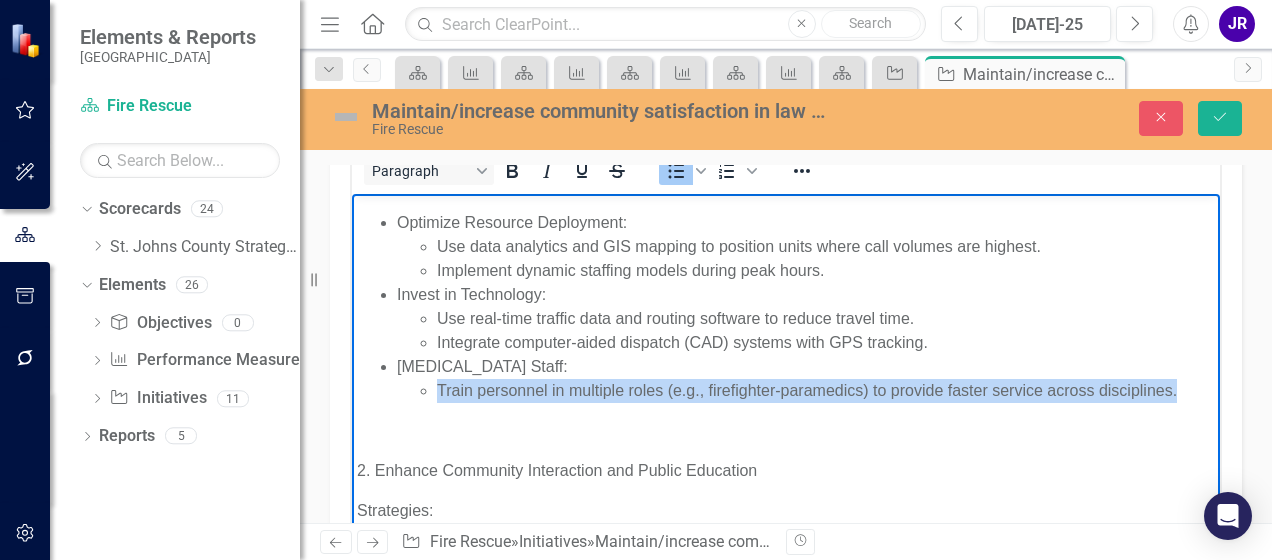 type 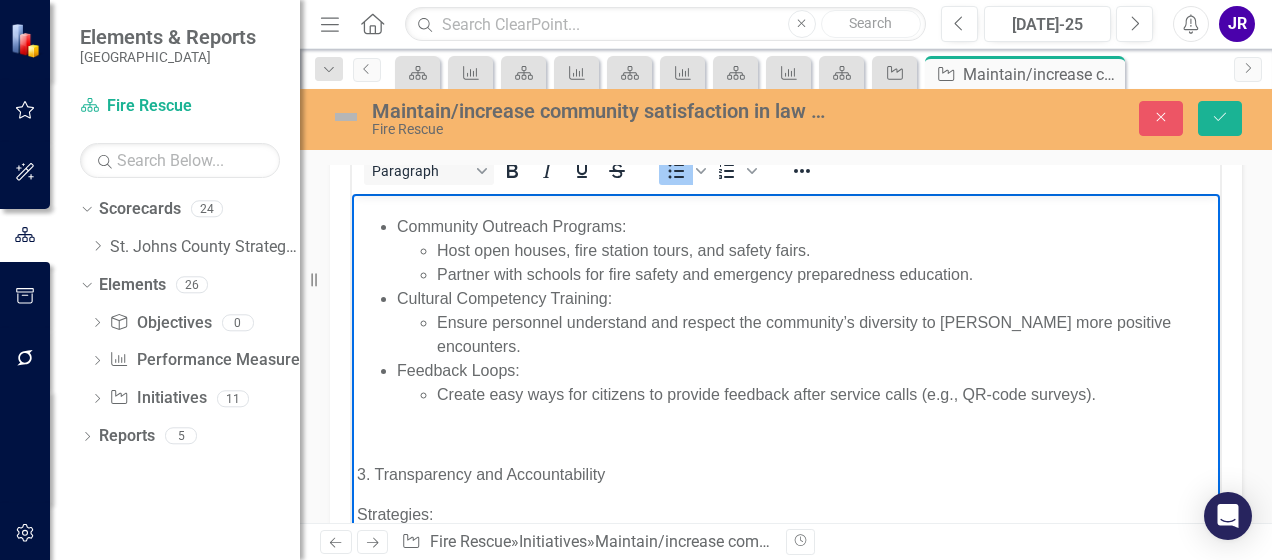 scroll, scrollTop: 352, scrollLeft: 0, axis: vertical 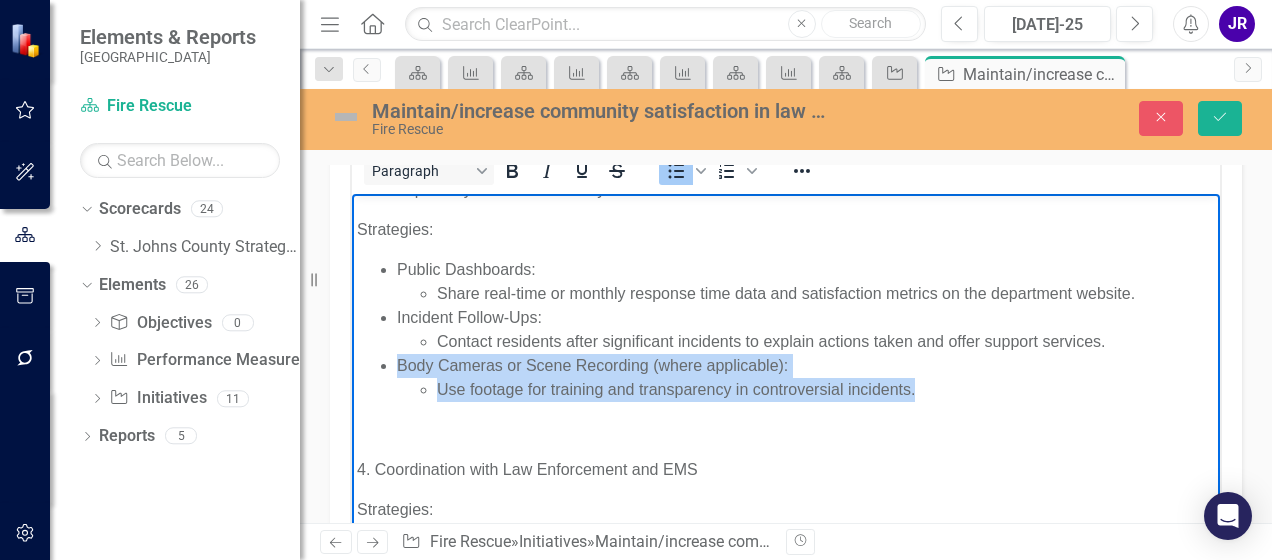 drag, startPoint x: 942, startPoint y: 364, endPoint x: 400, endPoint y: 341, distance: 542.4878 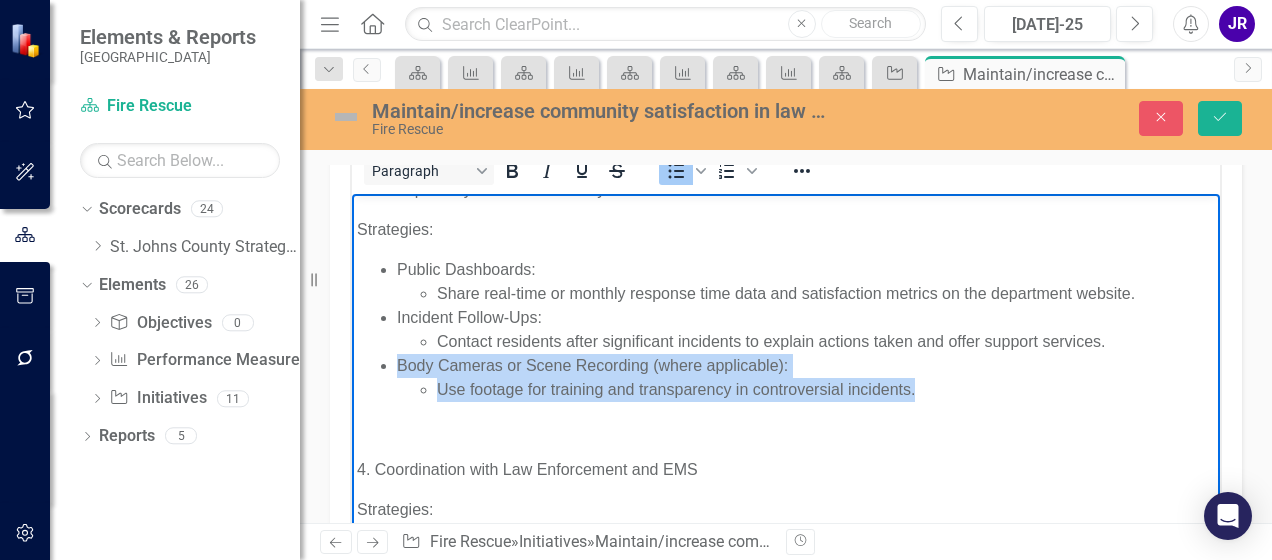 click on "Public Dashboards: Share real-time or monthly response time data and satisfaction metrics on the department website. Incident Follow-Ups: Contact residents after significant incidents to explain actions taken and offer support services. Body Cameras or Scene Recording (where applicable): Use footage for training and transparency in controversial incidents." at bounding box center [786, 329] 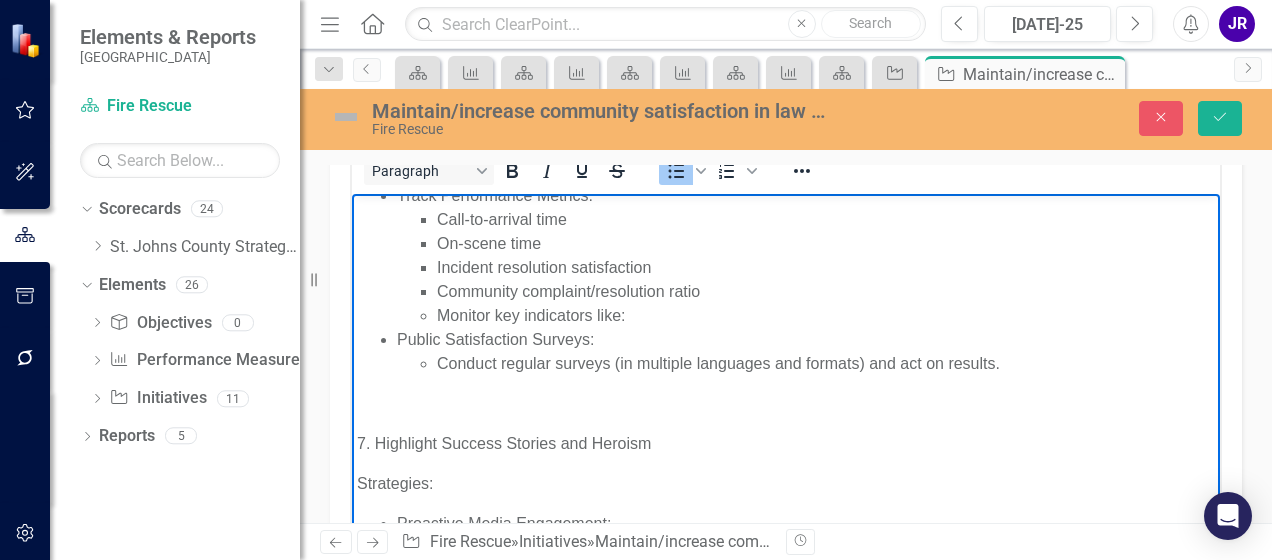scroll, scrollTop: 1472, scrollLeft: 0, axis: vertical 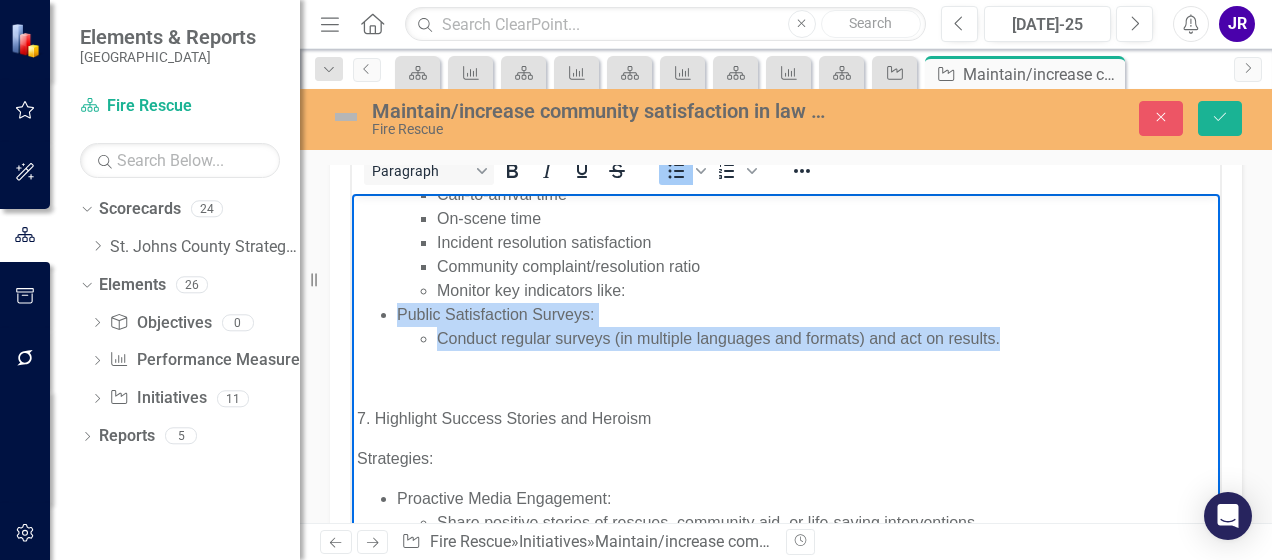 drag, startPoint x: 1026, startPoint y: 318, endPoint x: 396, endPoint y: 286, distance: 630.8122 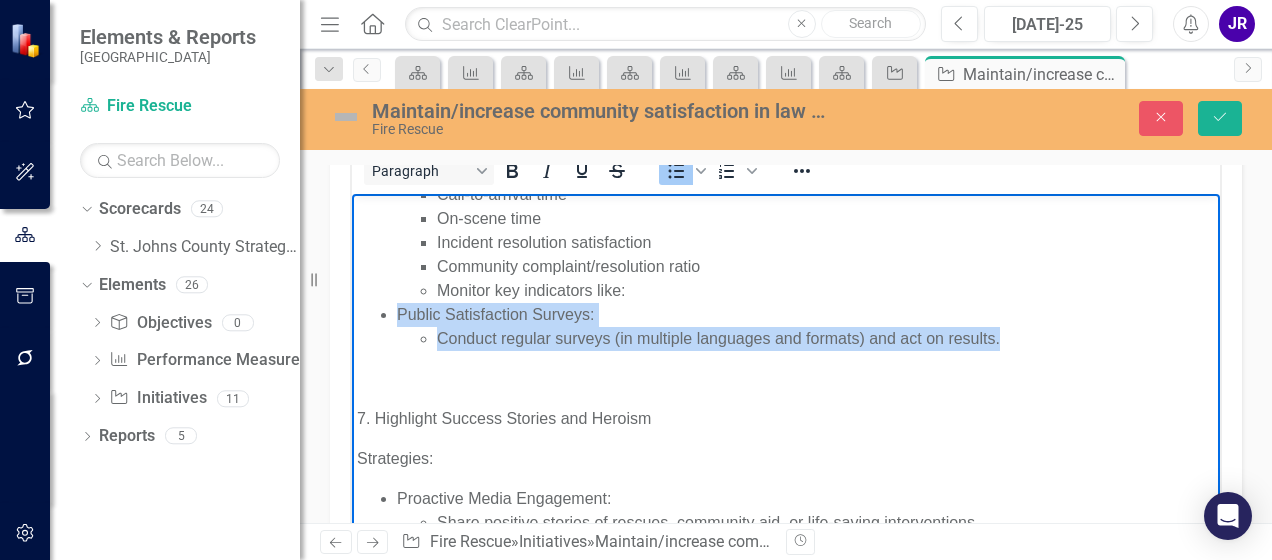 click on "Track Performance Metrics: Call-to-arrival time On-scene time Incident resolution satisfaction Community complaint/resolution ratio Monitor key indicators like: Public Satisfaction Surveys: Conduct regular surveys (in multiple languages and formats) and act on results." at bounding box center [786, 254] 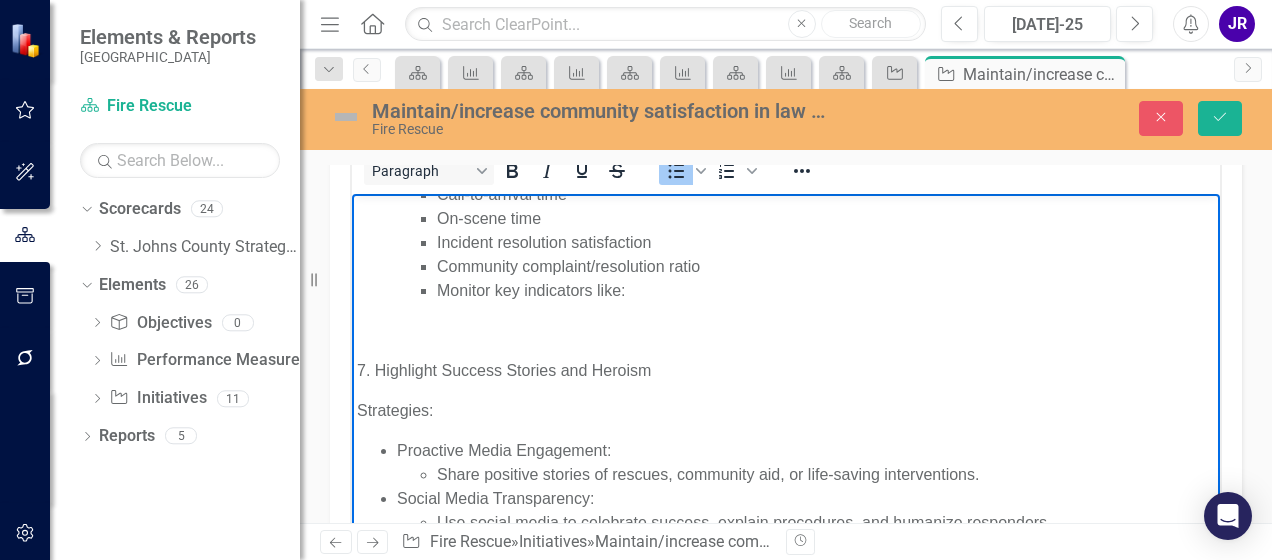 scroll, scrollTop: 1460, scrollLeft: 0, axis: vertical 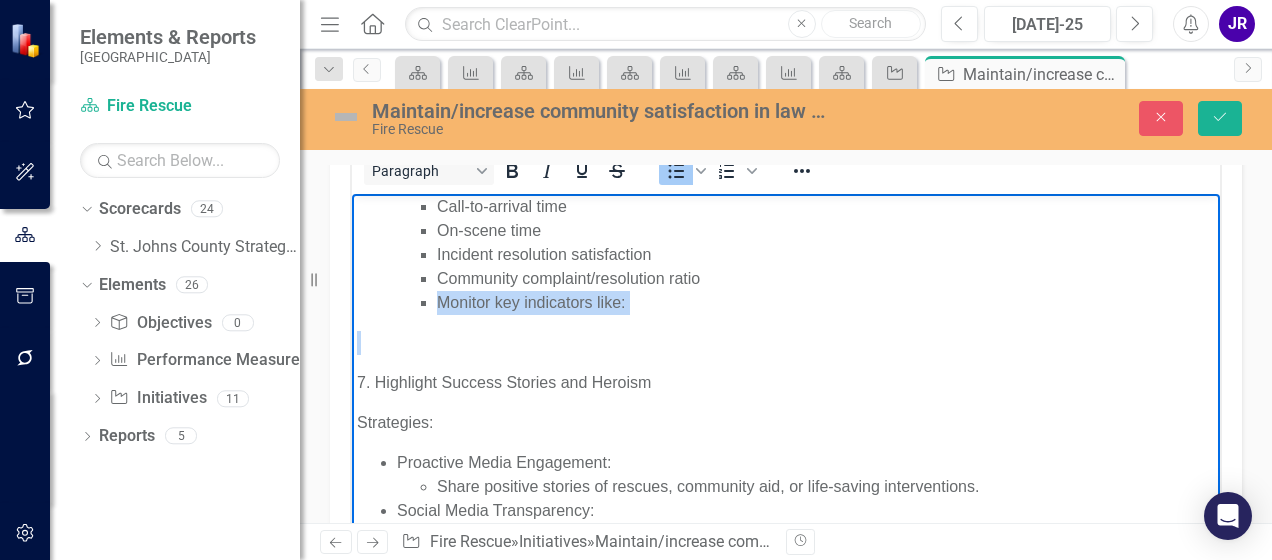 drag, startPoint x: 618, startPoint y: 281, endPoint x: 440, endPoint y: 287, distance: 178.10109 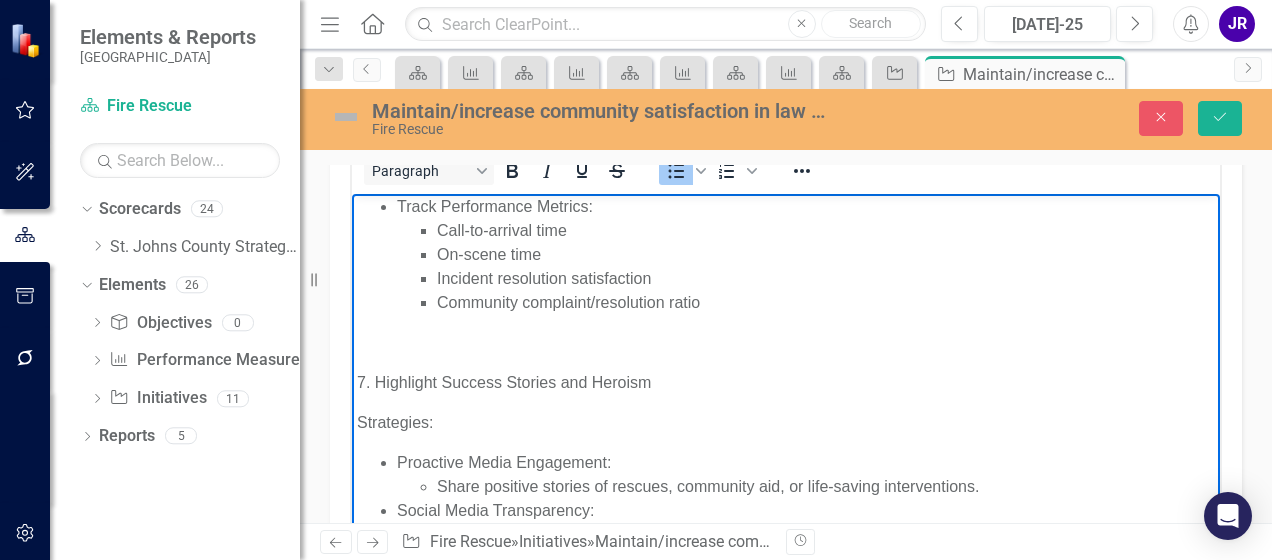 click on "Use social media to celebrate success, explain procedures, and humanize responders." at bounding box center [826, 534] 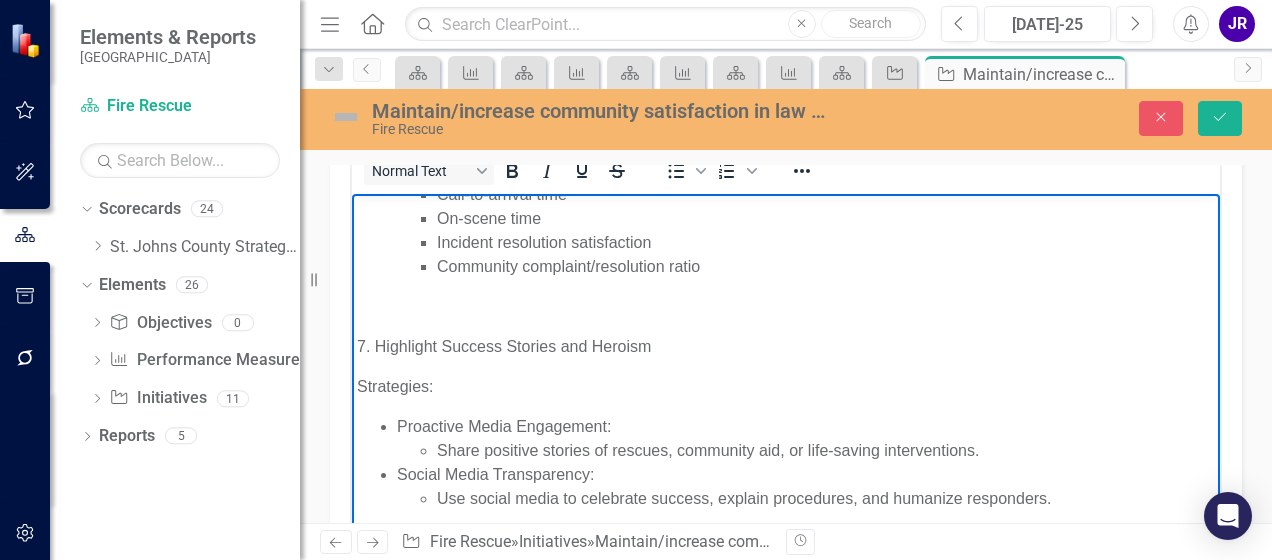 scroll, scrollTop: 1476, scrollLeft: 0, axis: vertical 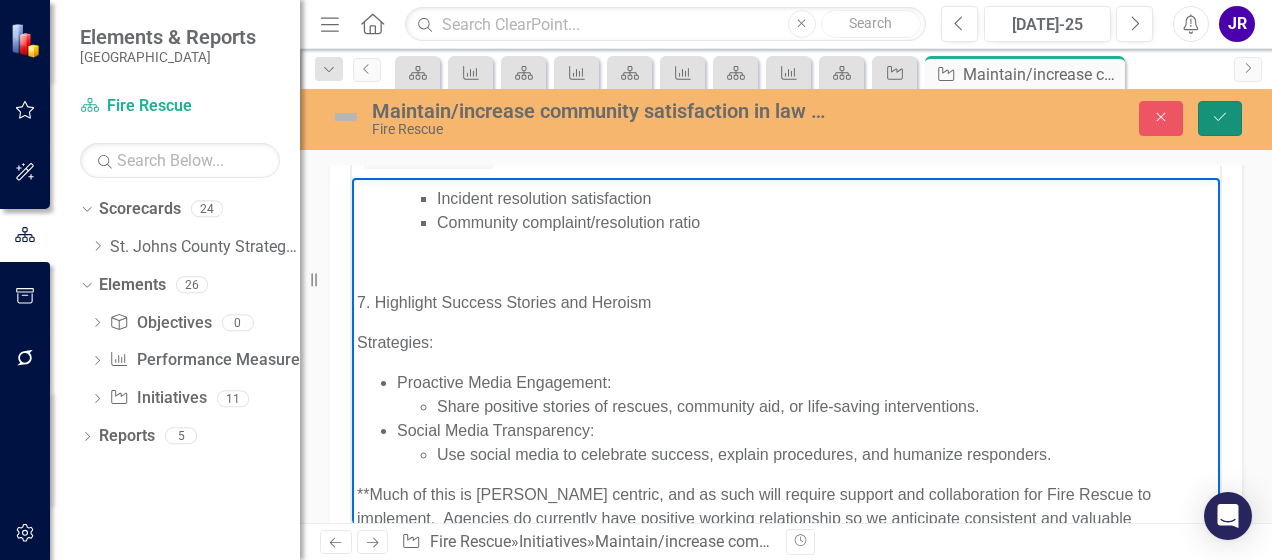 click on "Save" 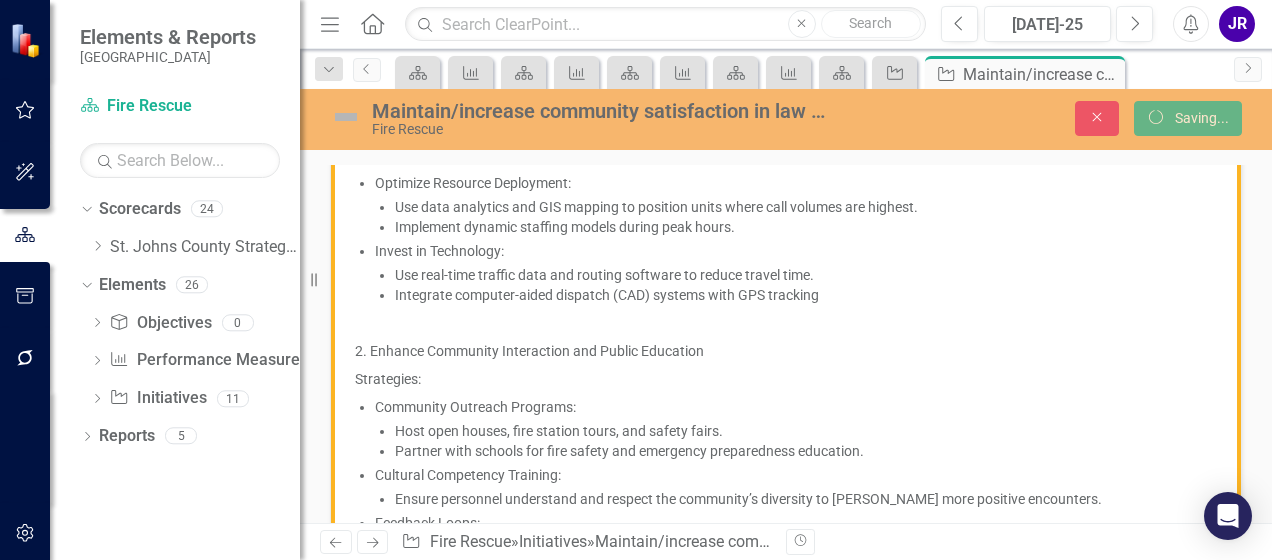scroll, scrollTop: 519, scrollLeft: 0, axis: vertical 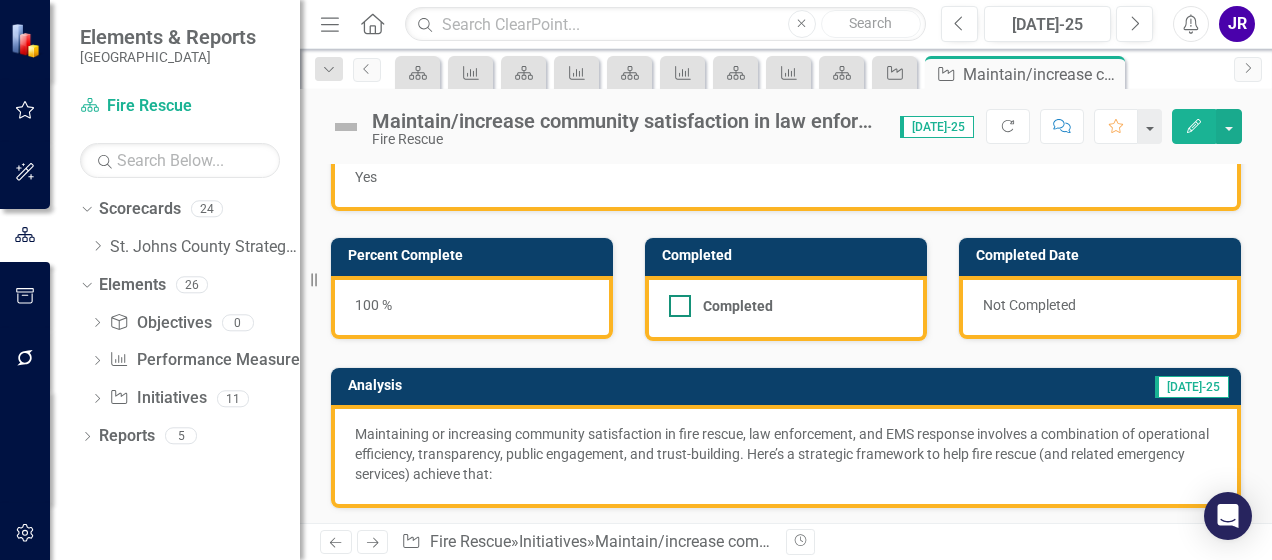 click at bounding box center [680, 306] 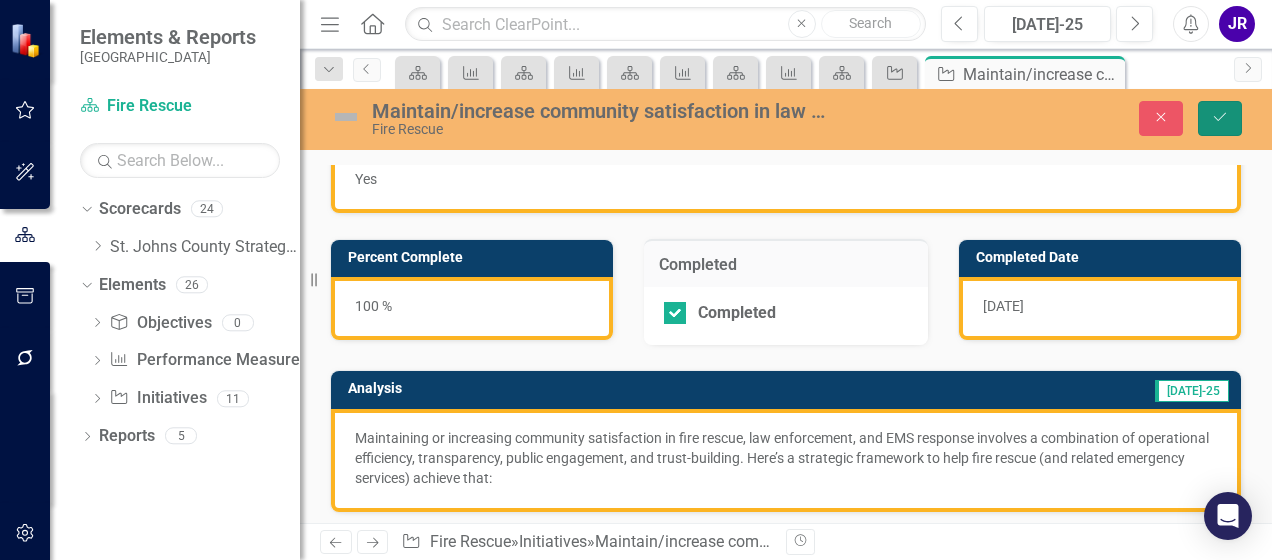drag, startPoint x: 1225, startPoint y: 118, endPoint x: 1192, endPoint y: 156, distance: 50.32892 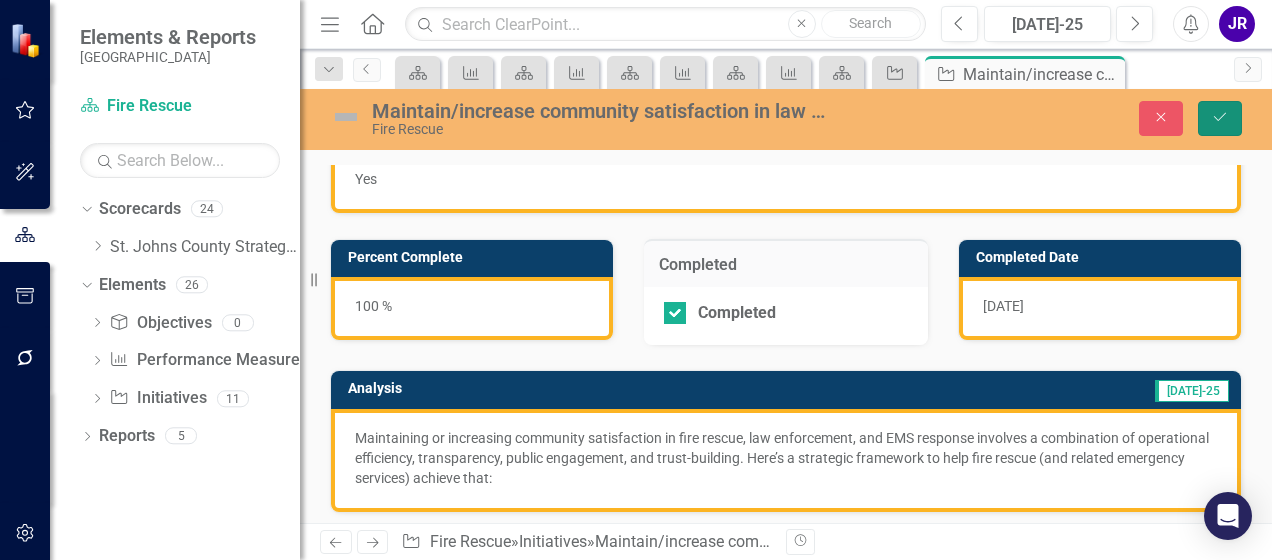 click on "Save" 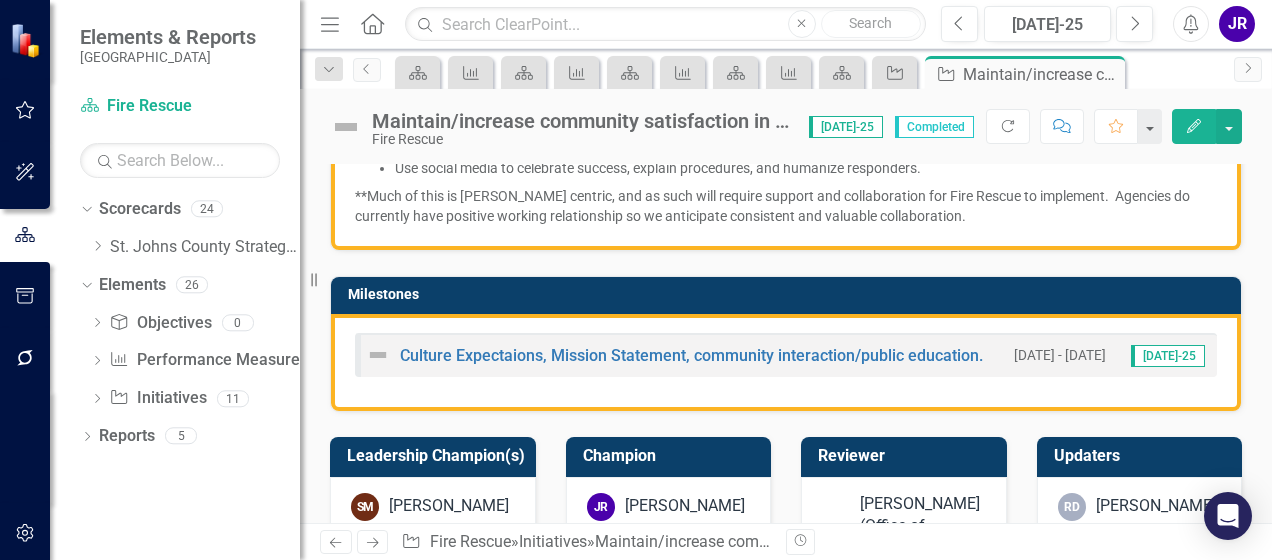 scroll, scrollTop: 1893, scrollLeft: 0, axis: vertical 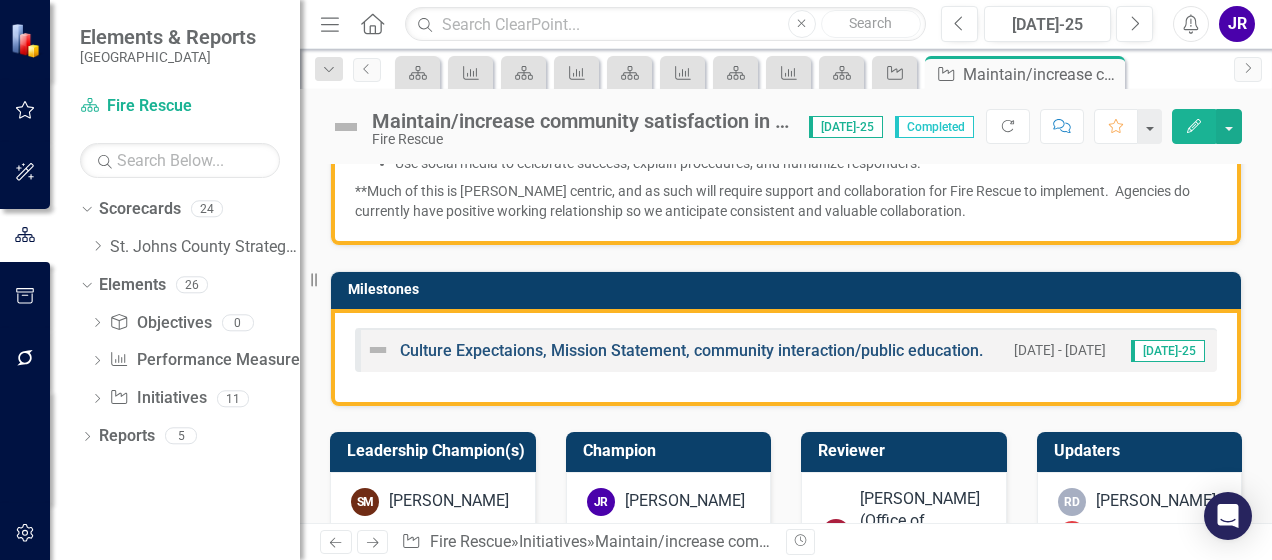 click on "Culture Expectaions, Mission Statement, community interaction/public education." at bounding box center (691, 350) 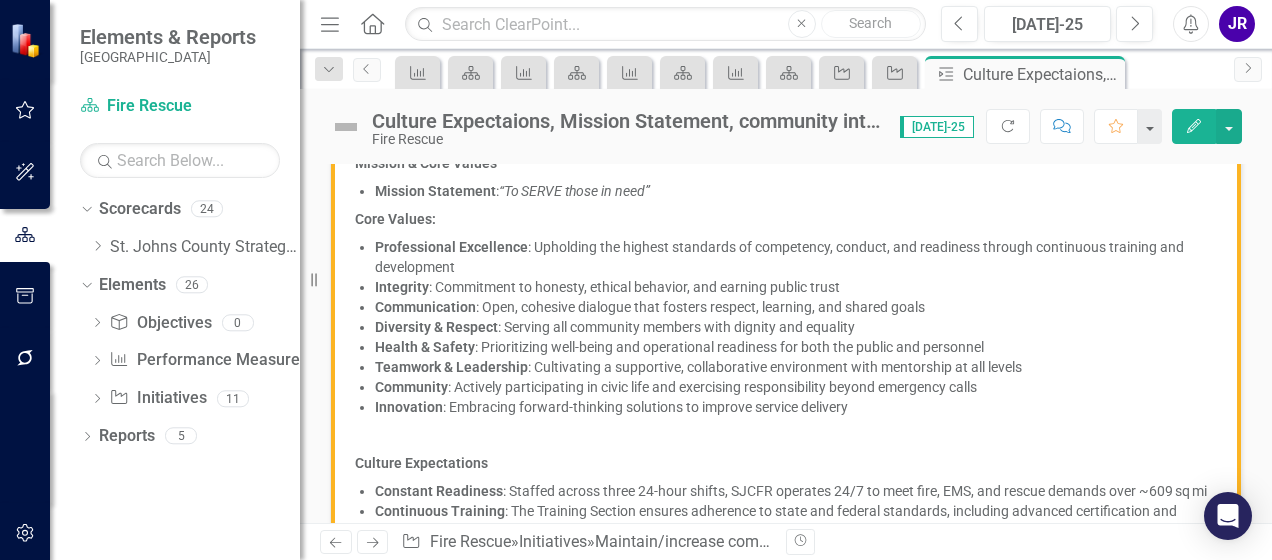 scroll, scrollTop: 320, scrollLeft: 0, axis: vertical 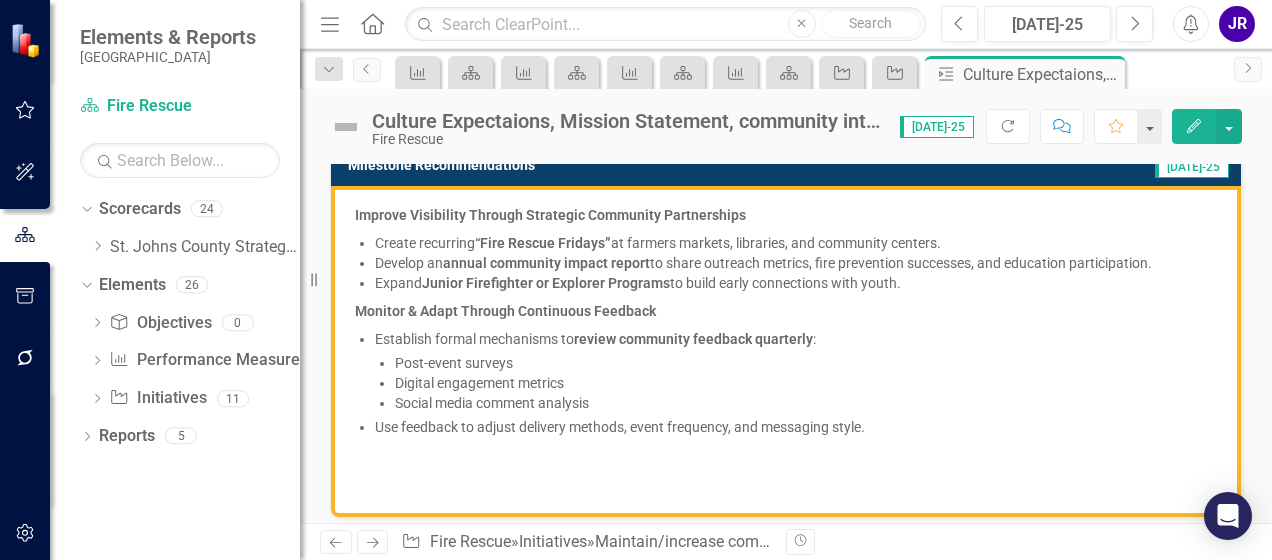click on "Create recurring  “Fire Rescue Fridays”  at farmers markets, libraries, and community centers." at bounding box center [796, 243] 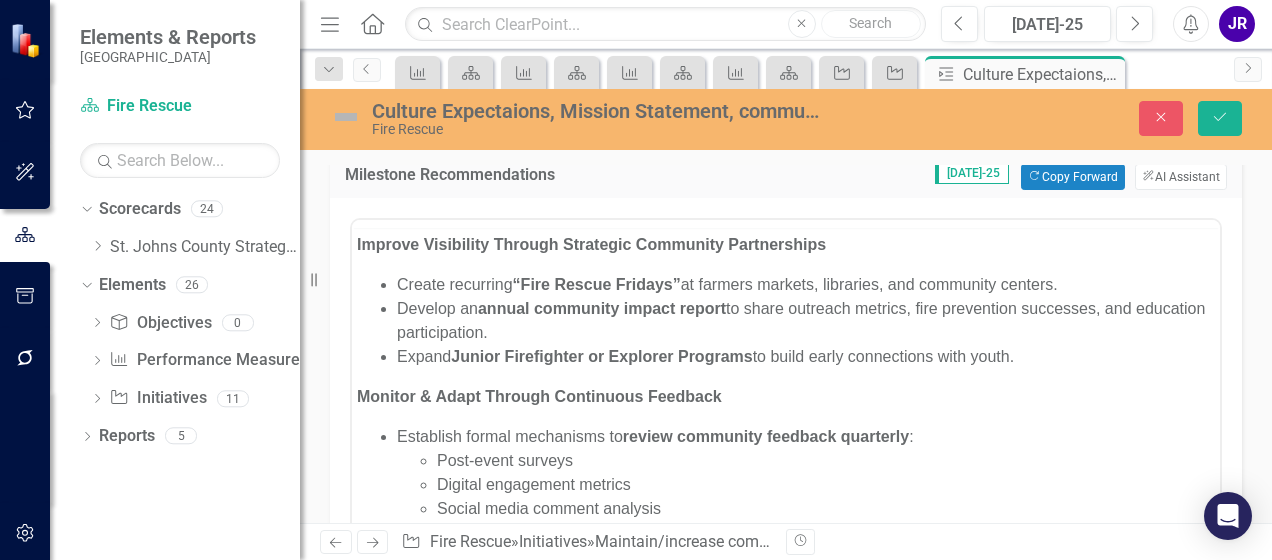 scroll, scrollTop: 0, scrollLeft: 0, axis: both 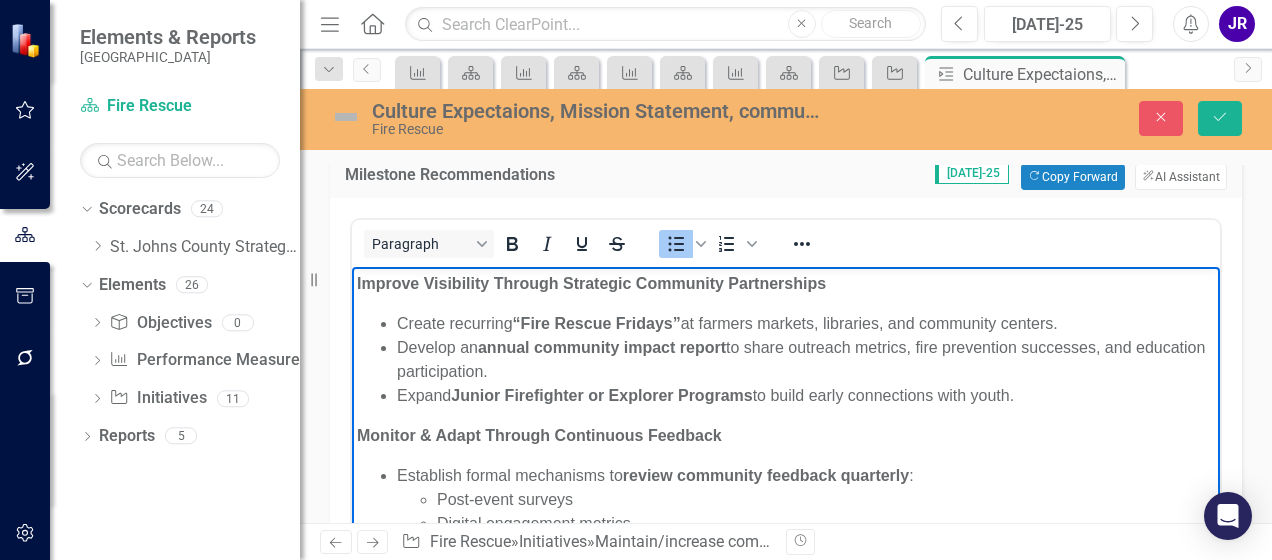 drag, startPoint x: 1076, startPoint y: 324, endPoint x: 449, endPoint y: 331, distance: 627.03906 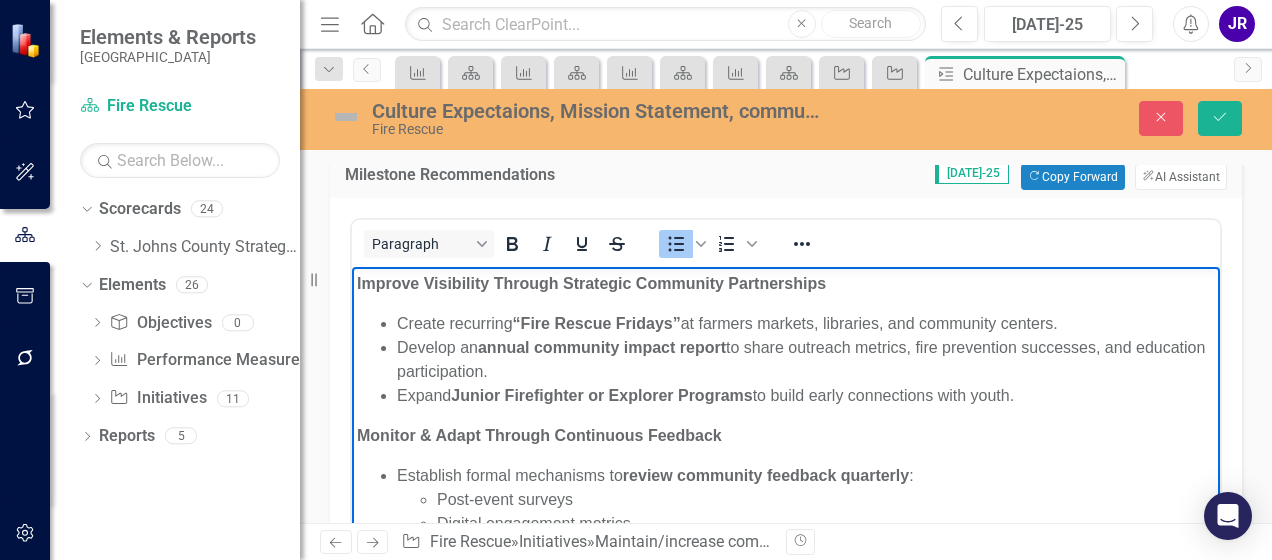 click on "Create recurring  “Fire Rescue Fridays”  at farmers markets, libraries, and community centers." at bounding box center [806, 323] 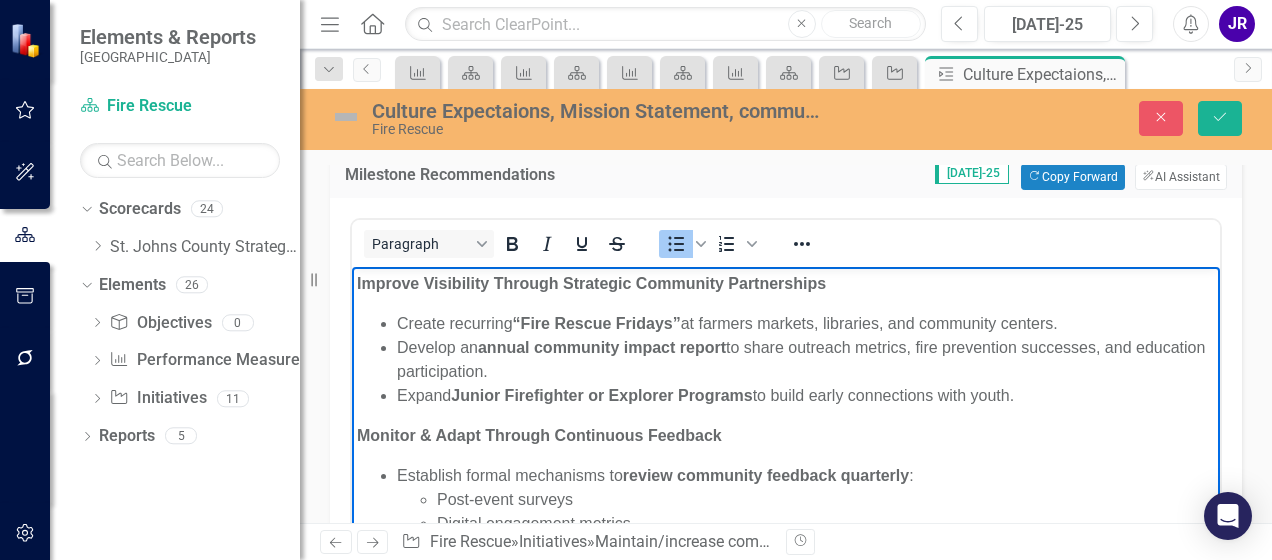 type 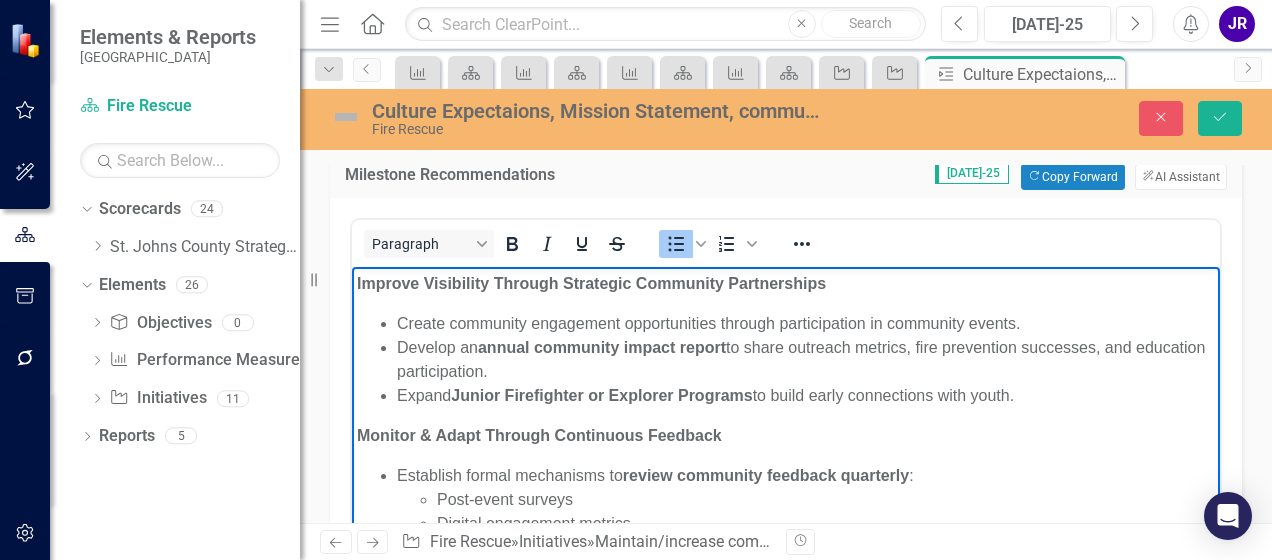 click on "Junior Firefighter or Explorer Programs" at bounding box center (601, 394) 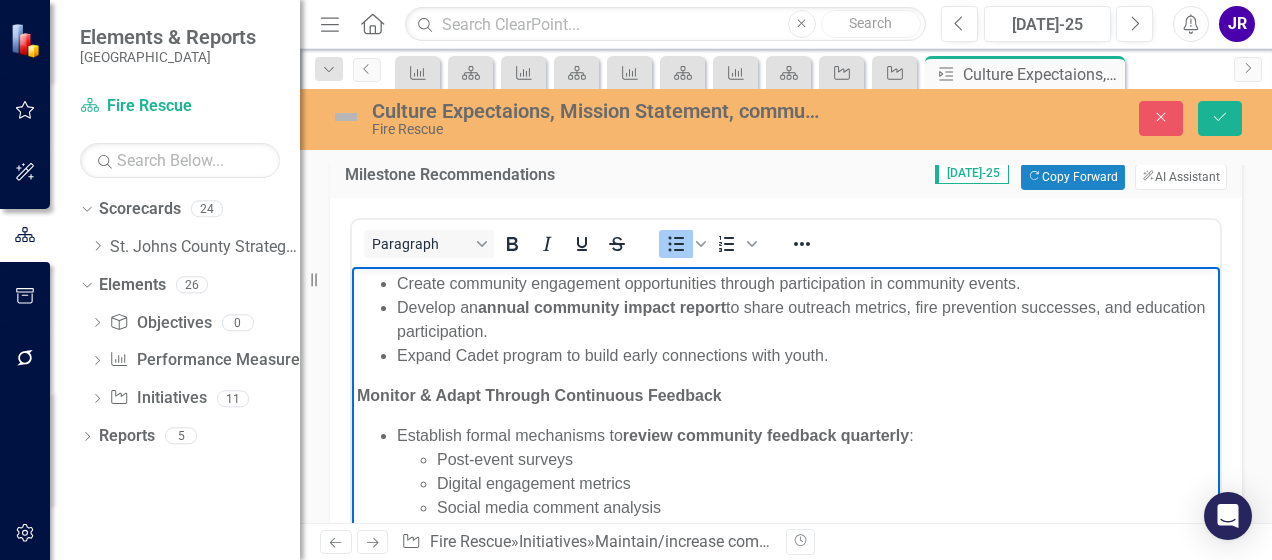 scroll, scrollTop: 68, scrollLeft: 0, axis: vertical 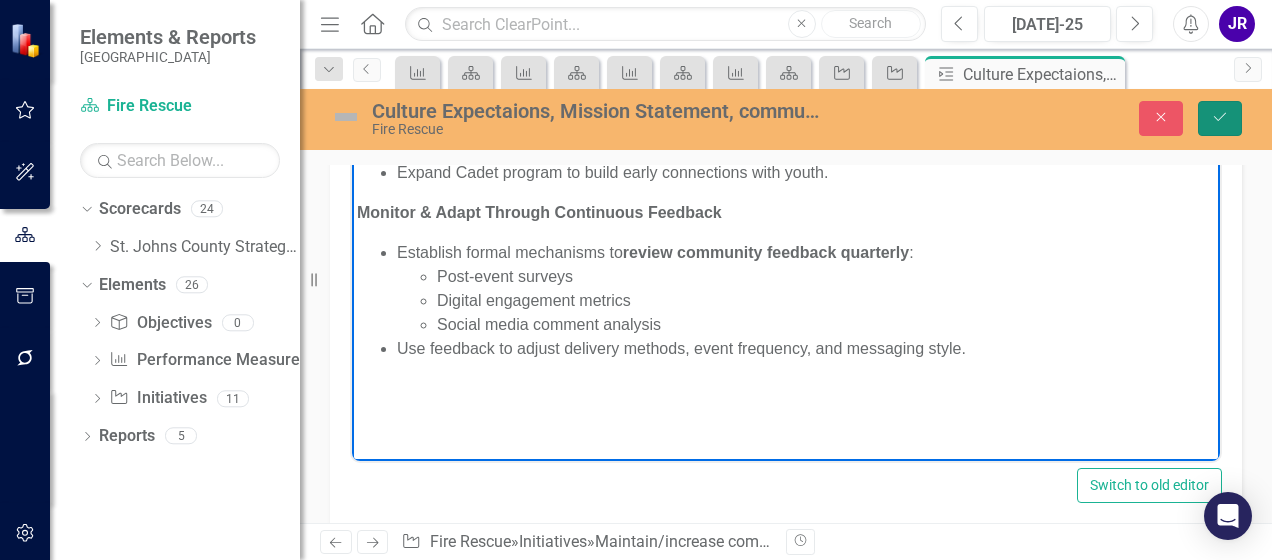 click on "Save" at bounding box center (1220, 118) 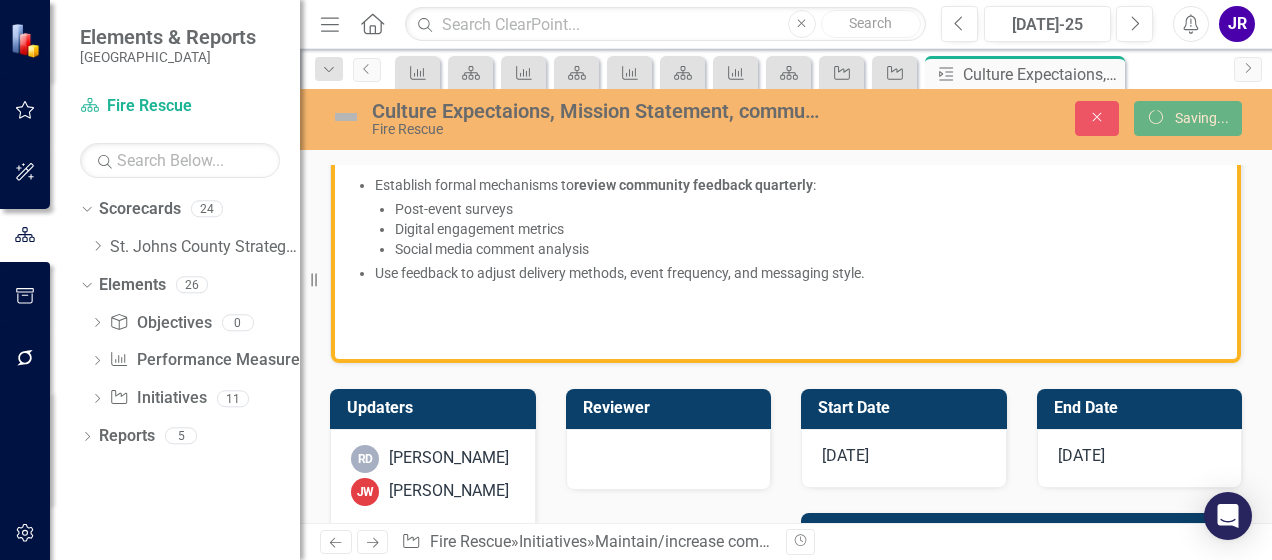 scroll, scrollTop: 1960, scrollLeft: 0, axis: vertical 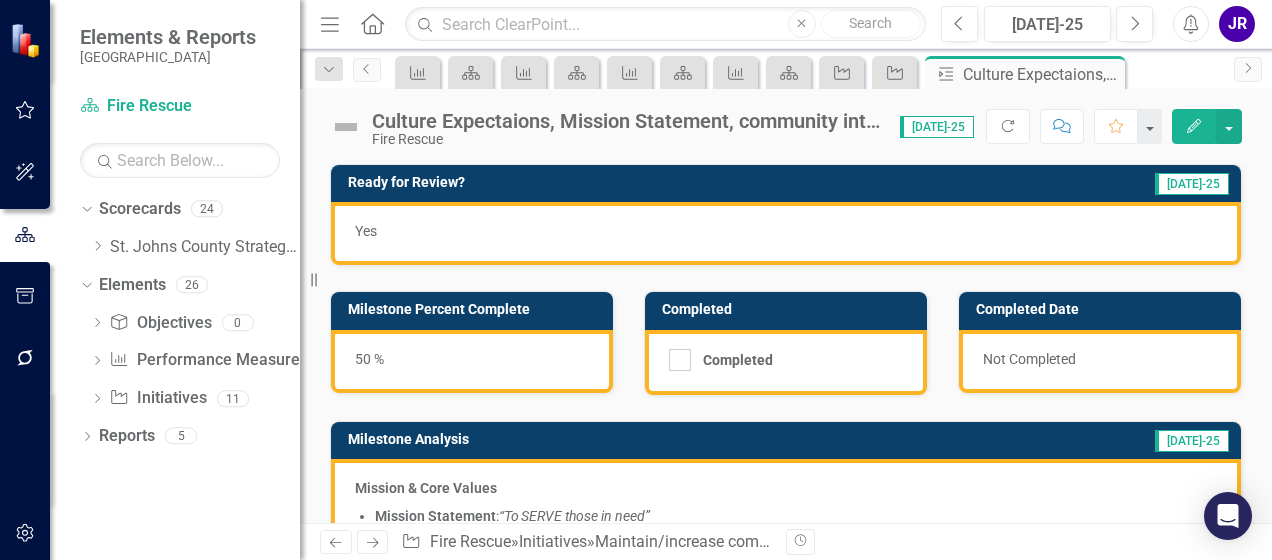 checkbox on "true" 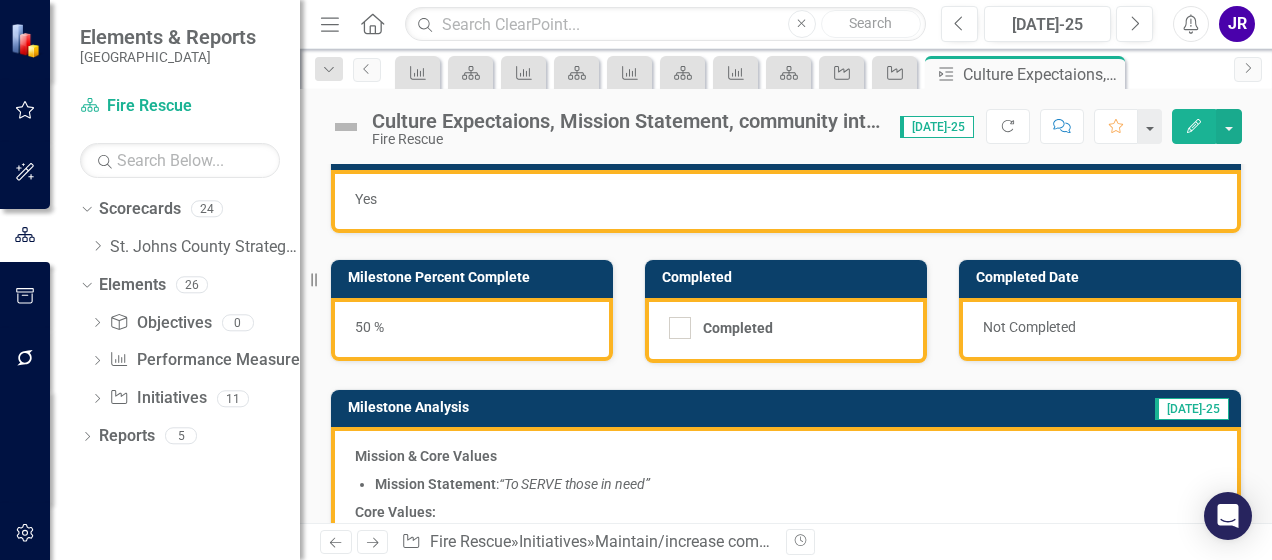 scroll, scrollTop: 28, scrollLeft: 0, axis: vertical 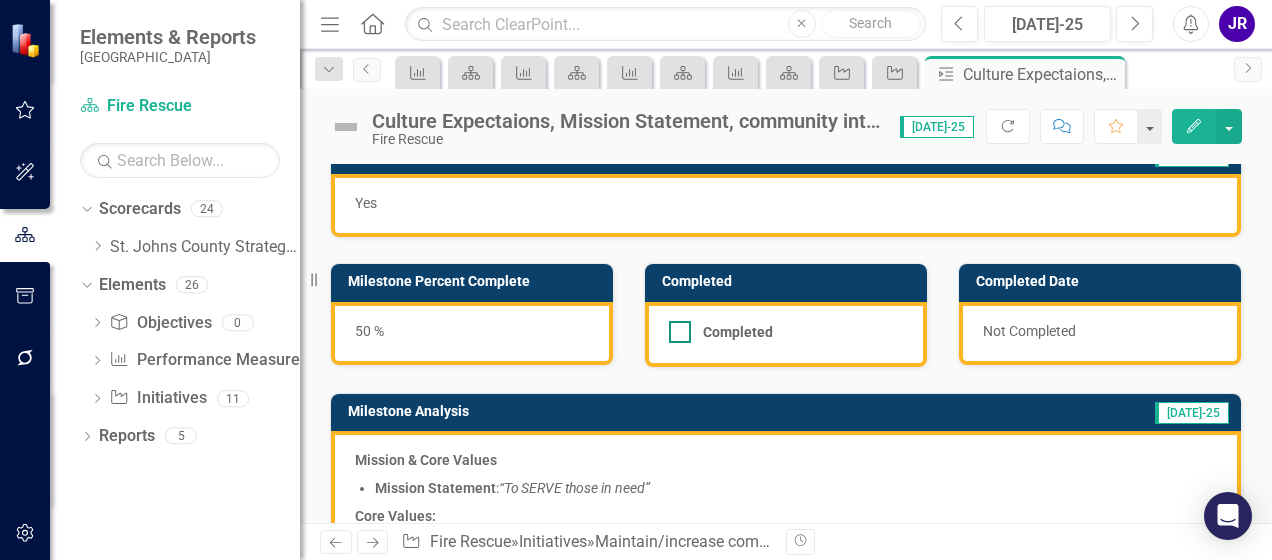 drag, startPoint x: 671, startPoint y: 330, endPoint x: 676, endPoint y: 339, distance: 10.29563 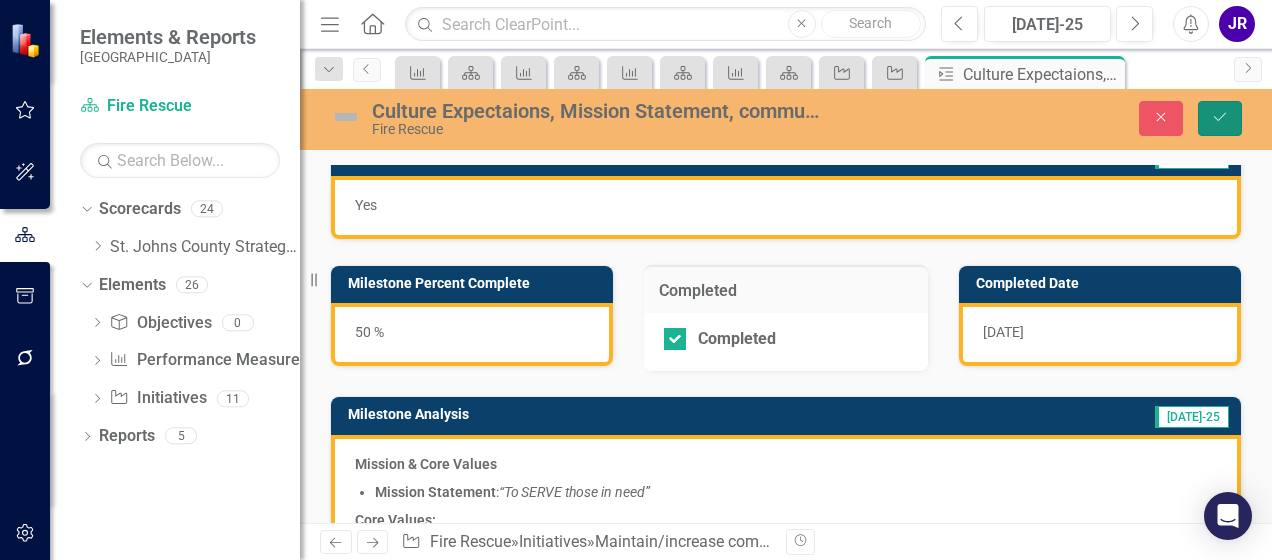 click on "Save" 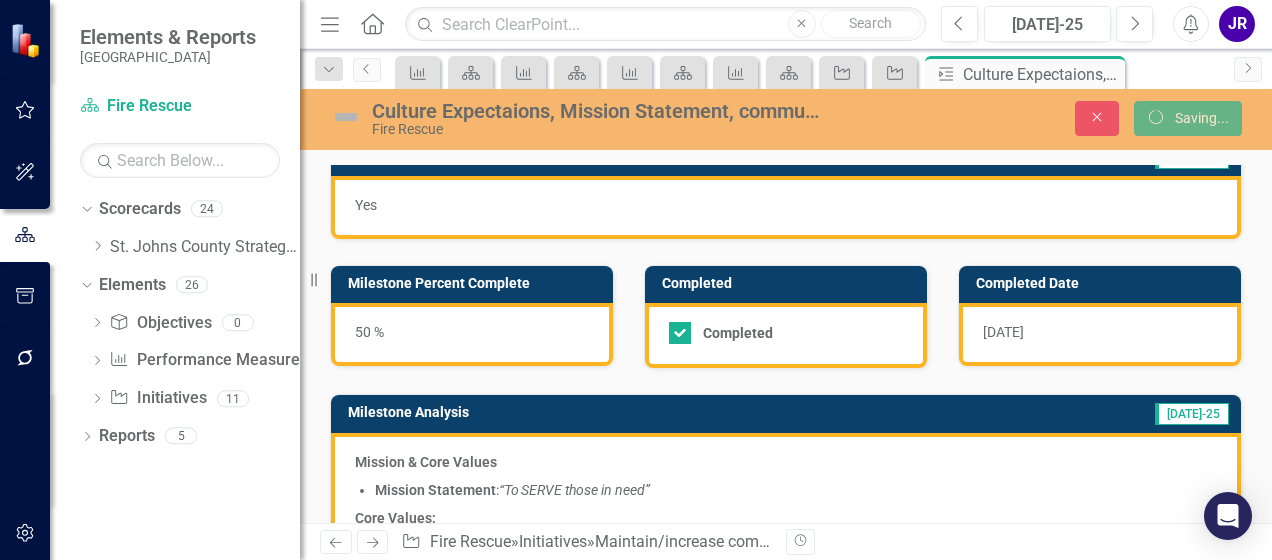 checkbox on "false" 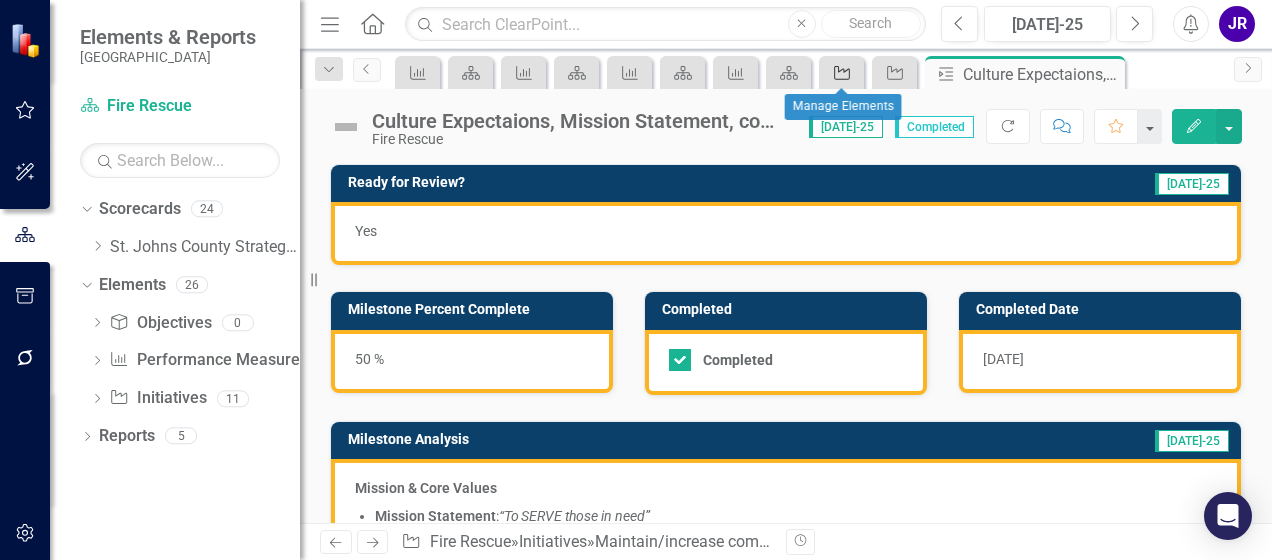 click on "Initiative" 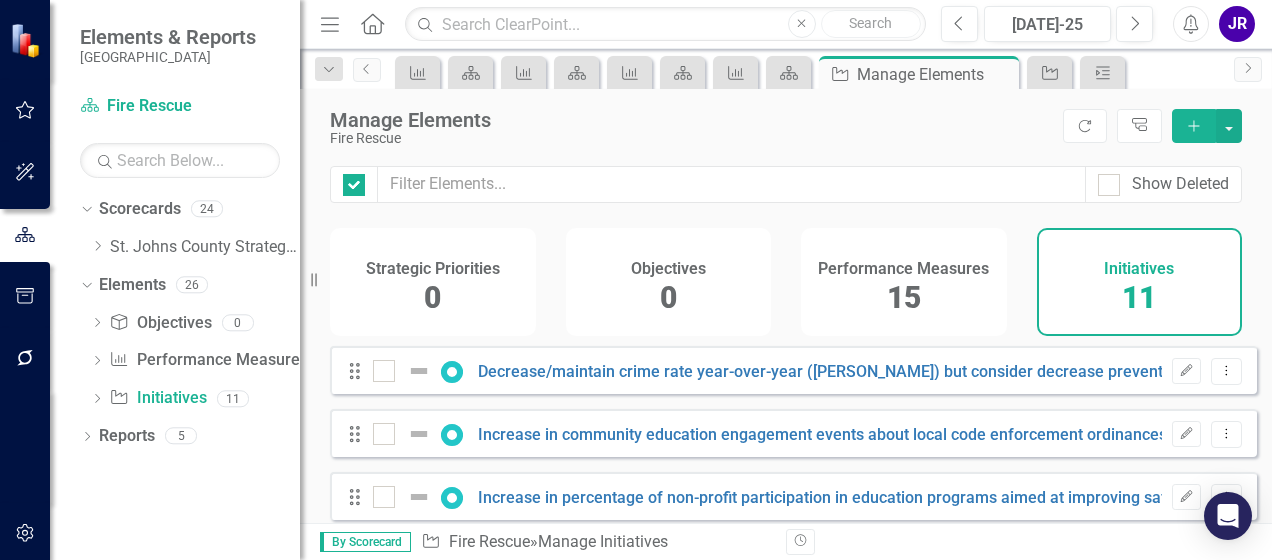 checkbox on "false" 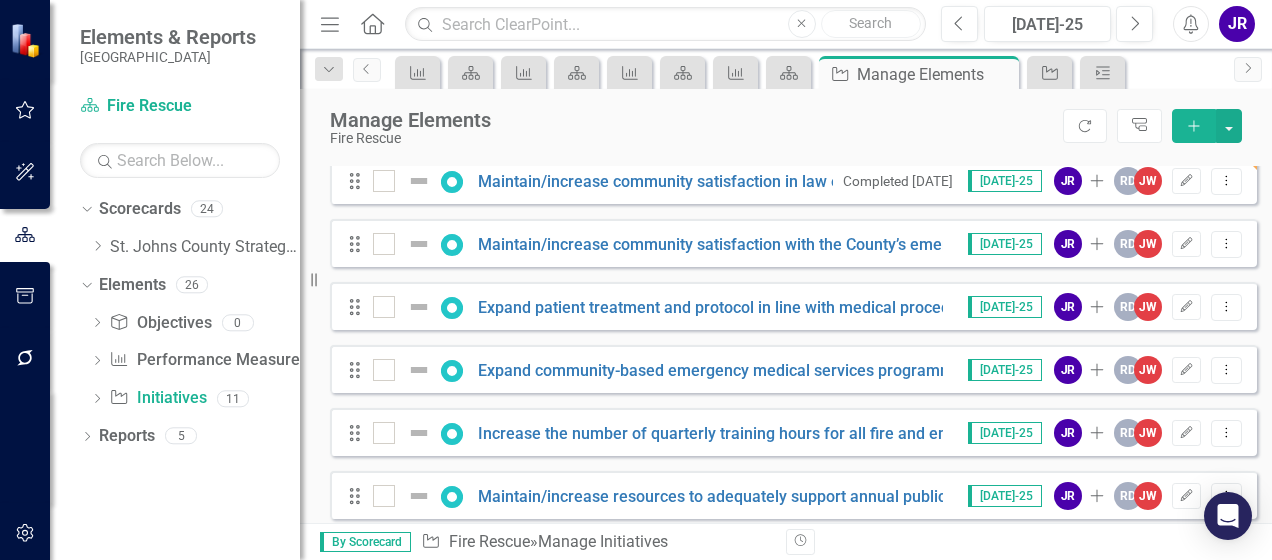 scroll, scrollTop: 506, scrollLeft: 0, axis: vertical 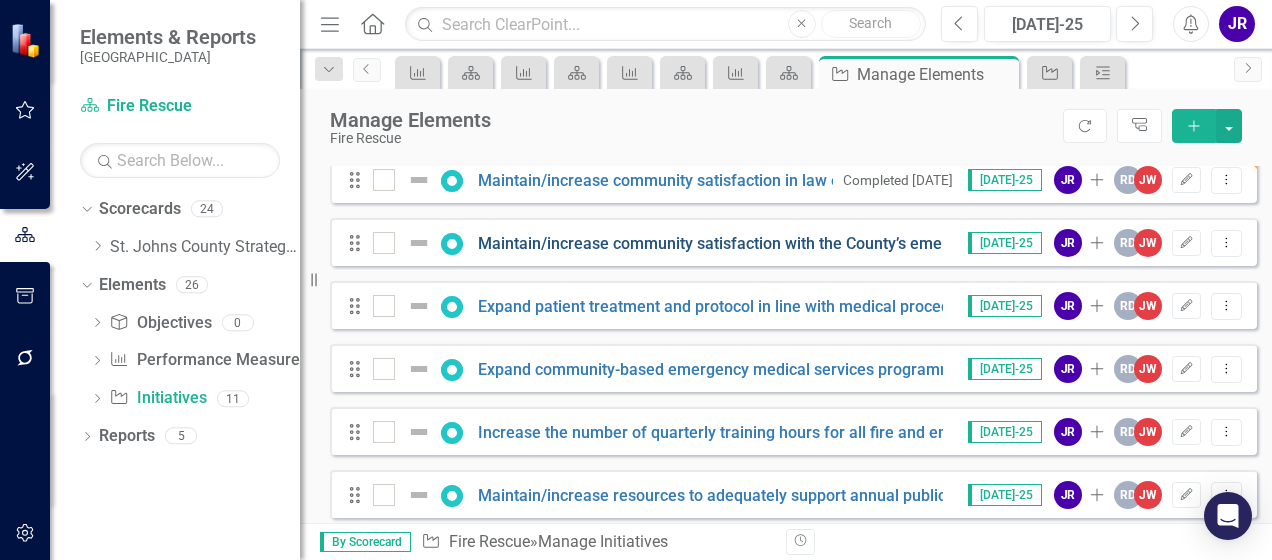 click on "Maintain/increase community satisfaction with the County’s emergency preparedness (measured by annual community survey)" at bounding box center [936, 243] 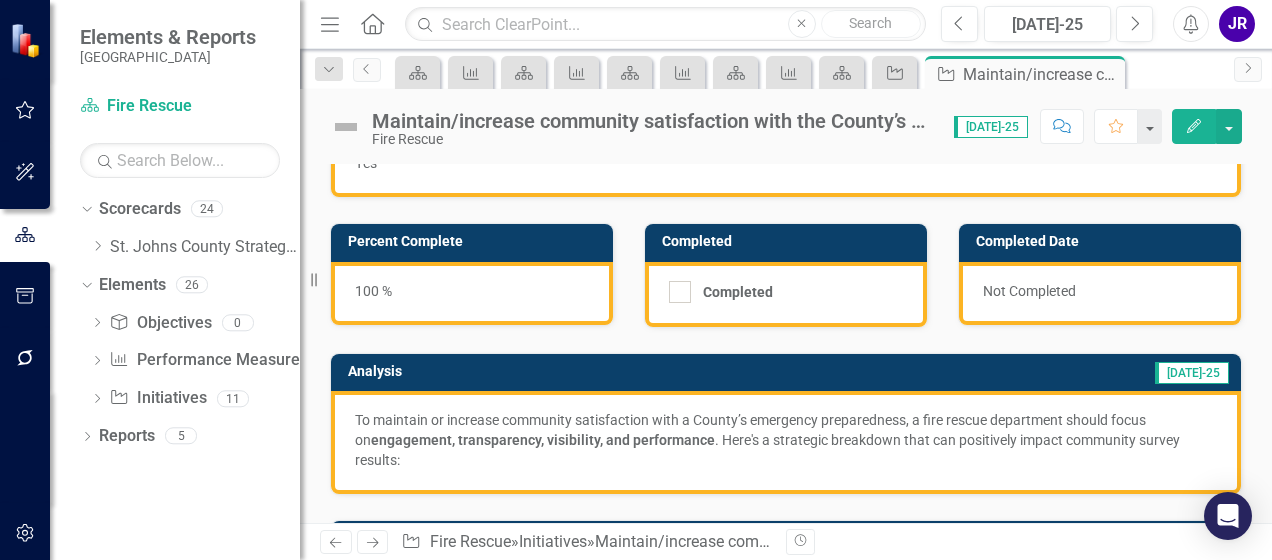 scroll, scrollTop: 100, scrollLeft: 0, axis: vertical 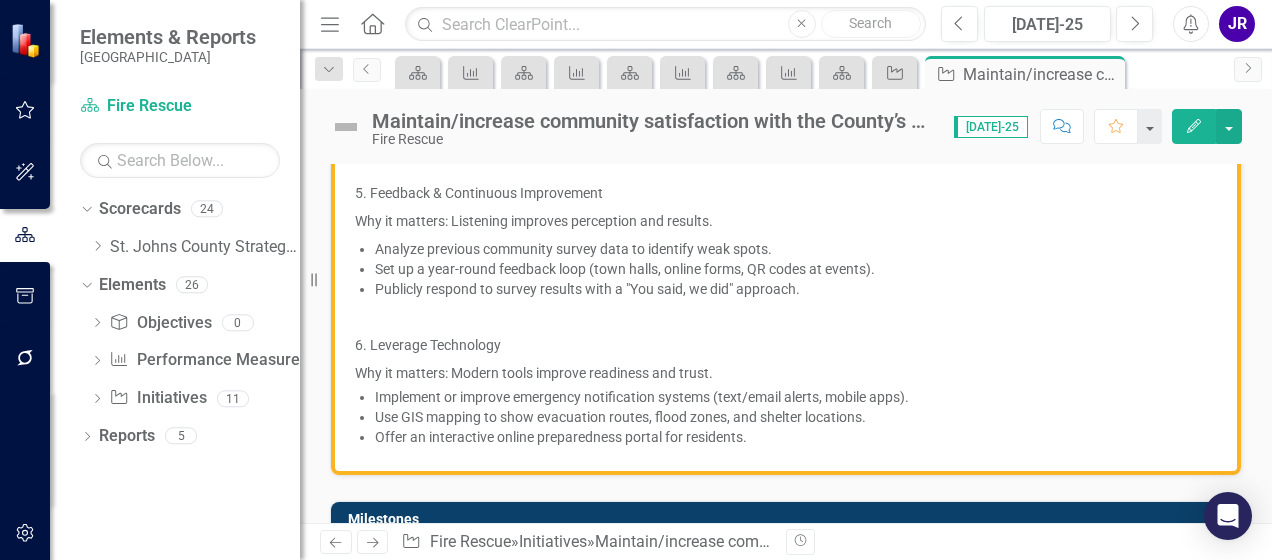click on "Use GIS mapping to show evacuation routes, flood zones, and shelter locations." at bounding box center (796, 417) 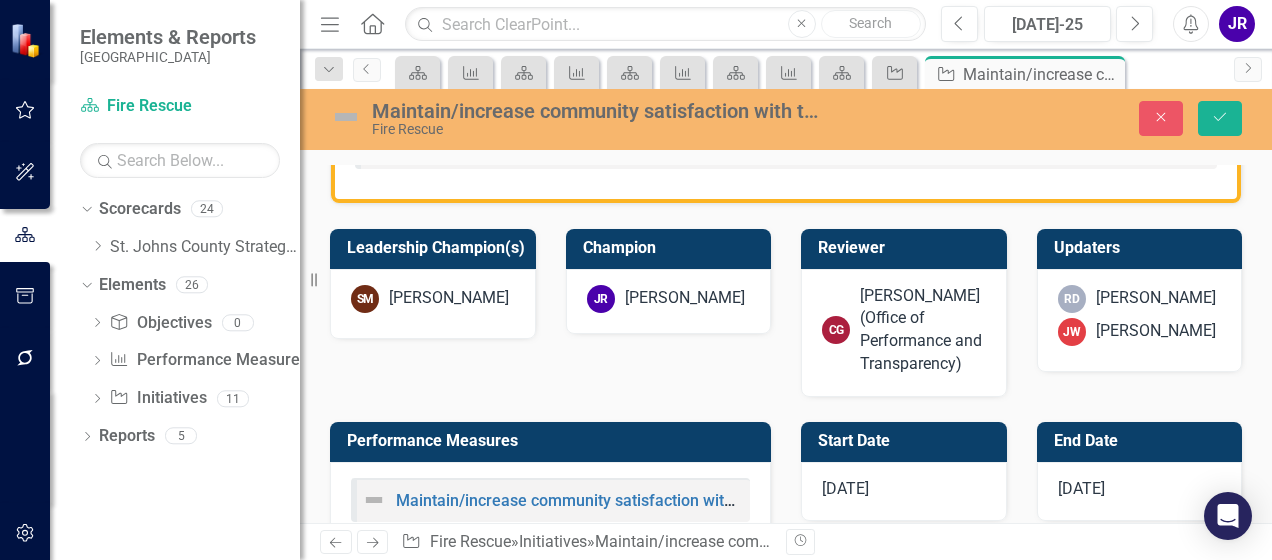 scroll, scrollTop: 1102, scrollLeft: 0, axis: vertical 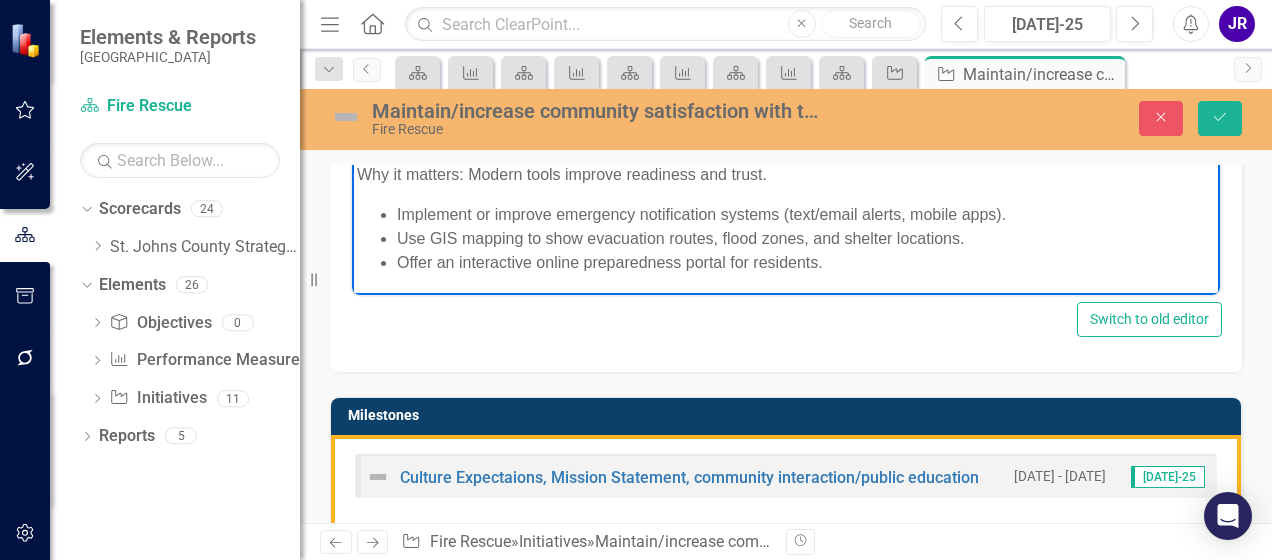 click on "Offer an interactive online preparedness portal for residents." at bounding box center [806, 263] 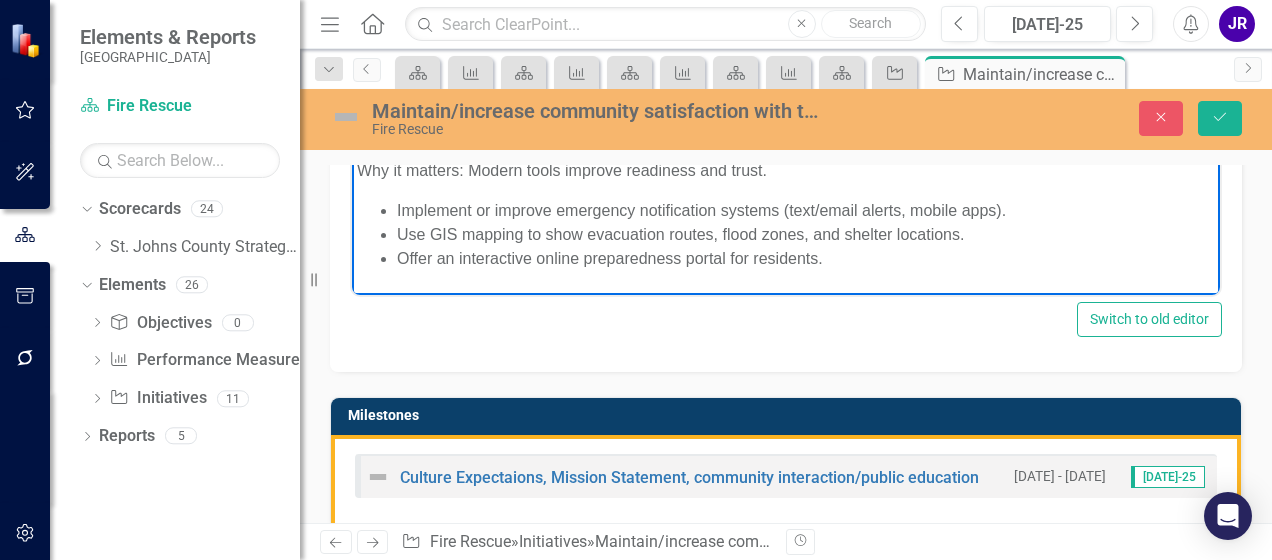 scroll, scrollTop: 936, scrollLeft: 0, axis: vertical 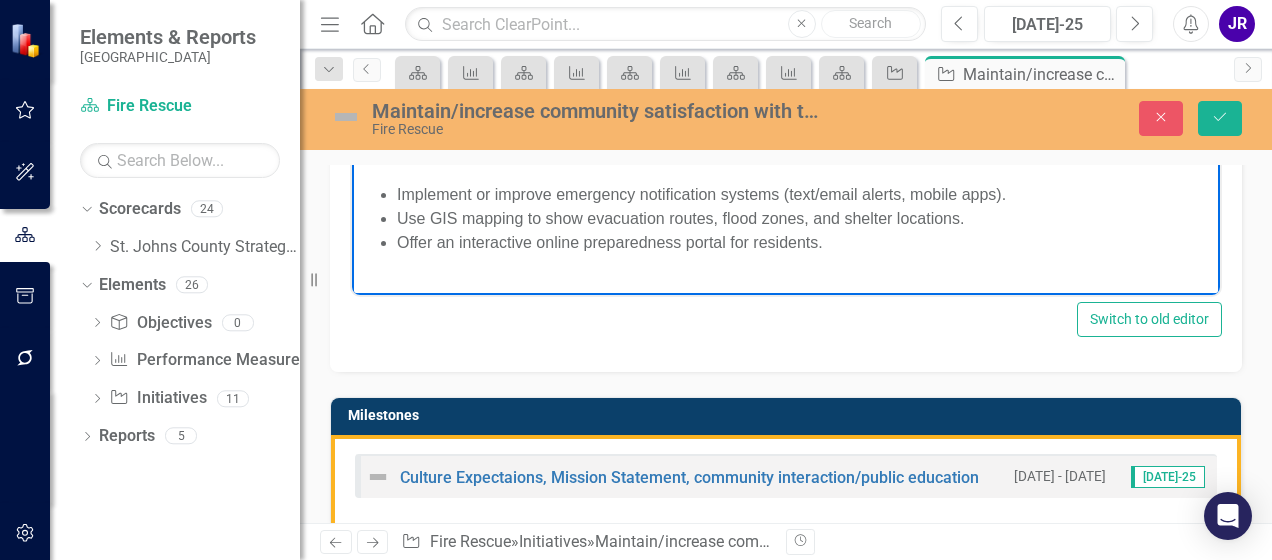 type 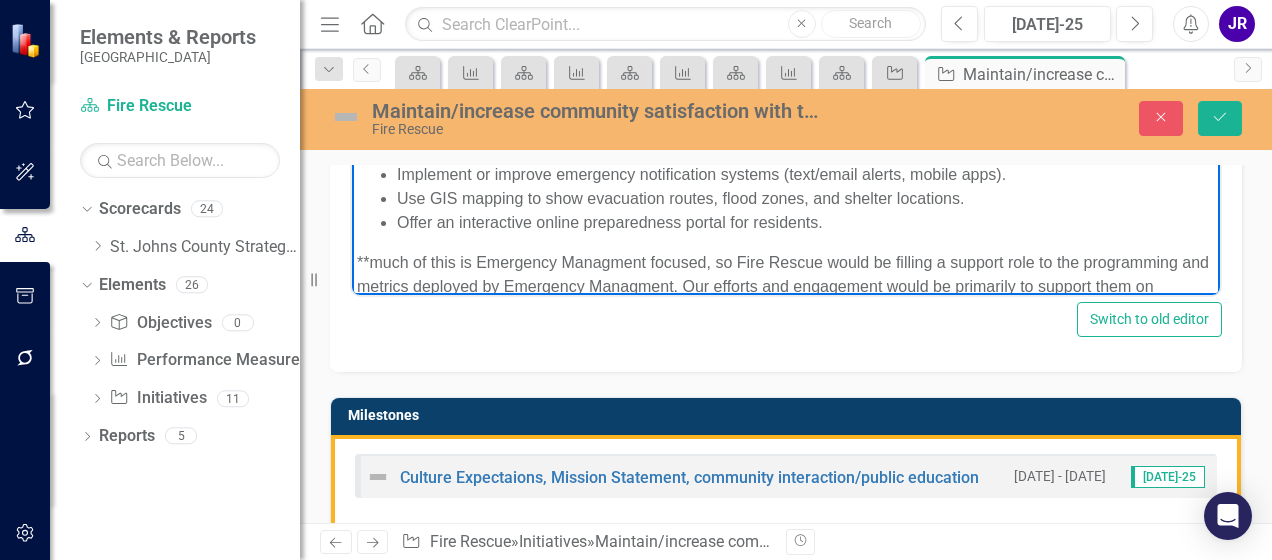 scroll, scrollTop: 980, scrollLeft: 0, axis: vertical 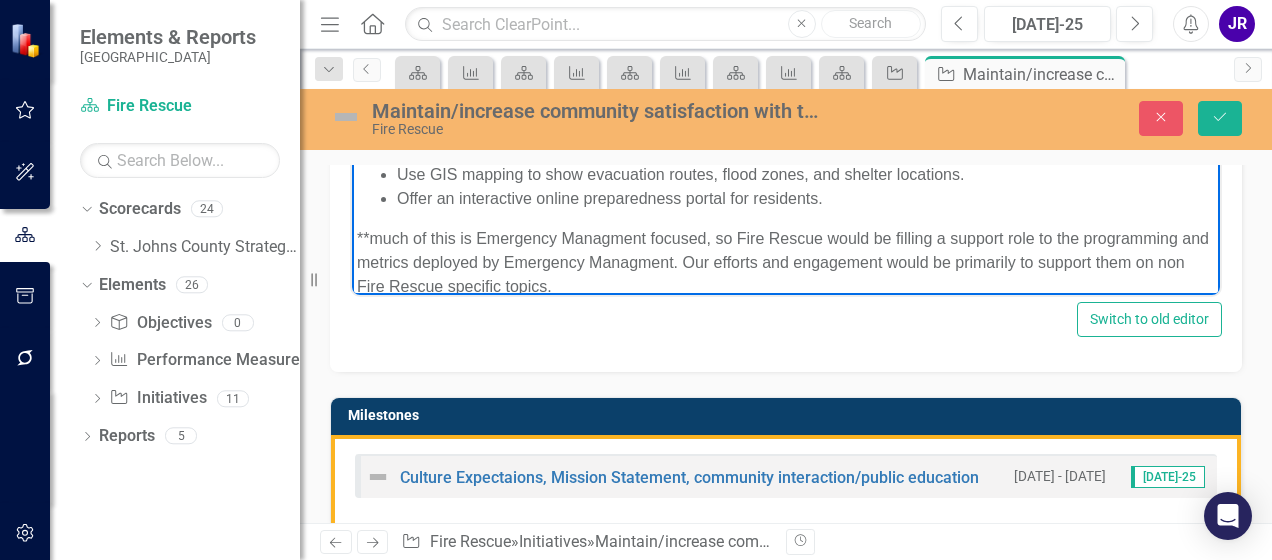 drag, startPoint x: 379, startPoint y: 237, endPoint x: 376, endPoint y: 249, distance: 12.369317 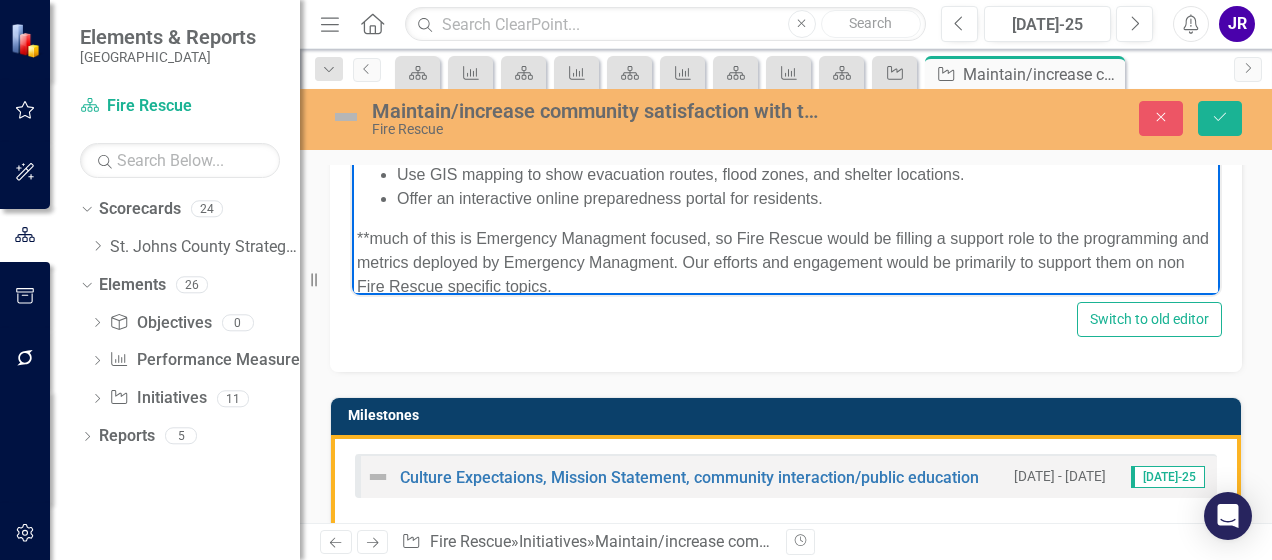 click on "**much of this is Emergency Managment focused, so Fire Rescue would be filling a support role to the programming and metrics deployed by Emergency Managment. Our efforts and engagement would be primarily to support them on non Fire Rescue specific topics." at bounding box center (786, 263) 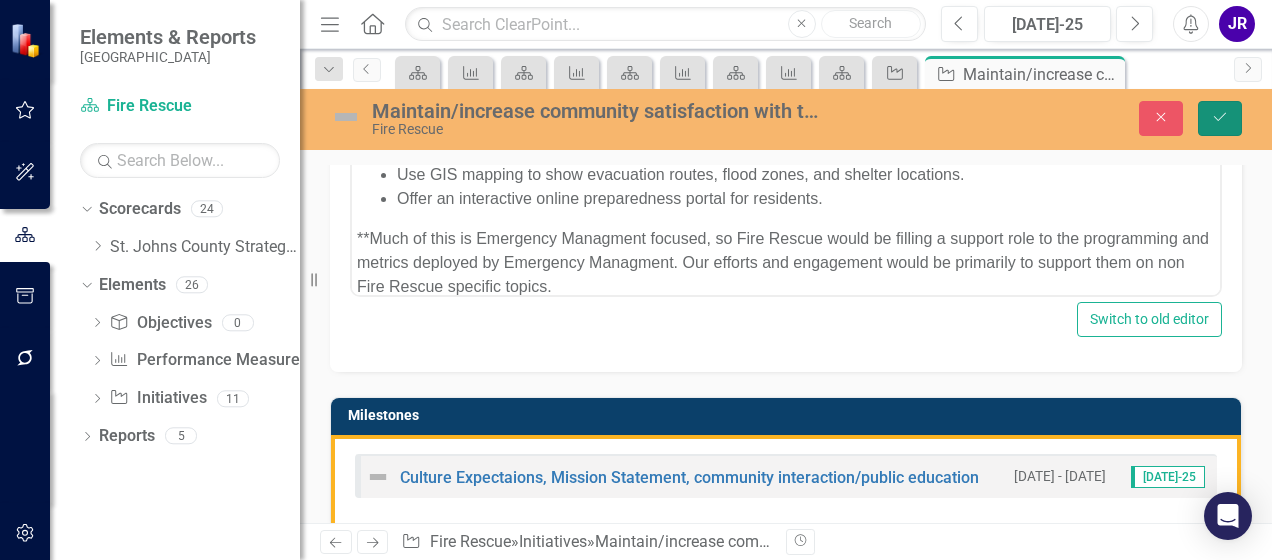 click on "Save" 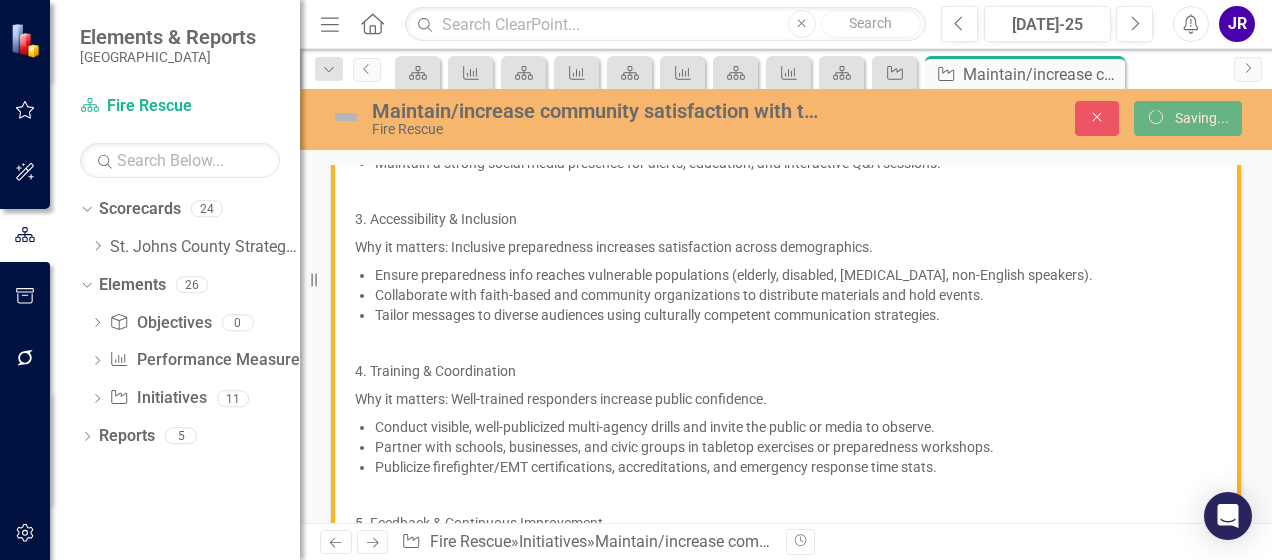 scroll, scrollTop: 751, scrollLeft: 0, axis: vertical 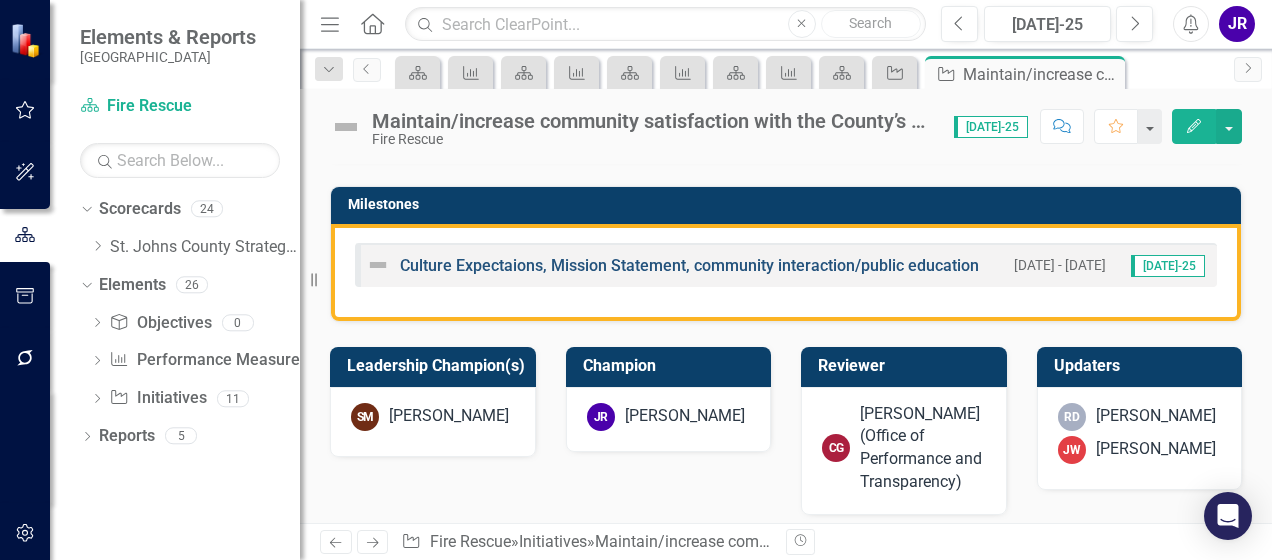 click on "Culture Expectaions, Mission Statement, community interaction/public education" at bounding box center [689, 265] 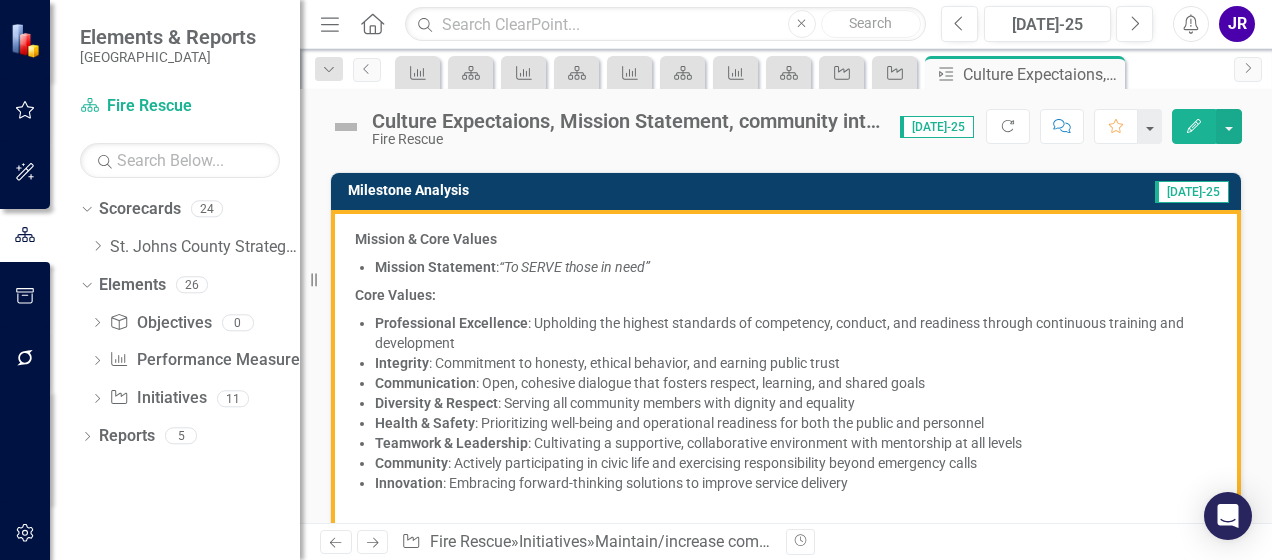 scroll, scrollTop: 254, scrollLeft: 0, axis: vertical 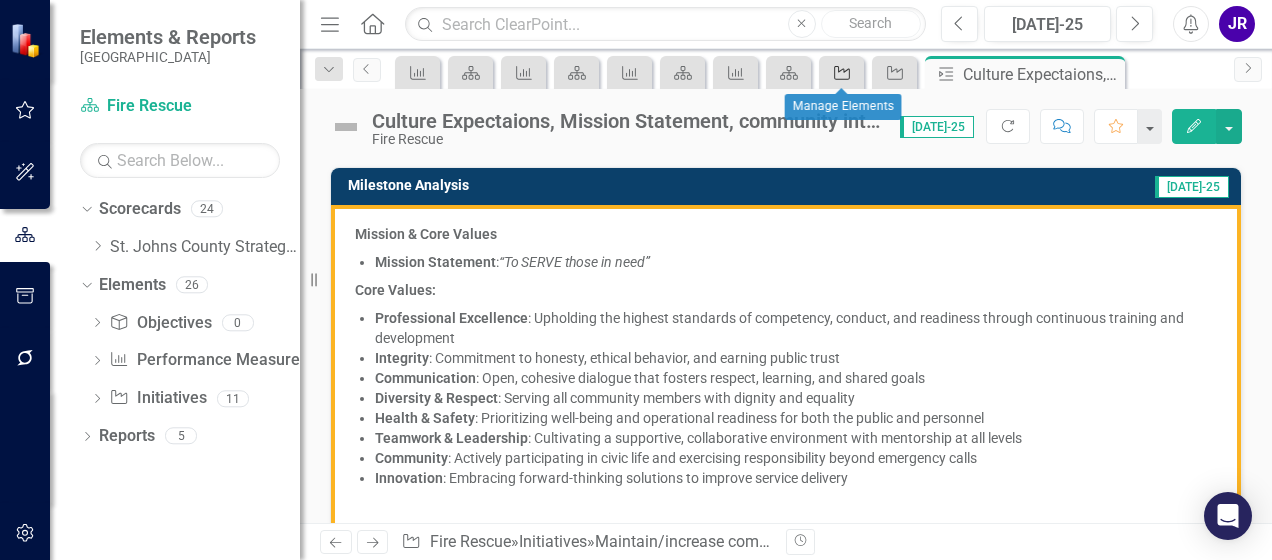 click on "Initiative" at bounding box center [838, 72] 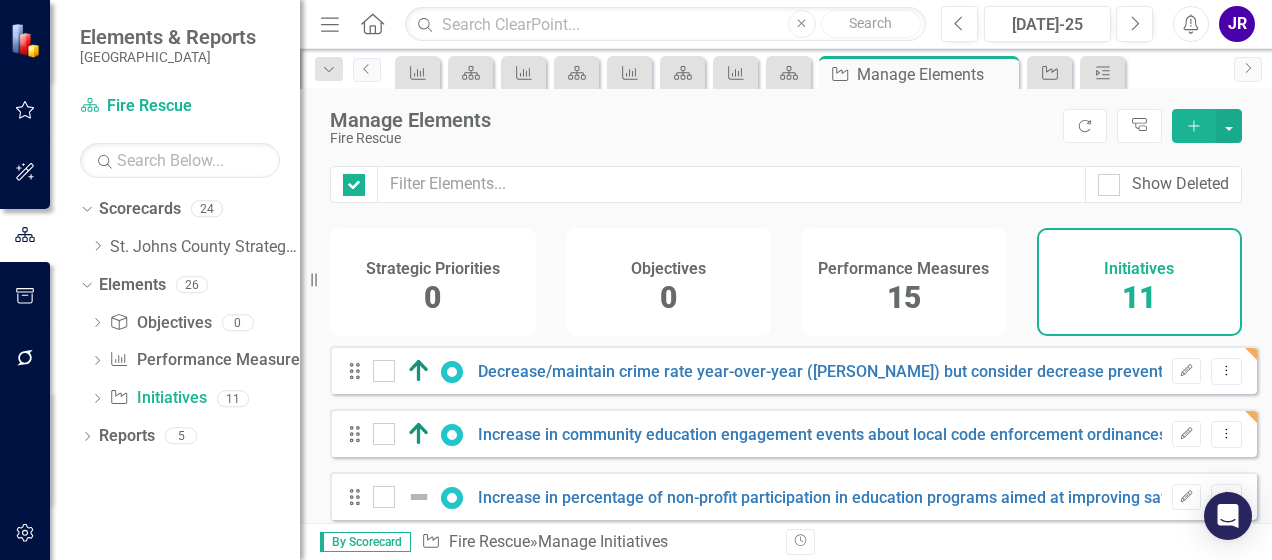 checkbox on "false" 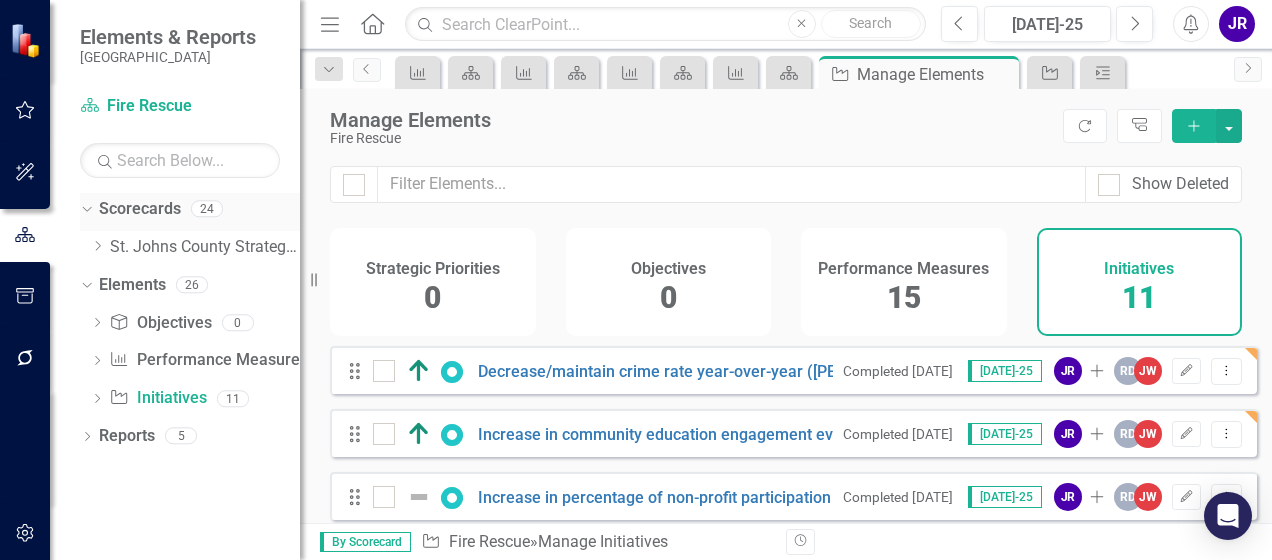 click on "Scorecards" at bounding box center (140, 209) 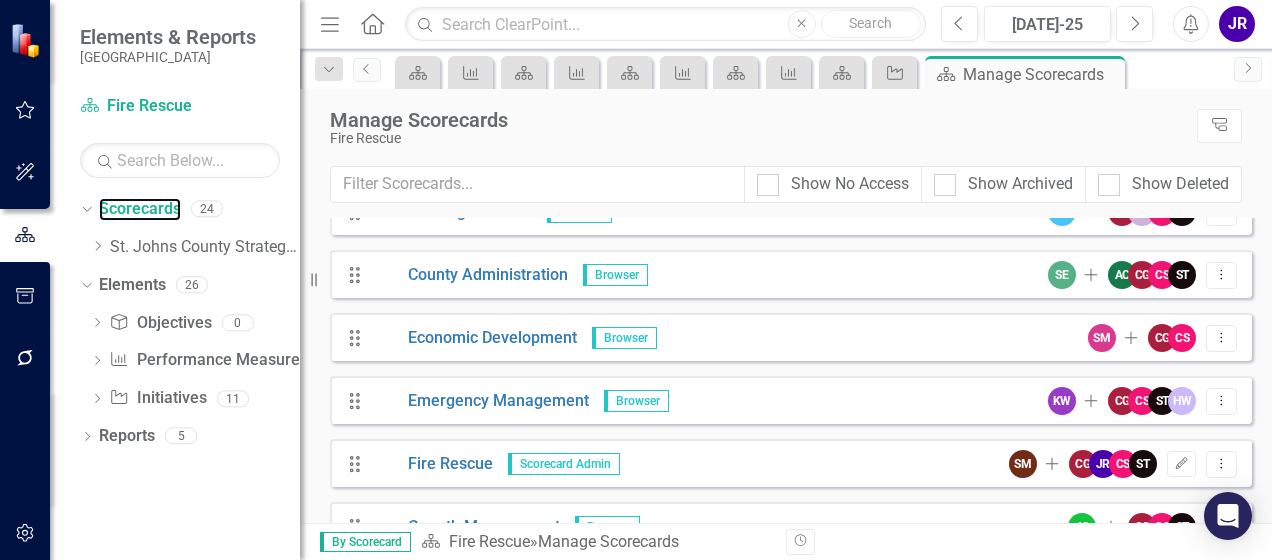 scroll, scrollTop: 200, scrollLeft: 0, axis: vertical 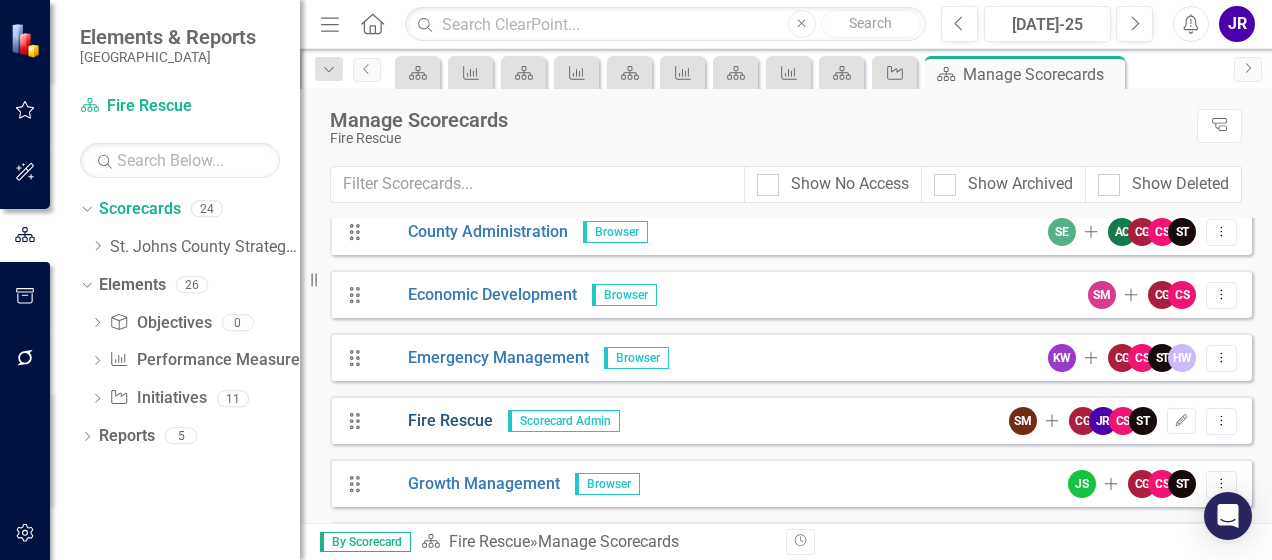 click on "Fire Rescue" at bounding box center (433, 421) 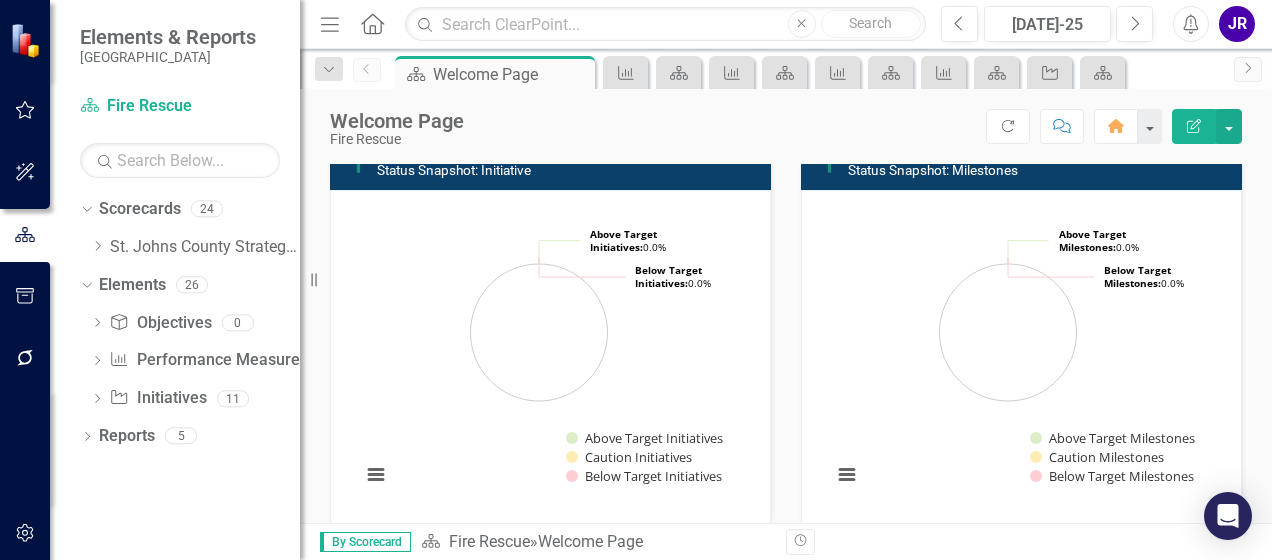 scroll, scrollTop: 232, scrollLeft: 0, axis: vertical 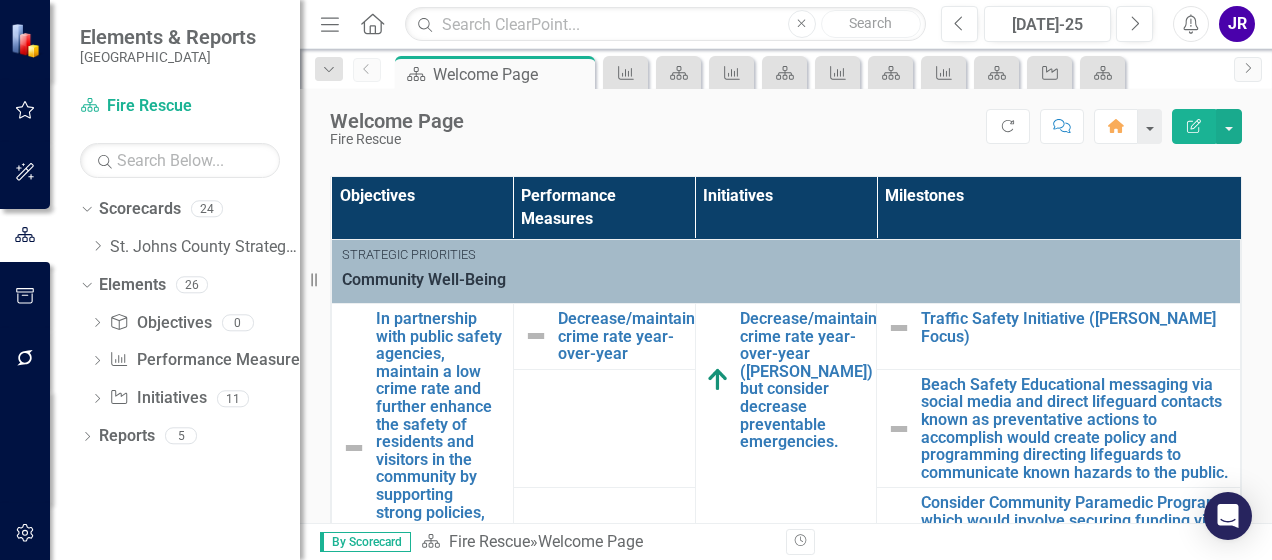 click at bounding box center [354, 448] 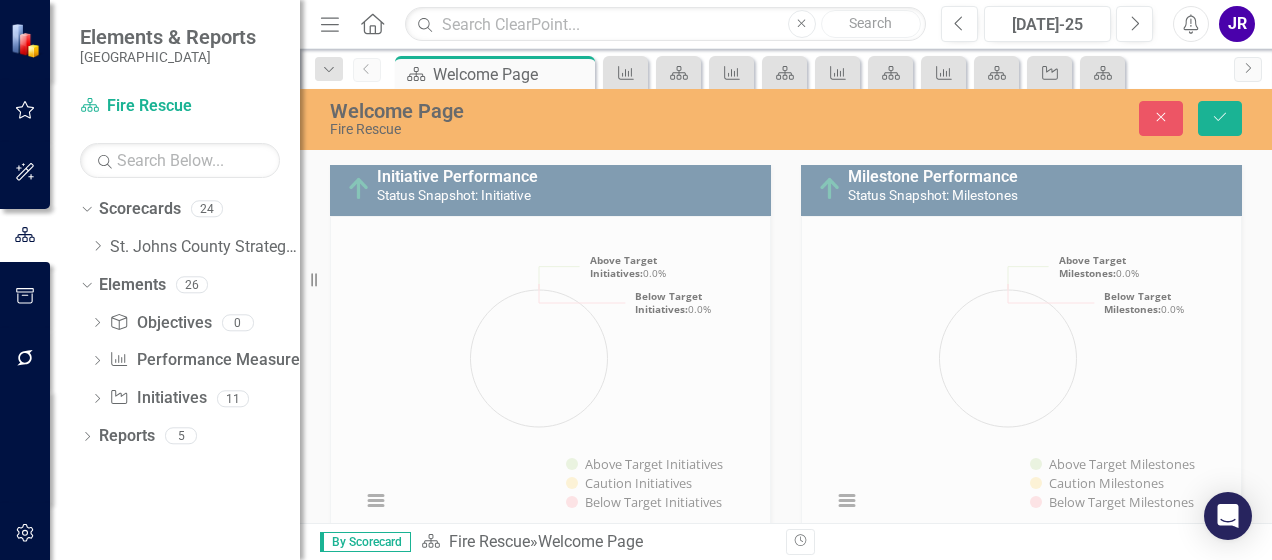 scroll, scrollTop: 158, scrollLeft: 0, axis: vertical 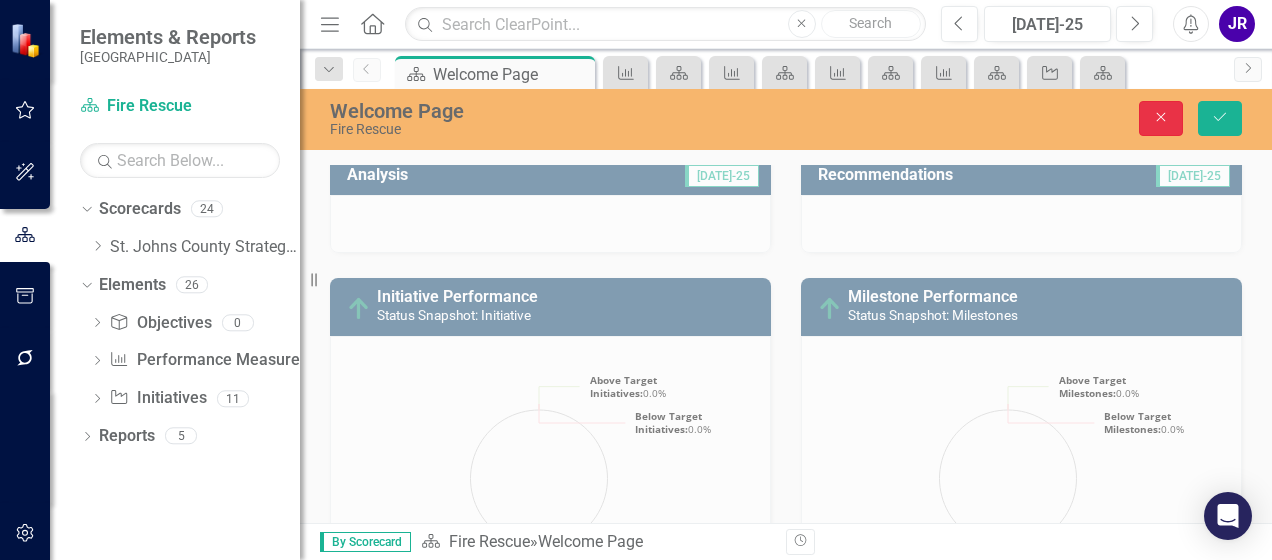 click on "Close" 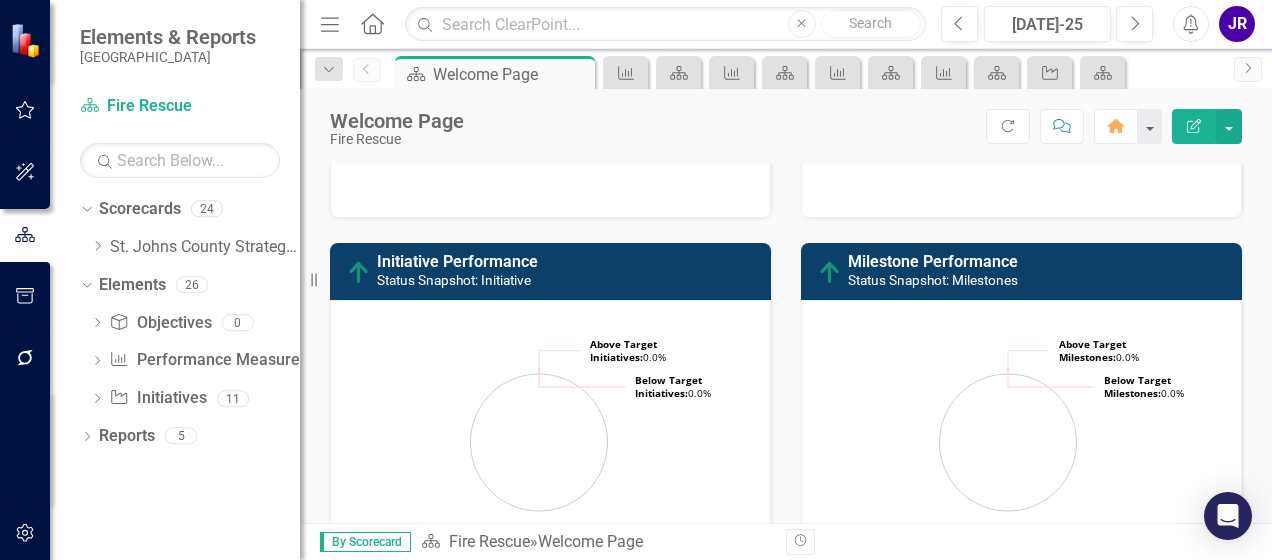 scroll, scrollTop: 164, scrollLeft: 0, axis: vertical 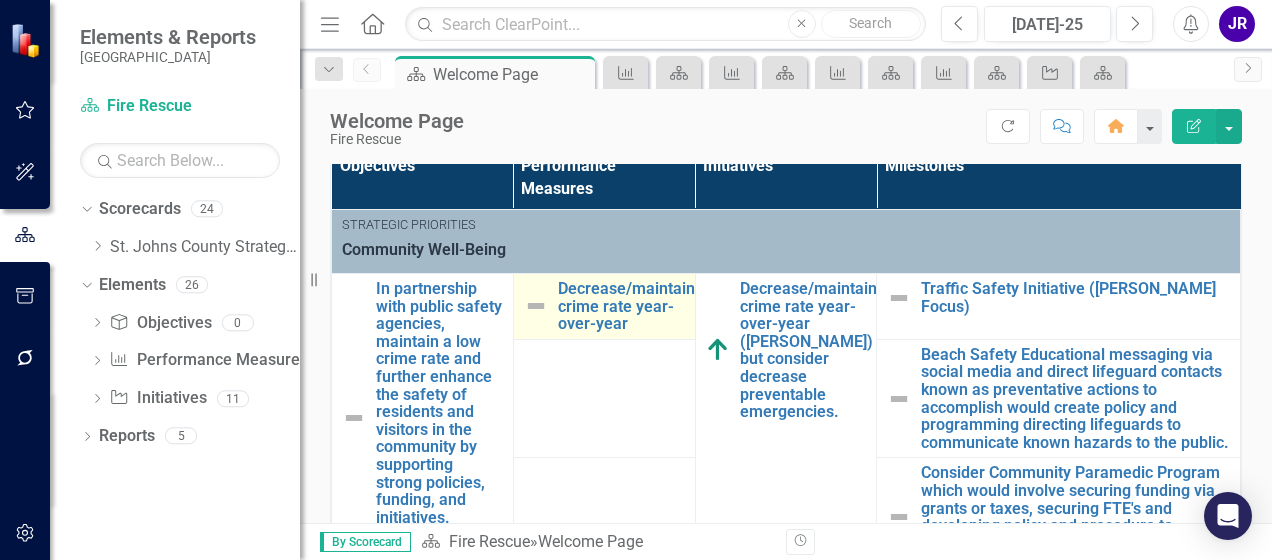 click at bounding box center [536, 306] 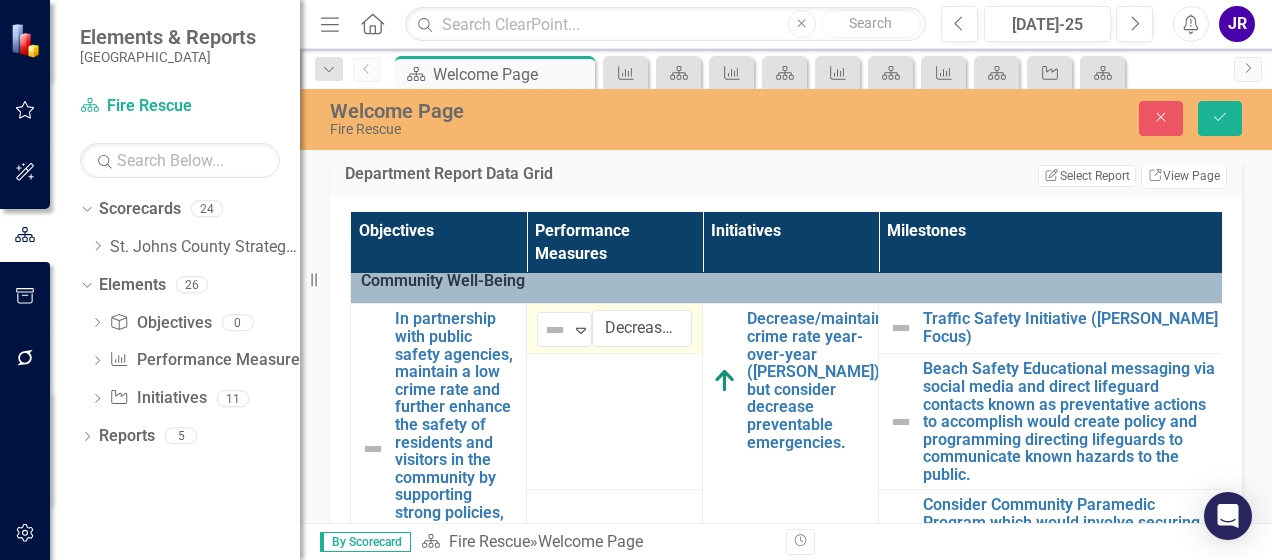 scroll, scrollTop: 29, scrollLeft: 0, axis: vertical 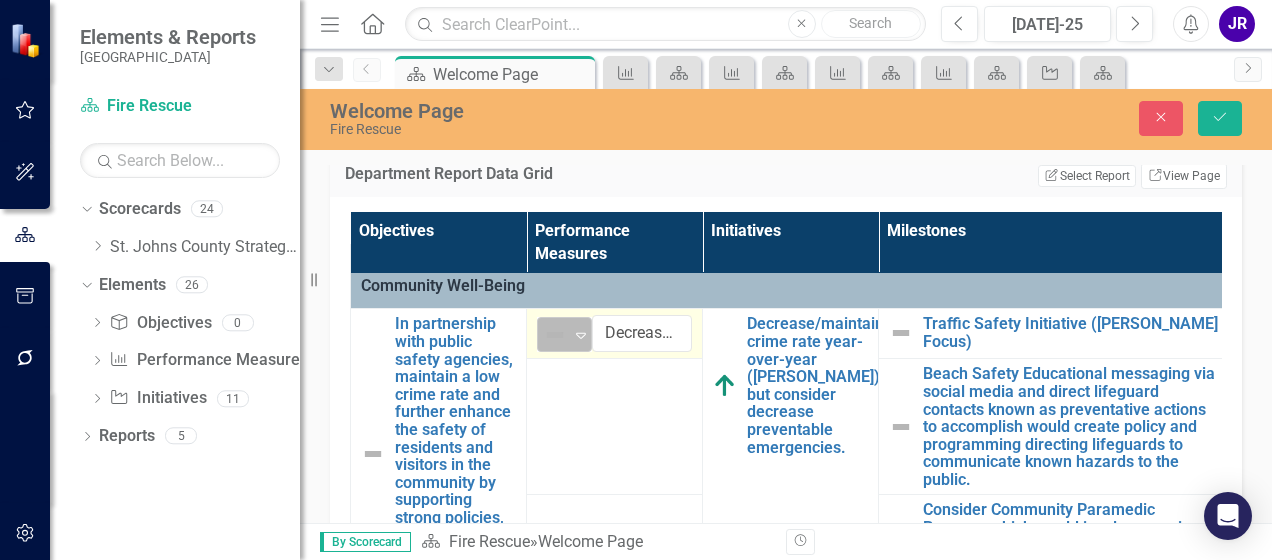 click 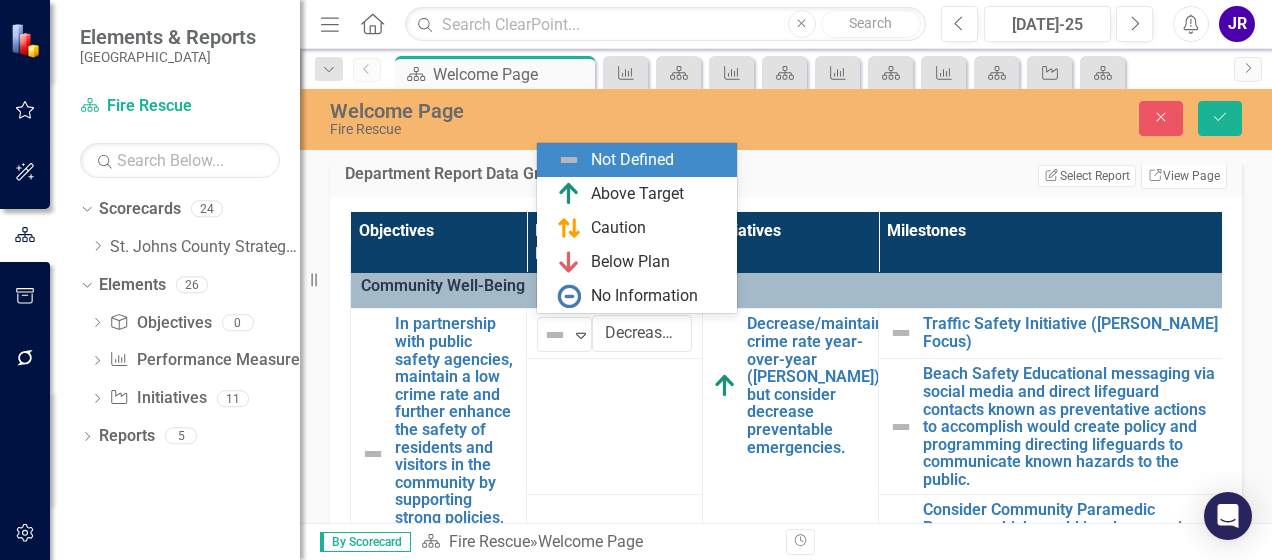 click at bounding box center (615, 427) 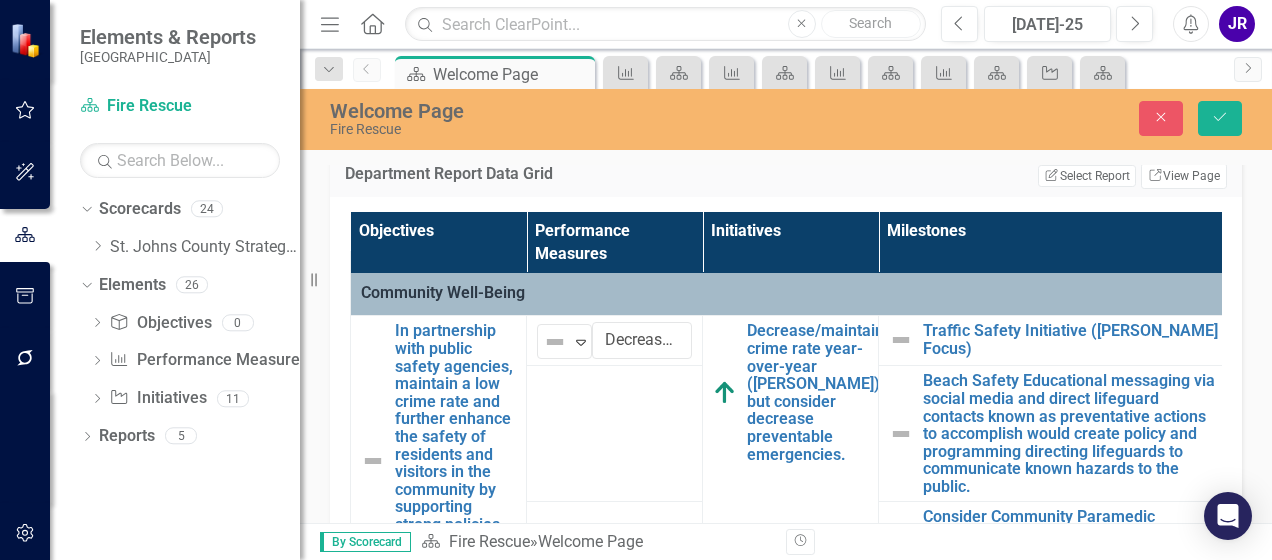 scroll, scrollTop: 0, scrollLeft: 0, axis: both 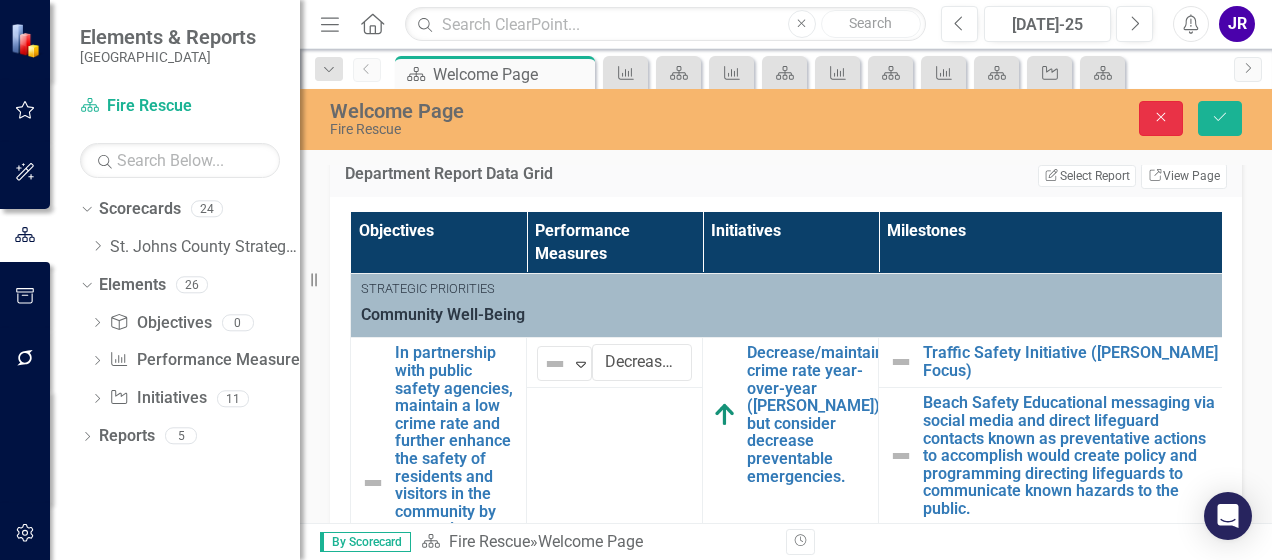 click on "Close" at bounding box center [1161, 118] 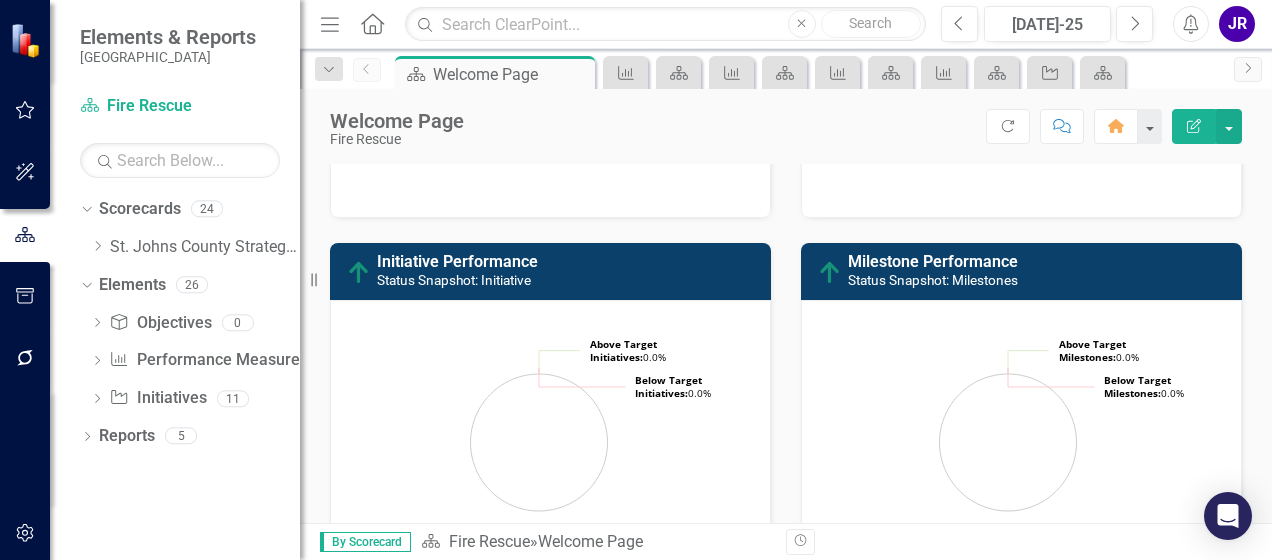 scroll, scrollTop: 0, scrollLeft: 0, axis: both 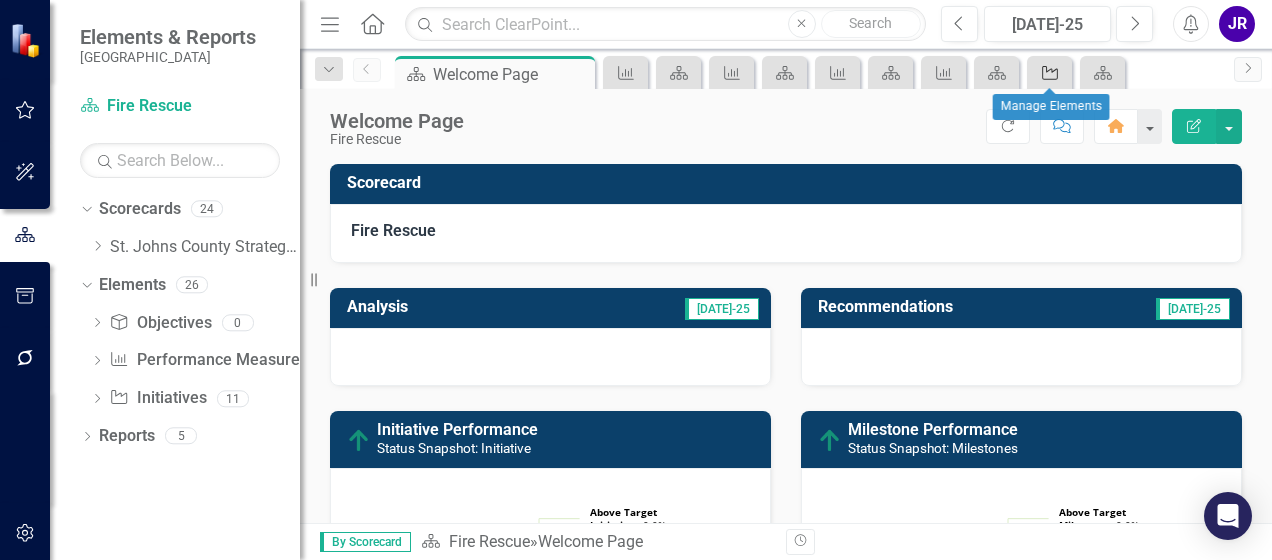 click on "Initiative" at bounding box center (1046, 72) 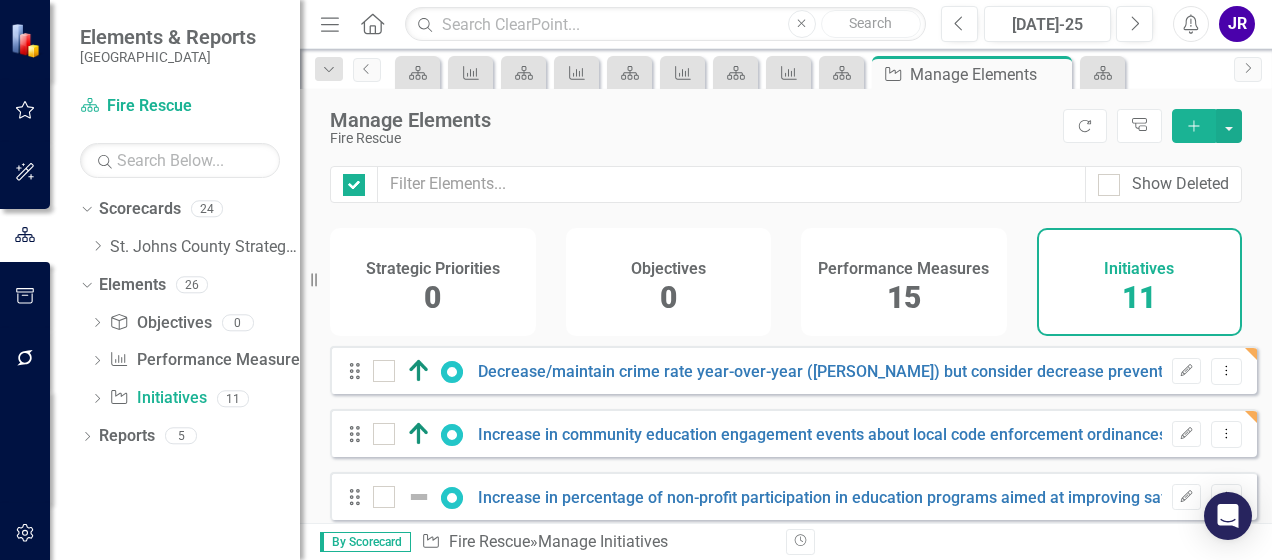 checkbox on "false" 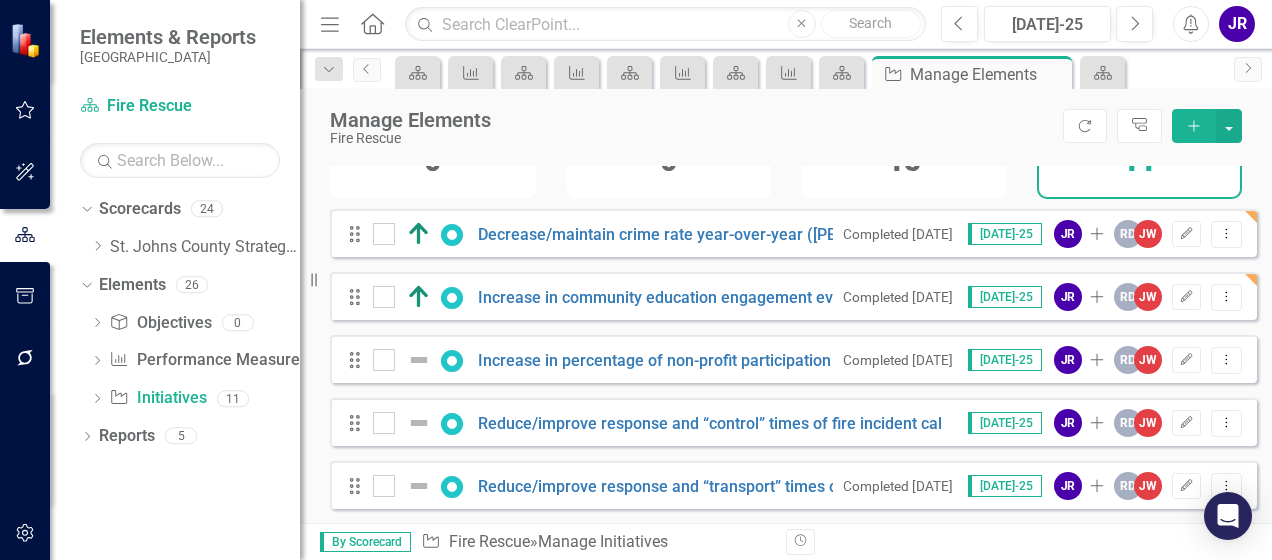 scroll, scrollTop: 145, scrollLeft: 0, axis: vertical 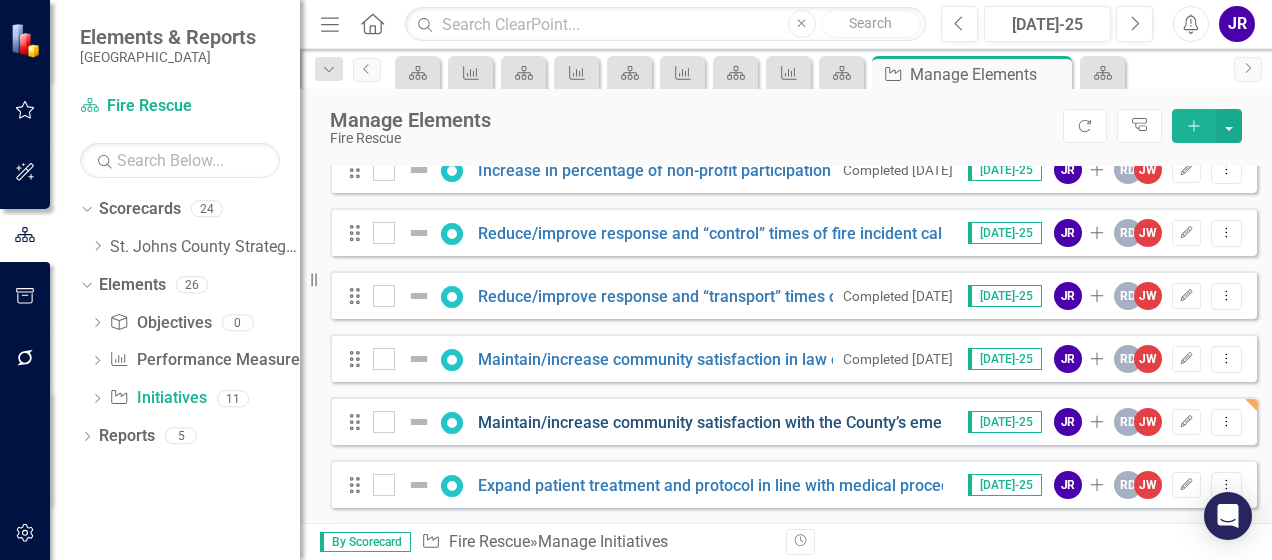 click on "Maintain/increase community satisfaction with the County’s emergency preparedness (measured by annual community survey)" at bounding box center [936, 422] 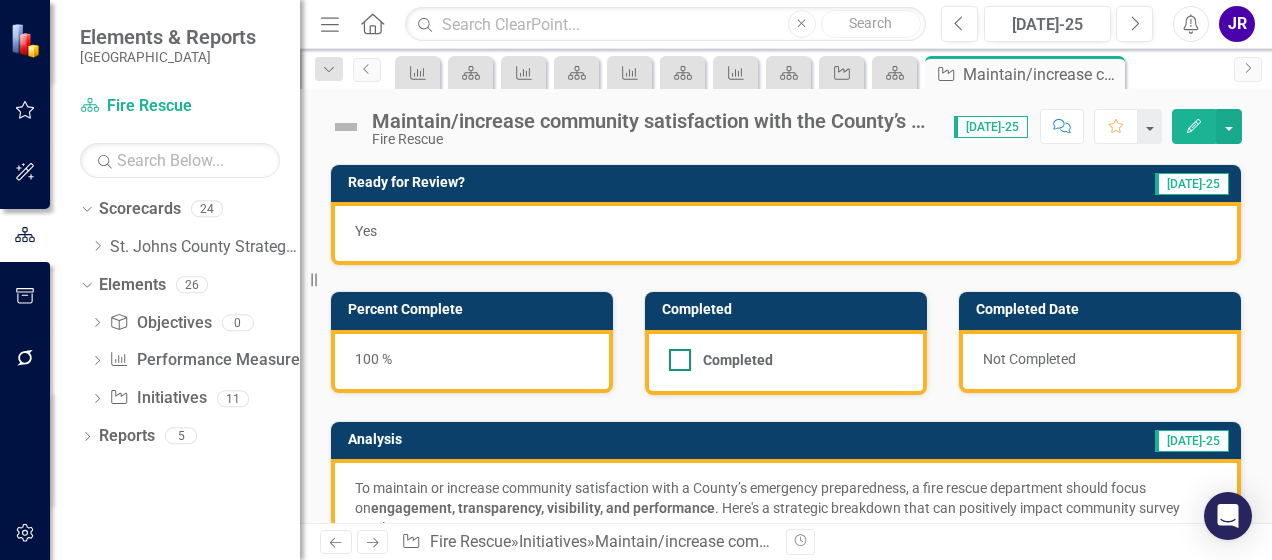 click at bounding box center [680, 360] 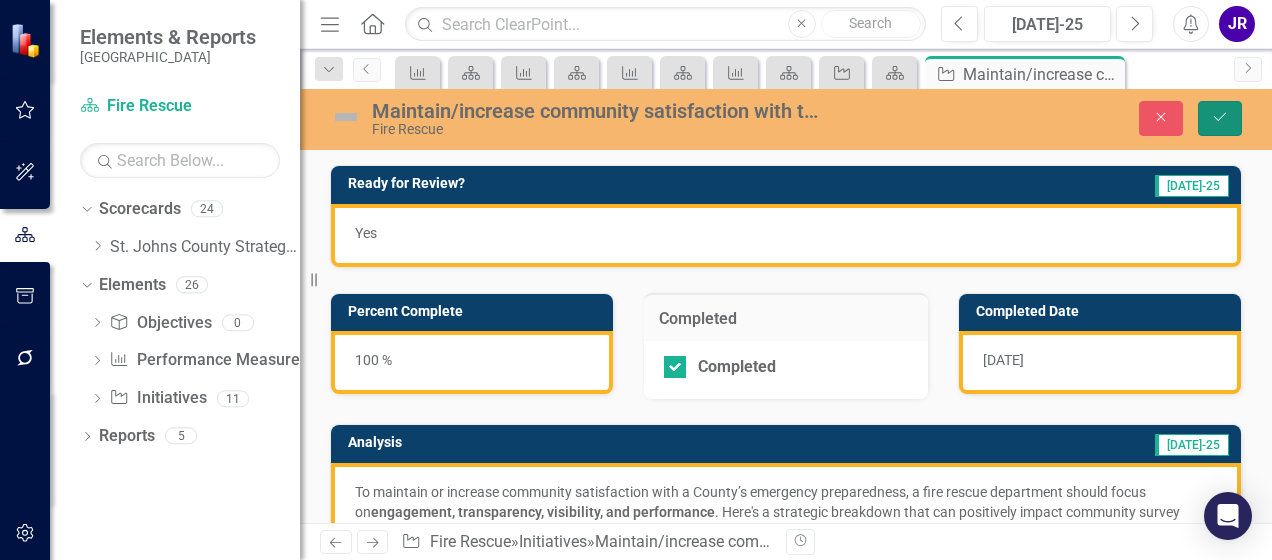 click 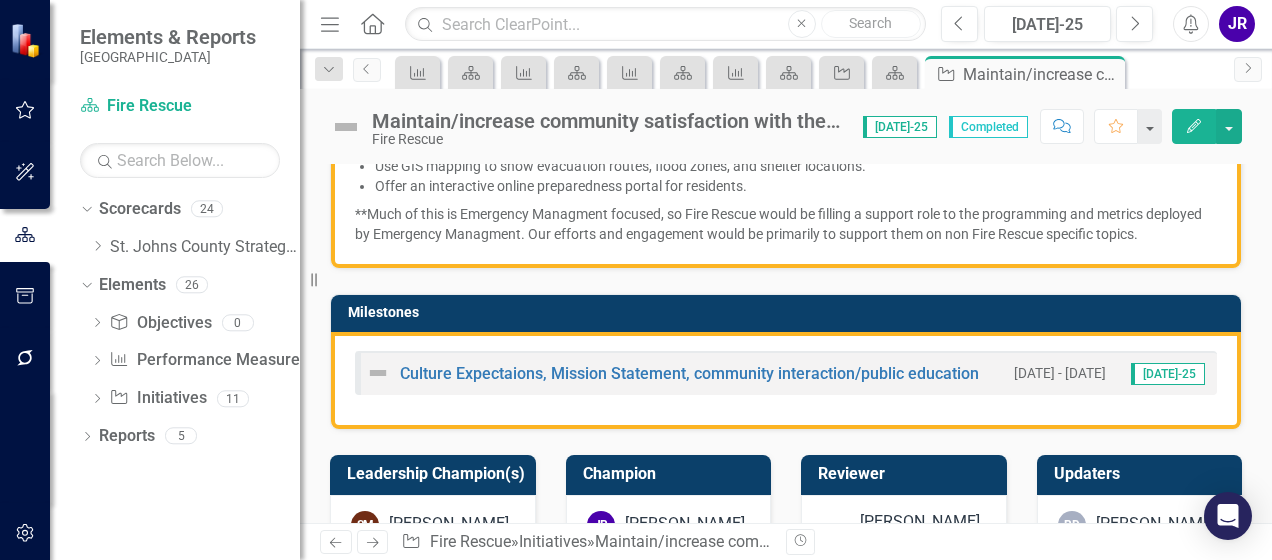scroll, scrollTop: 1409, scrollLeft: 0, axis: vertical 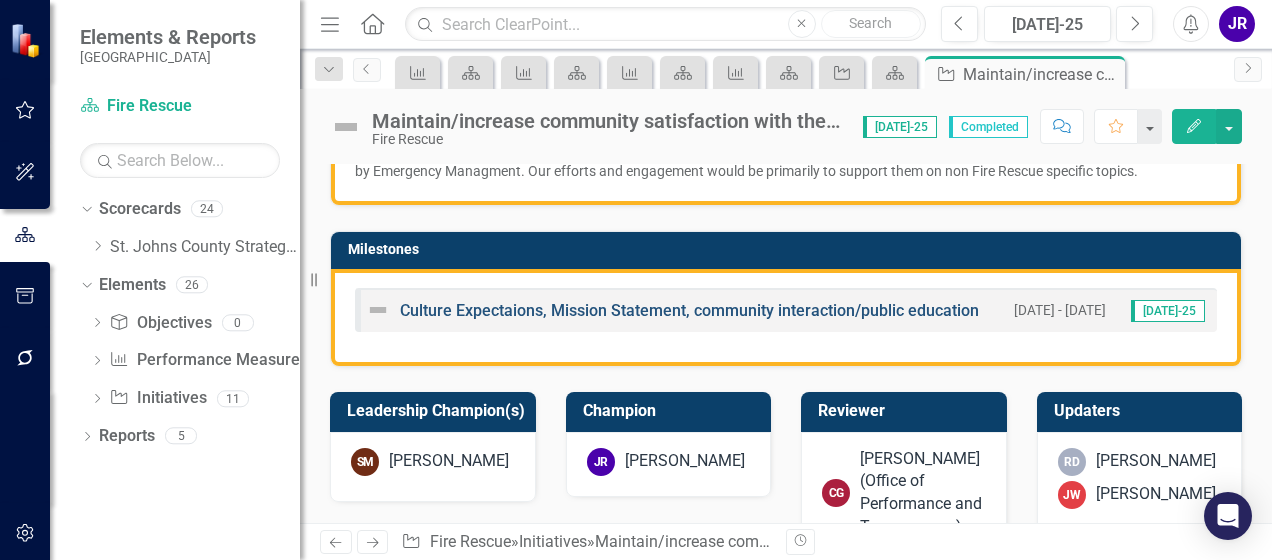click on "Culture Expectaions, Mission Statement, community interaction/public education" at bounding box center [689, 310] 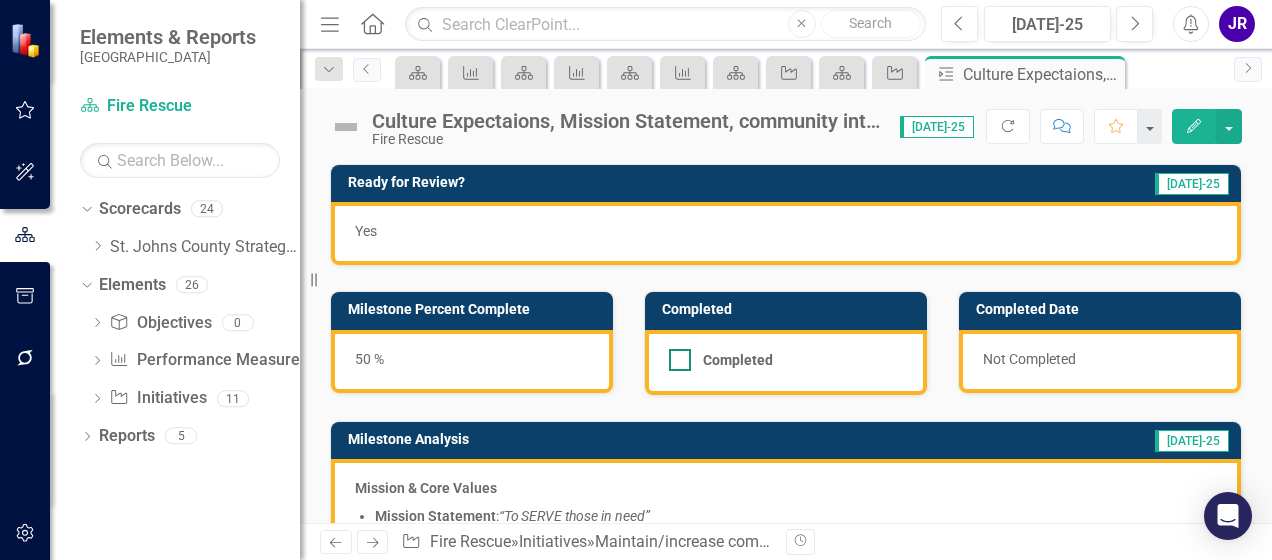 click at bounding box center [680, 360] 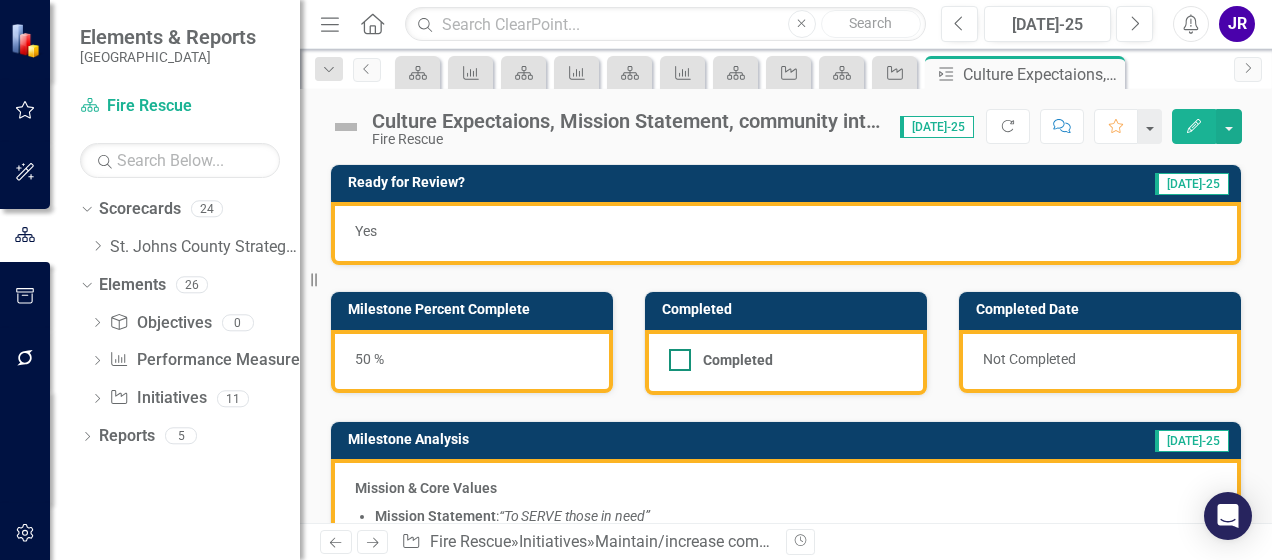 click on "Completed" at bounding box center [675, 355] 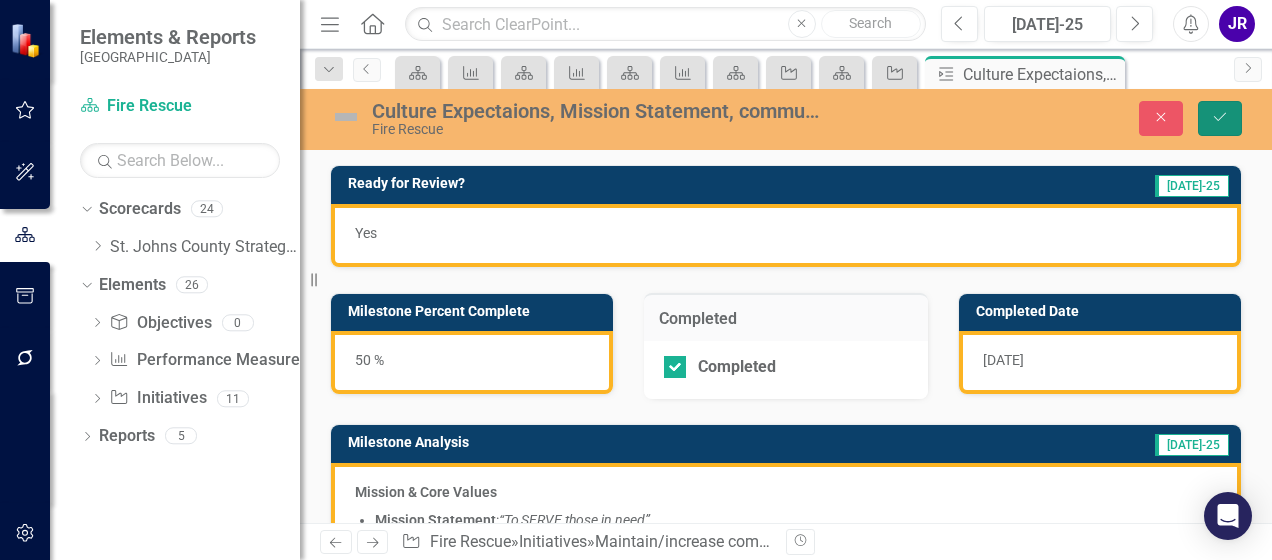 click on "Save" 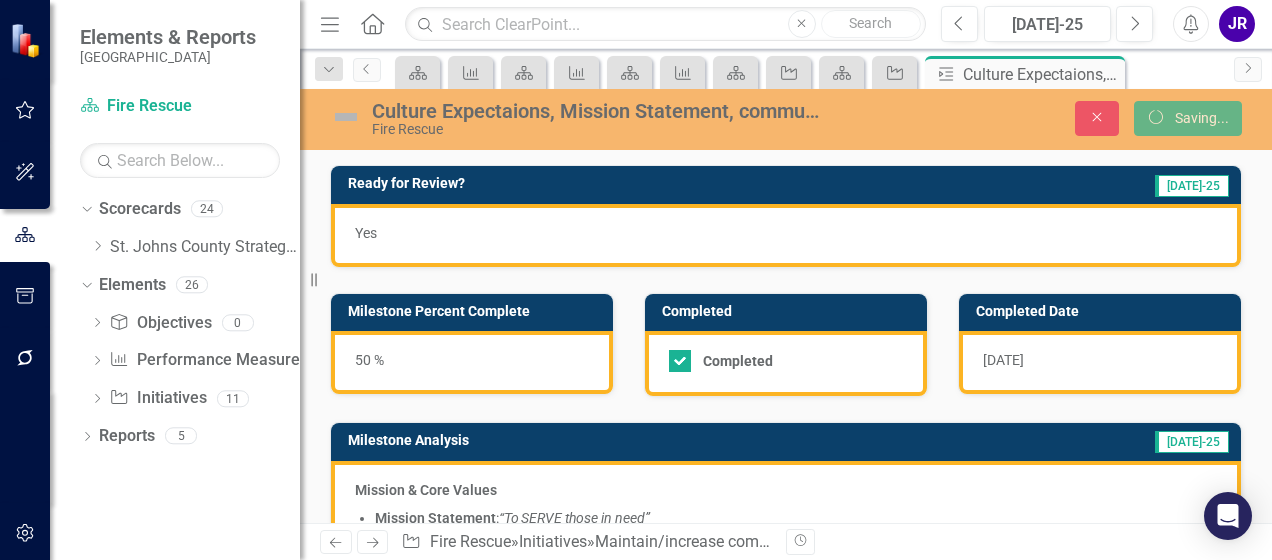 checkbox on "false" 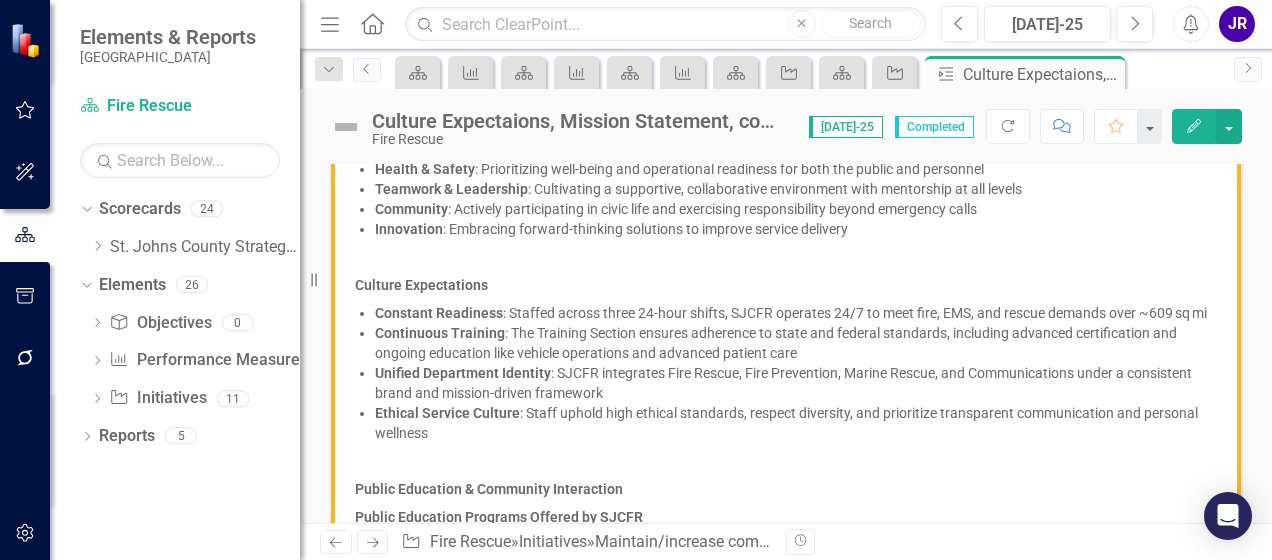 scroll, scrollTop: 190, scrollLeft: 0, axis: vertical 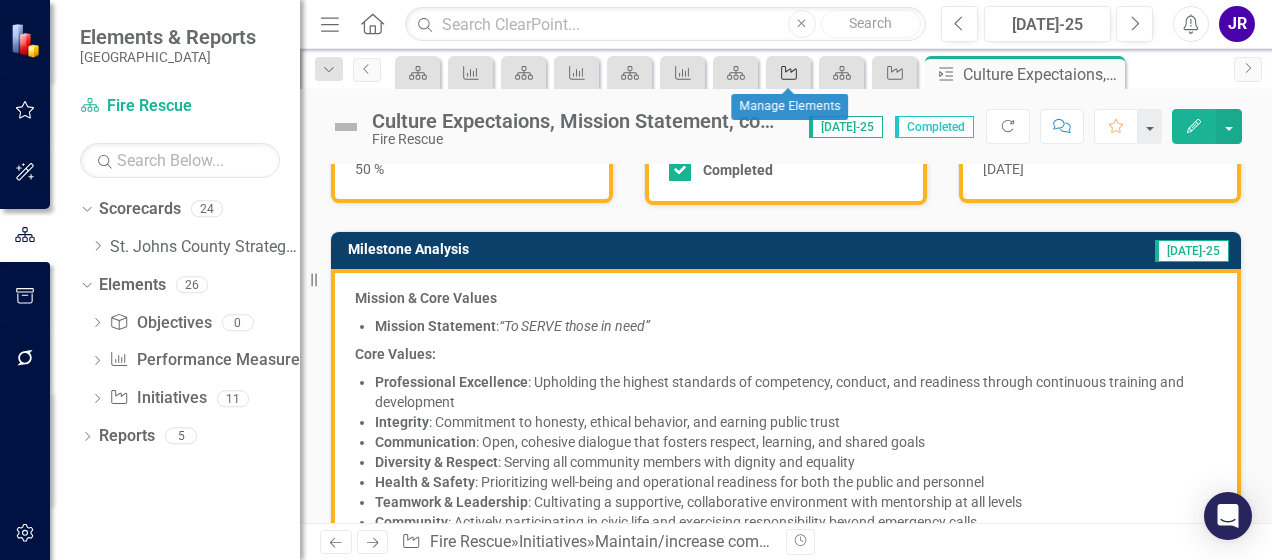 click on "Initiative" 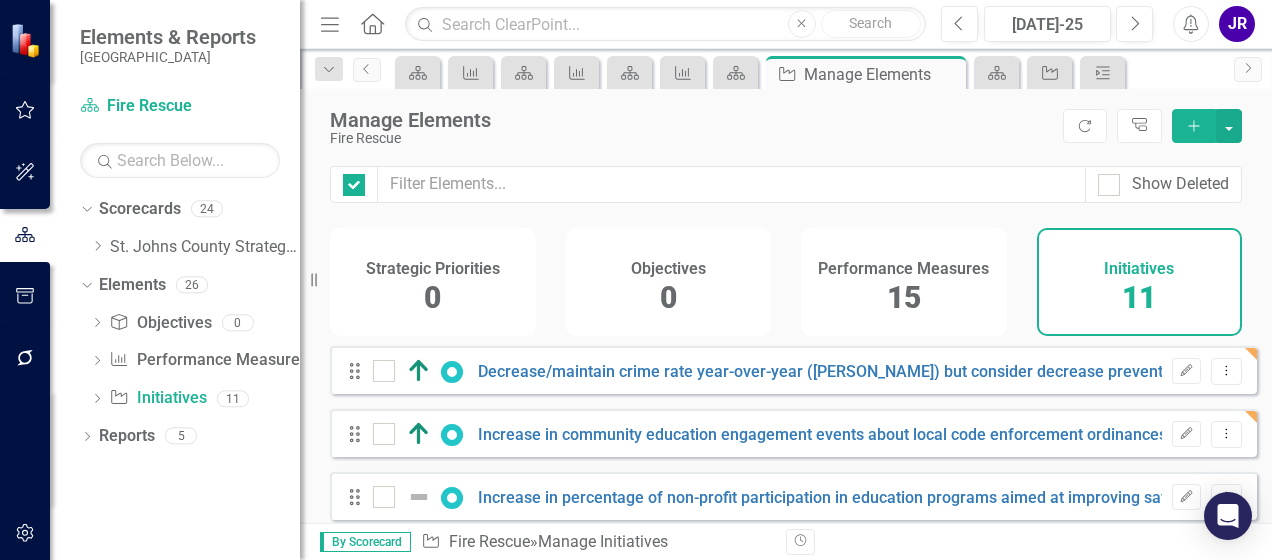 checkbox on "false" 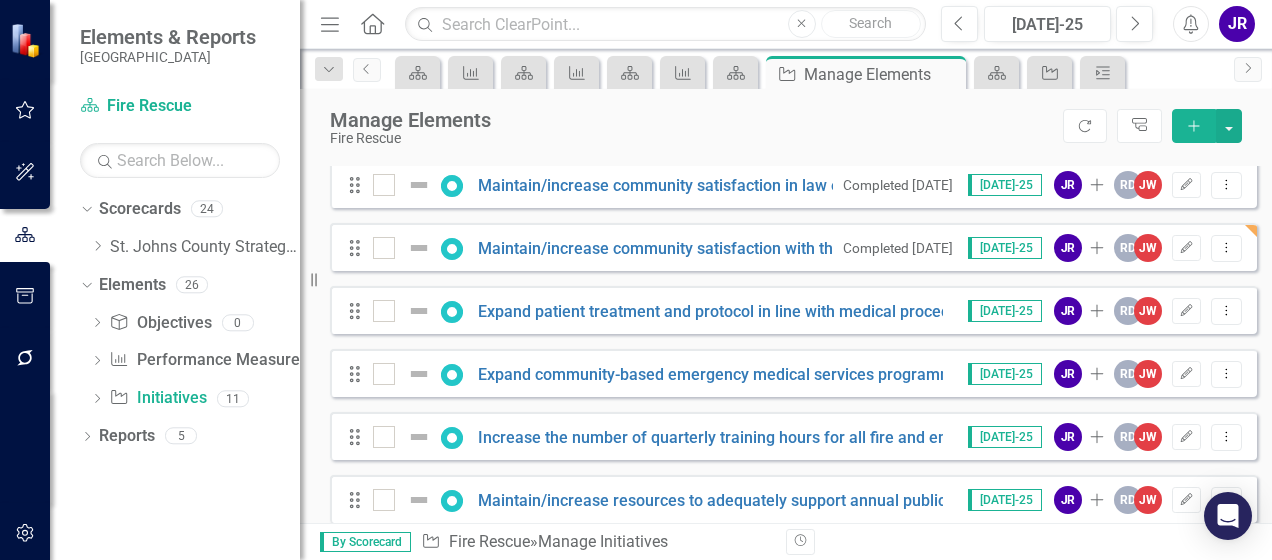 scroll, scrollTop: 530, scrollLeft: 0, axis: vertical 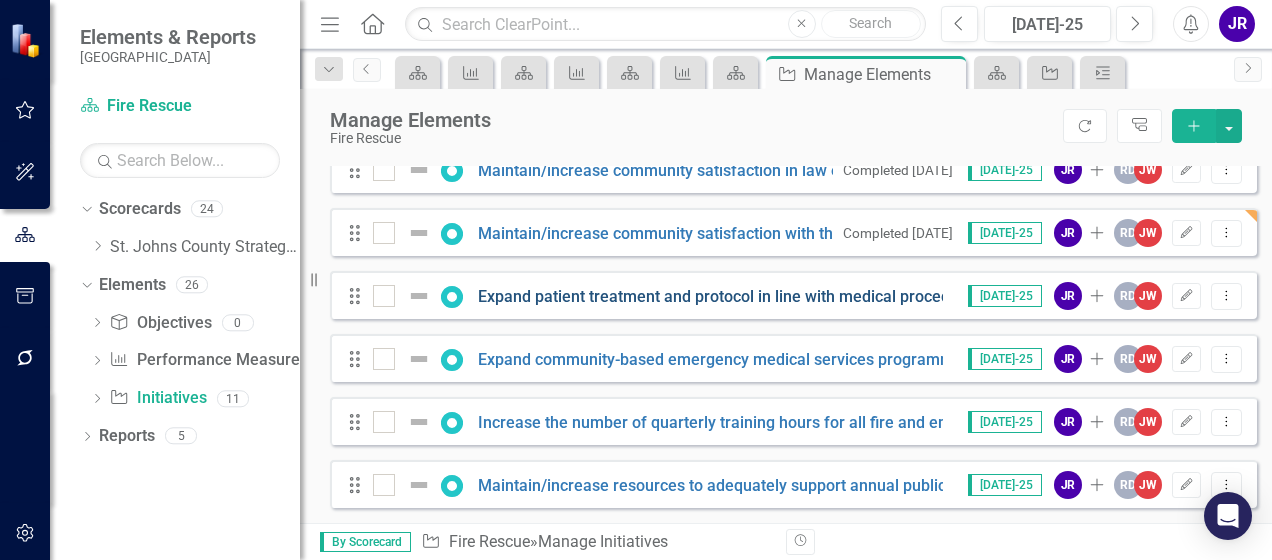 click on "Expand patient treatment and protocol in line with medical procedures and technology advances" at bounding box center [823, 296] 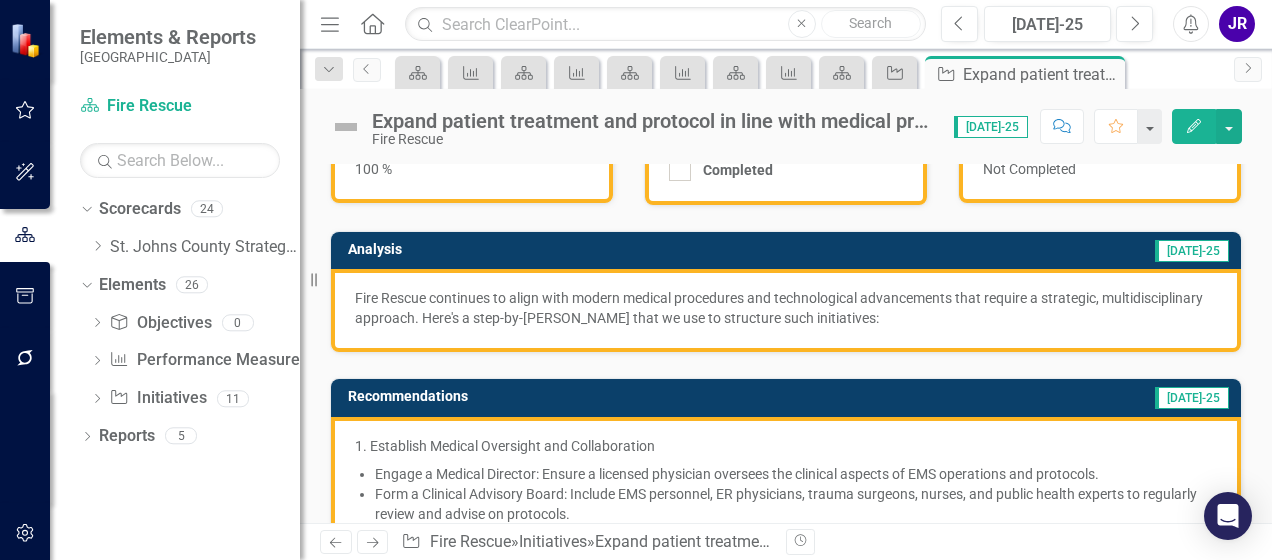scroll, scrollTop: 194, scrollLeft: 0, axis: vertical 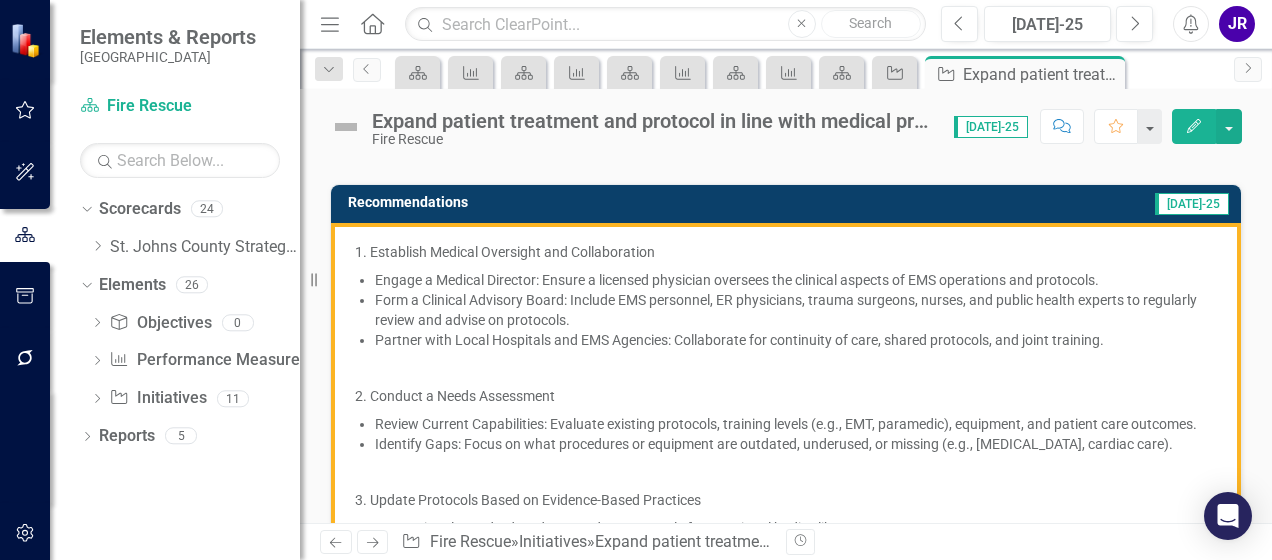 click at bounding box center (786, 368) 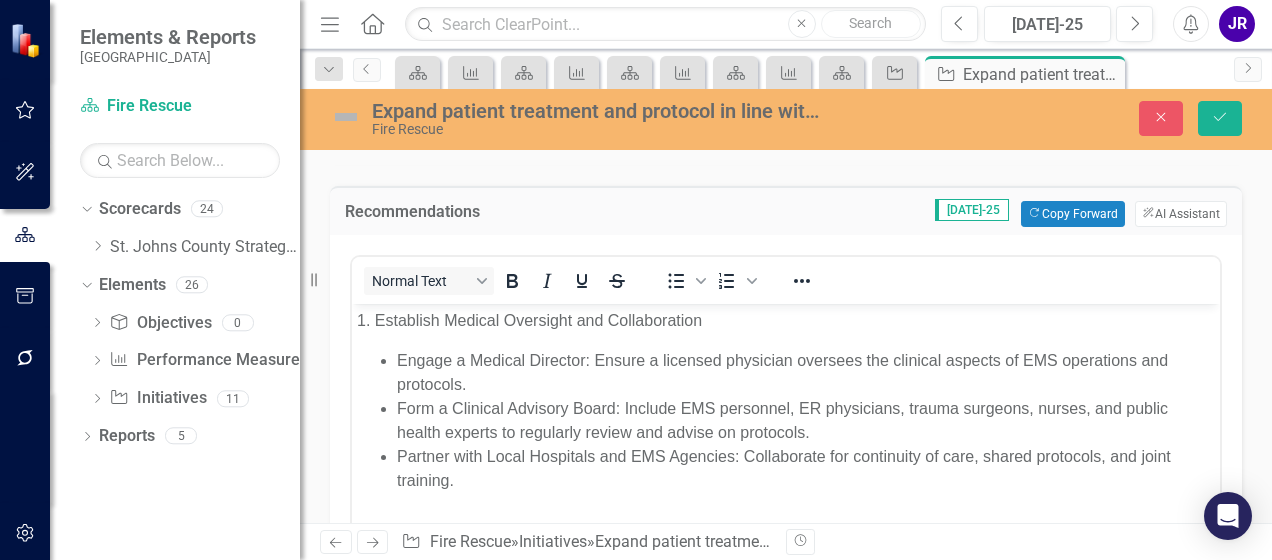 scroll, scrollTop: 0, scrollLeft: 0, axis: both 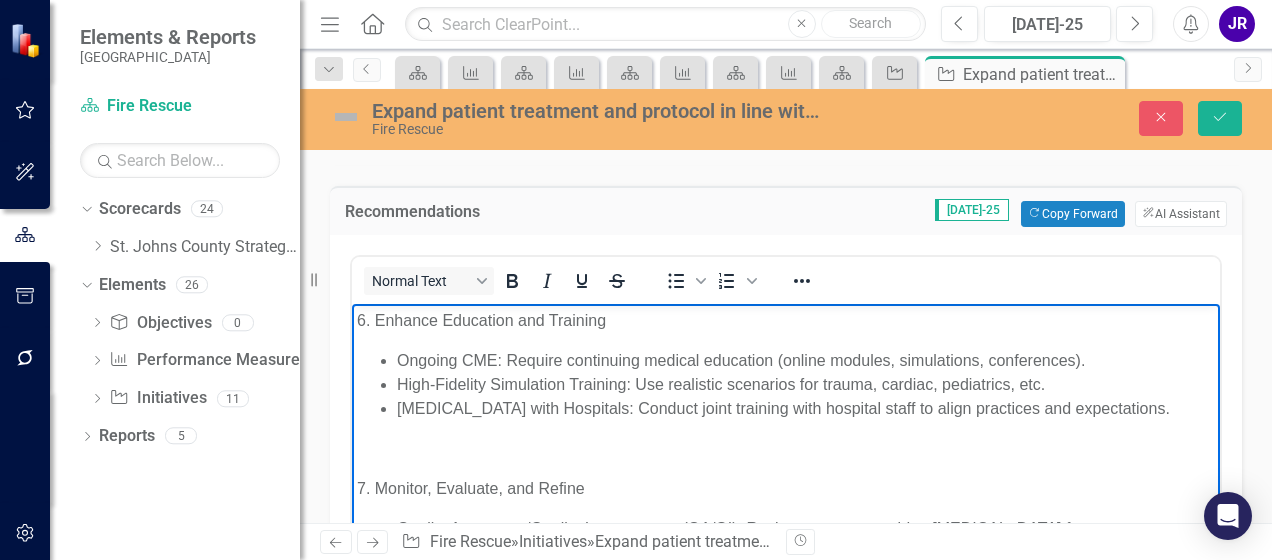 drag, startPoint x: 1196, startPoint y: 390, endPoint x: 1532, endPoint y: 831, distance: 554.4159 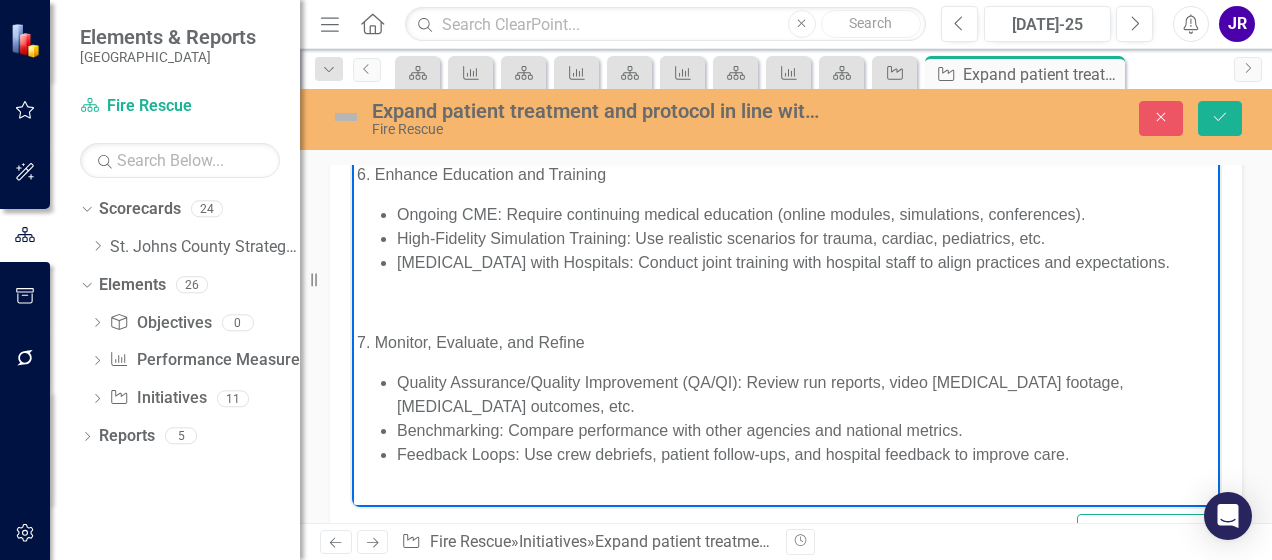 scroll, scrollTop: 510, scrollLeft: 0, axis: vertical 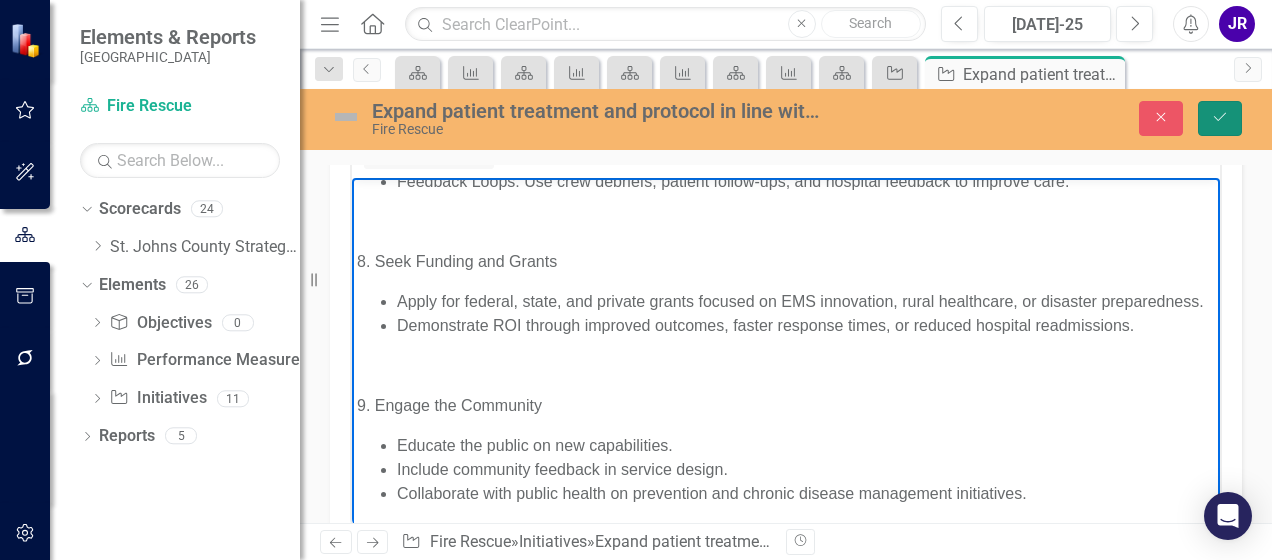 click on "Save" at bounding box center [1220, 118] 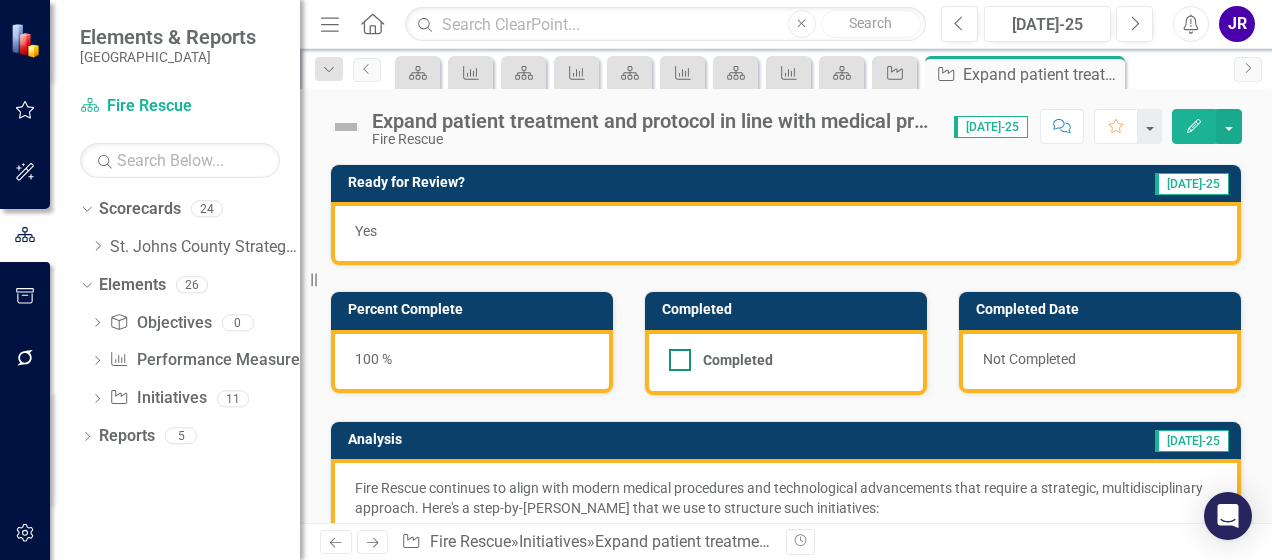 click on "Completed" at bounding box center (675, 355) 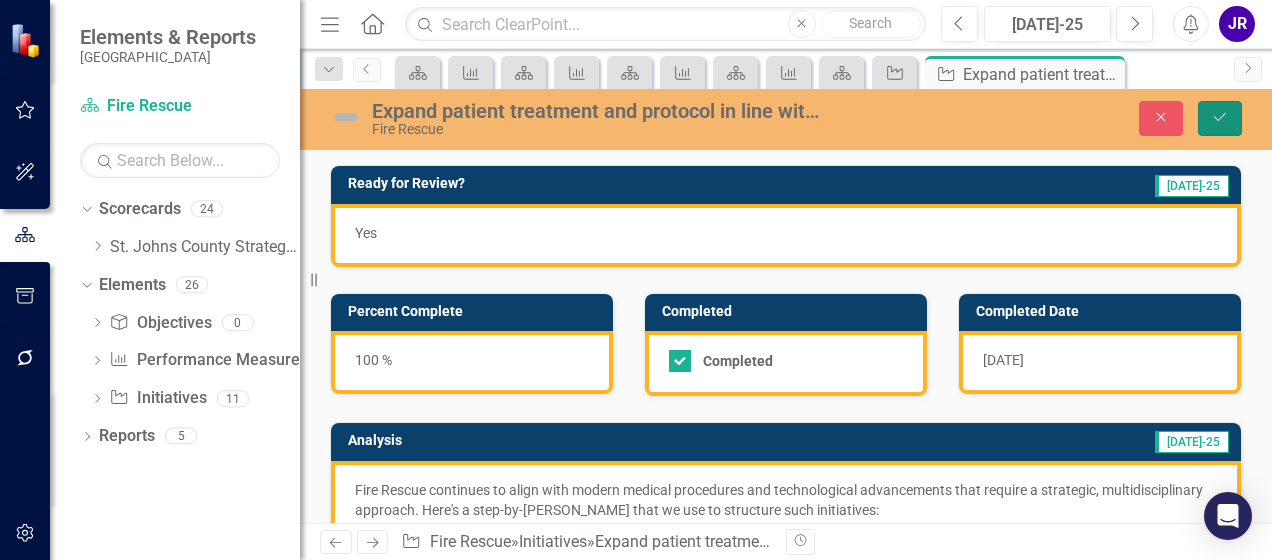click on "Save" 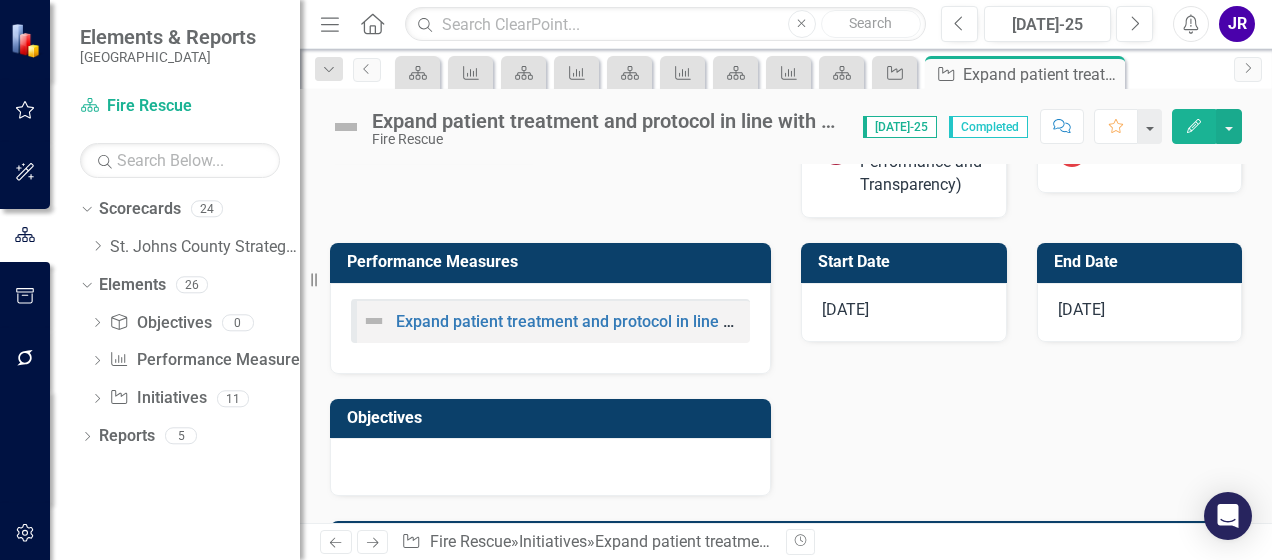 scroll, scrollTop: 2018, scrollLeft: 0, axis: vertical 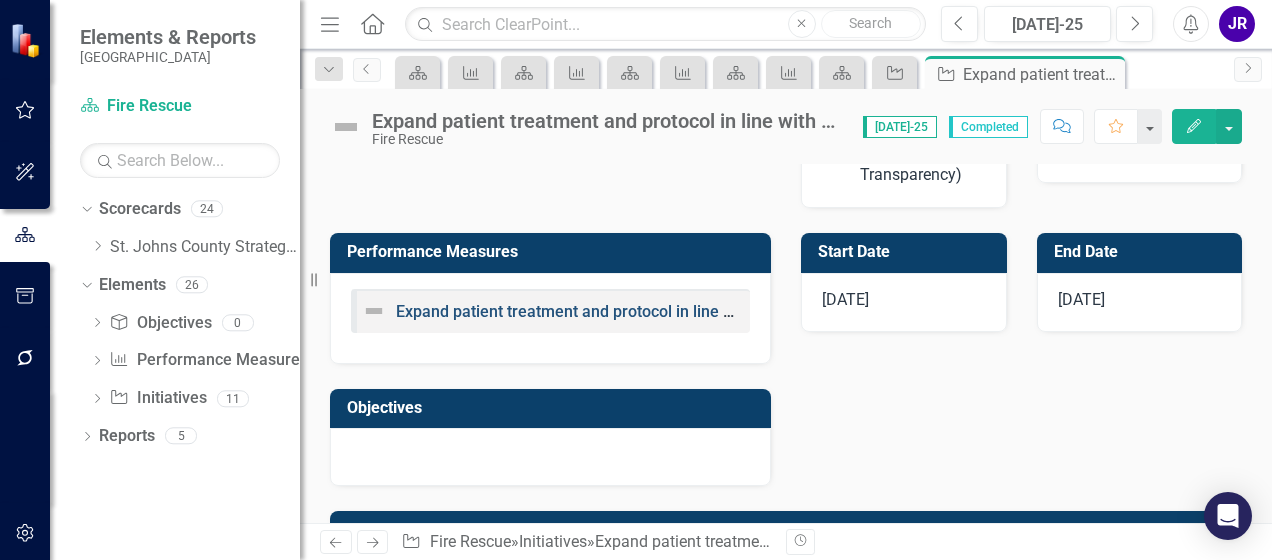 click on "Expand patient treatment and protocol in line with medical procedures and technology advances" at bounding box center [741, 311] 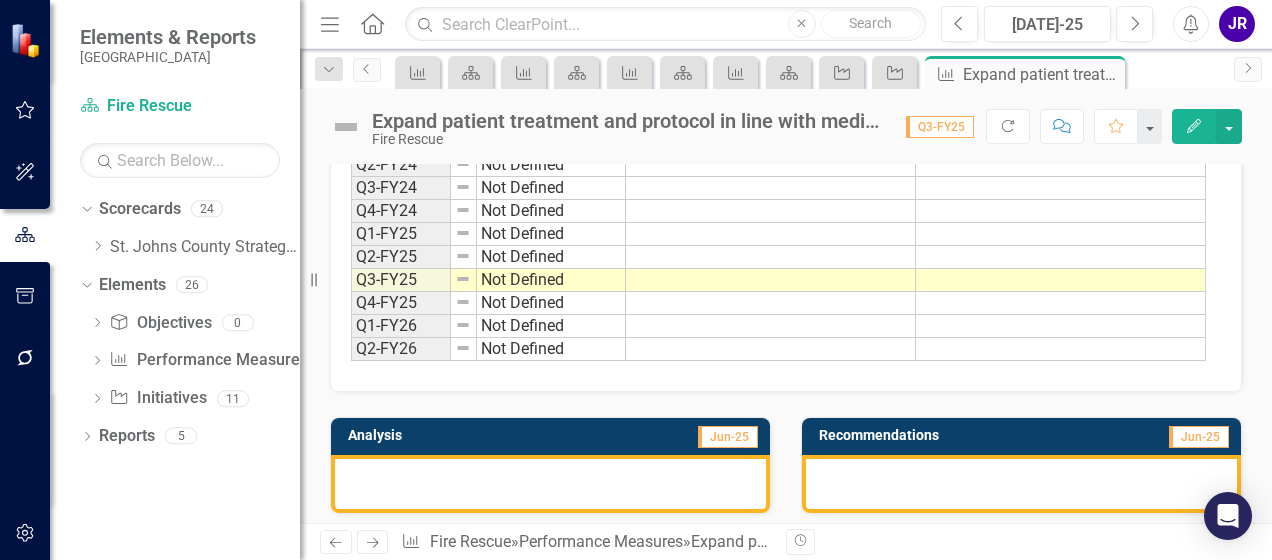 scroll, scrollTop: 0, scrollLeft: 0, axis: both 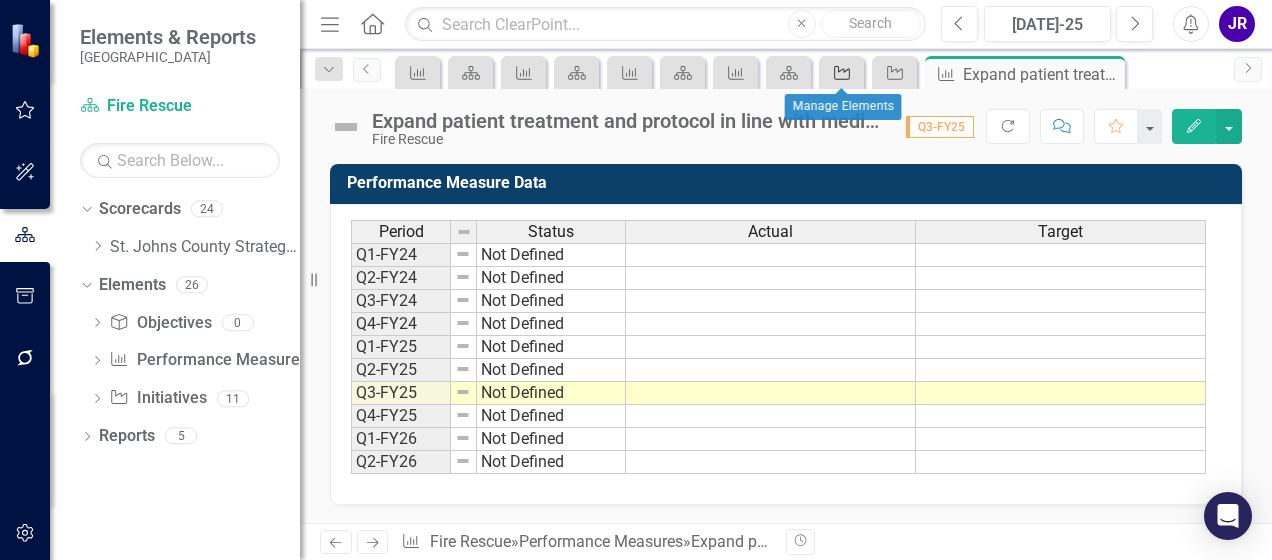 click on "Initiative" 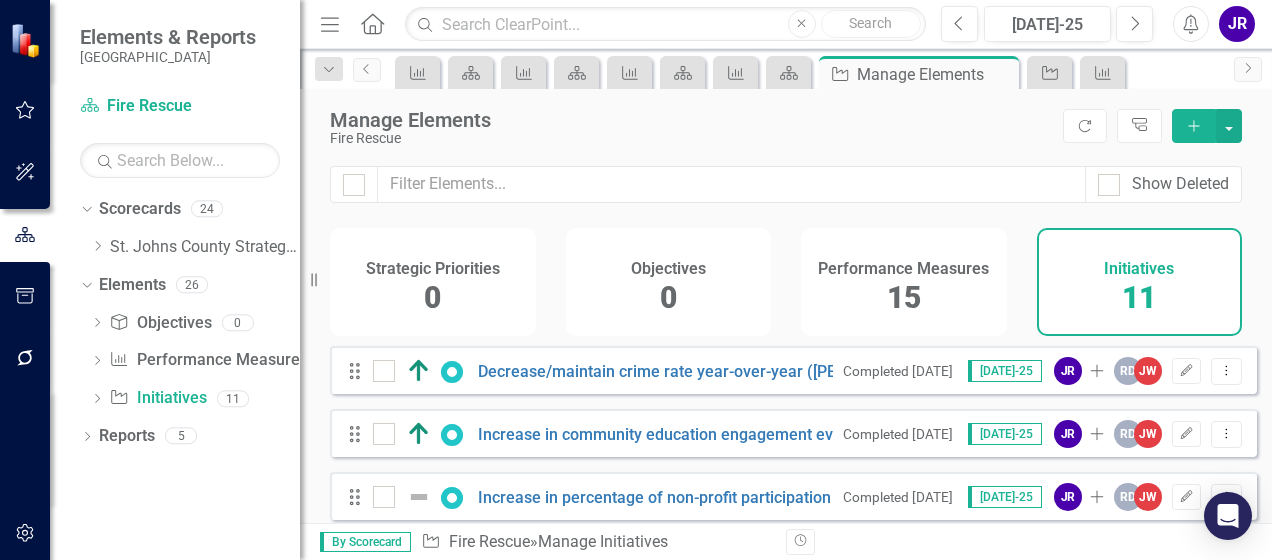 checkbox on "false" 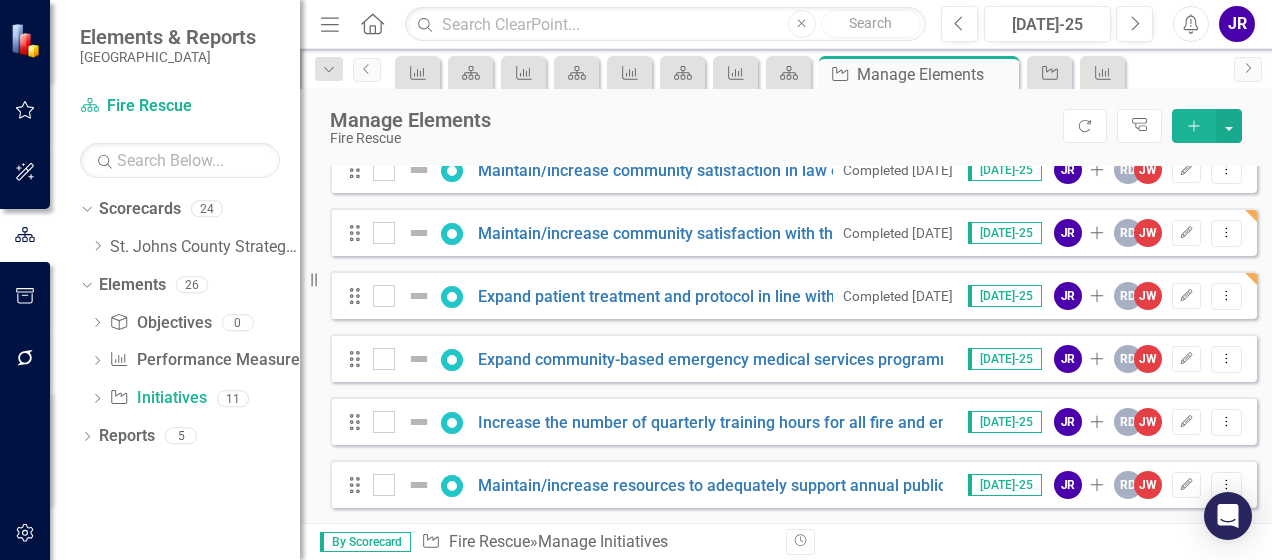 scroll, scrollTop: 530, scrollLeft: 0, axis: vertical 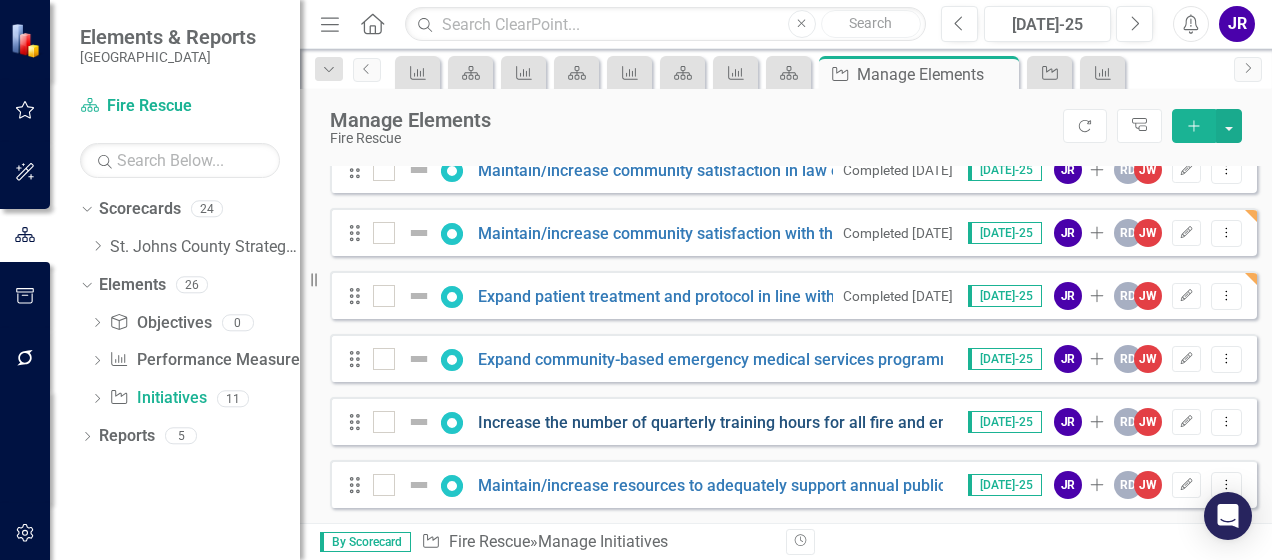 click on "Increase the number of quarterly training hours for all fire and emergency medical services personnel" at bounding box center (844, 422) 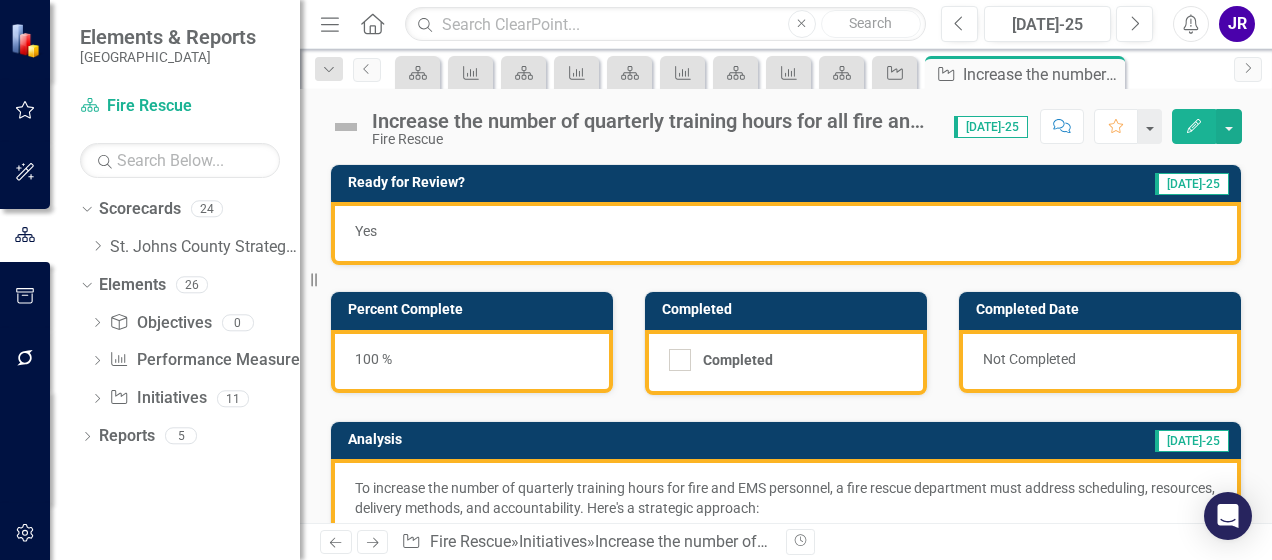 scroll, scrollTop: 175, scrollLeft: 0, axis: vertical 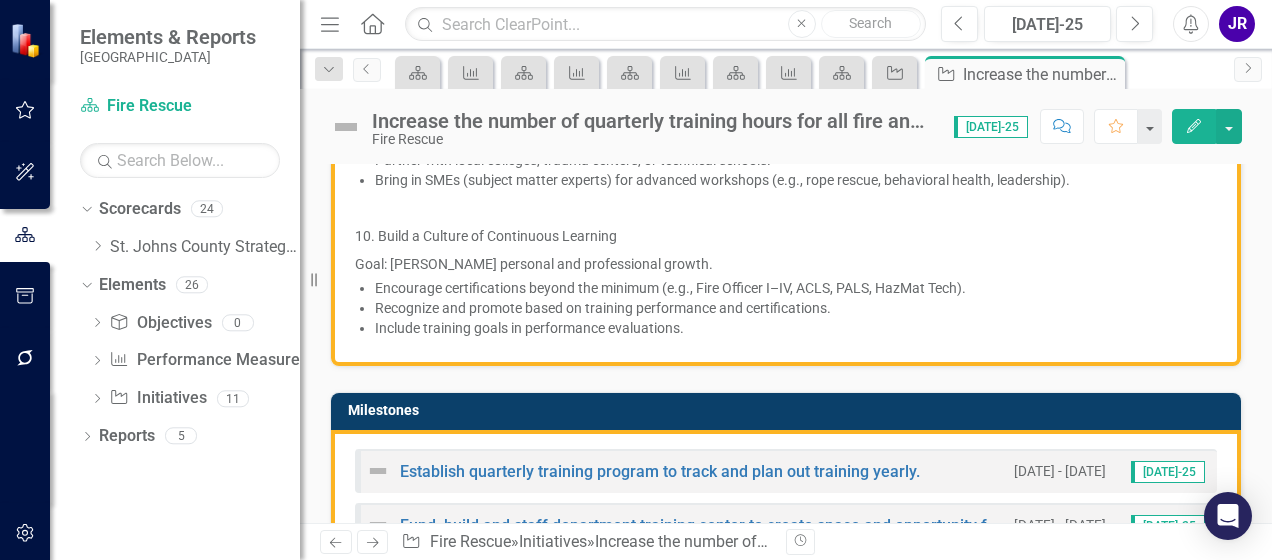 click on "Strategies to Increase Quarterly Training Hours
1. Develop a Structured Annual Training Plan
Goal: Ensure training is planned, consistent, and aligned with department needs.
Create a training calendar that includes mandatory and elective topics.
Rotate focus areas (e.g., technical rescue, EMS, hazmat, fire suppression).
Align training with NFPA 1001, 1002, 1021, and EMT/Paramedic CE requirements.
2. Integrate Training Into Regular Shift Time
Goal: Make training part of the workday, not an add-on.
Dedicate 1–2 hours per shift to skills drills or tabletop scenarios.
Use on-duty personnel during slower call volume times.
Schedule weekly or biweekly “training blocks” to ensure consistent exposure.
3. Use Online and Blended Learning Platforms
Goal: Offer flexibility and expand access to training materials.
Implement platforms like TargetSolutions (Vector Learning Management System).
Require completion of assigned online modules each quarter." at bounding box center (786, -414) 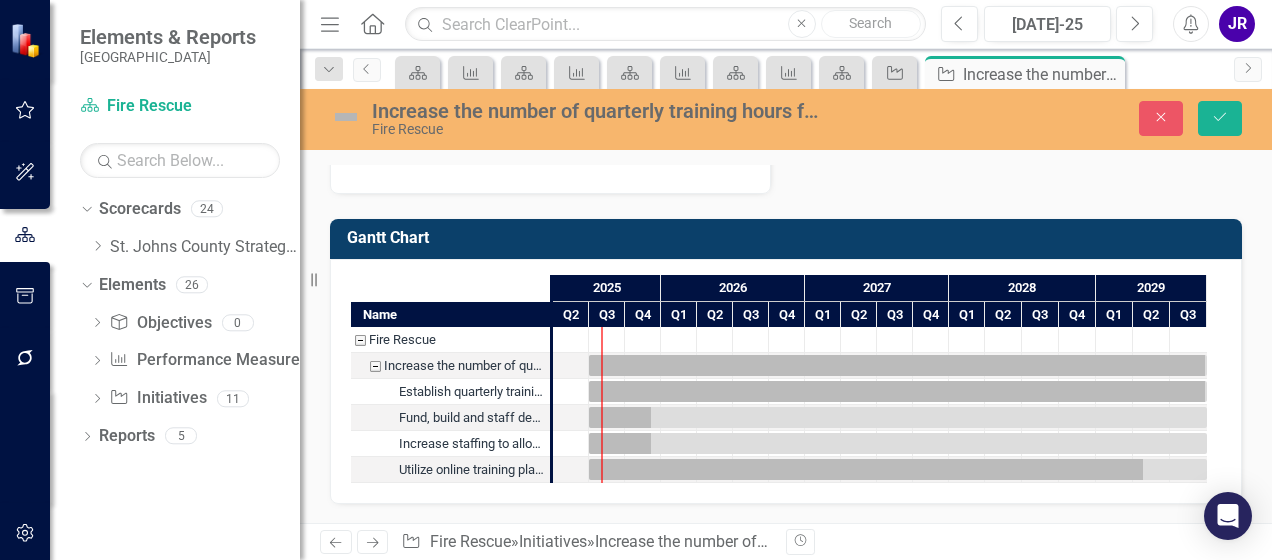 scroll, scrollTop: 1754, scrollLeft: 0, axis: vertical 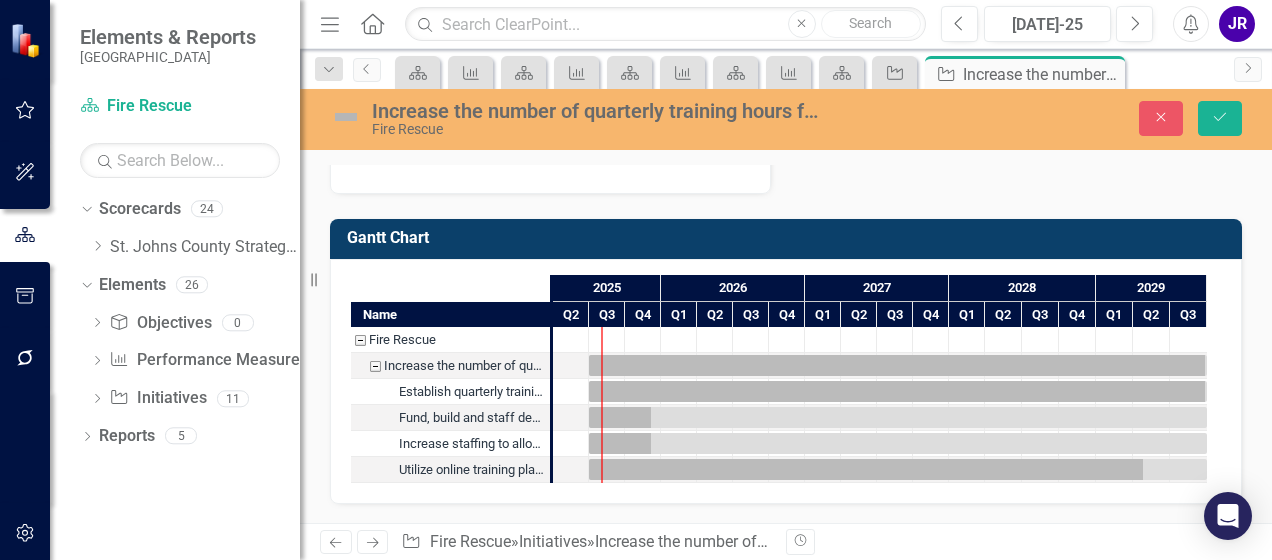 drag, startPoint x: 1254, startPoint y: 483, endPoint x: 1253, endPoint y: 467, distance: 16.03122 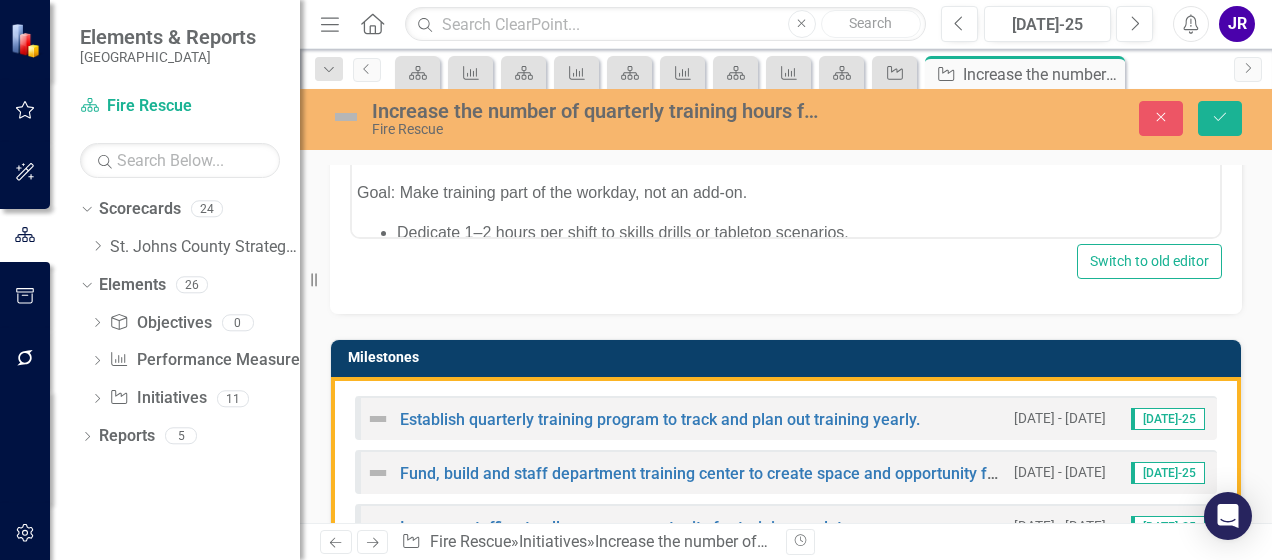 scroll, scrollTop: 733, scrollLeft: 0, axis: vertical 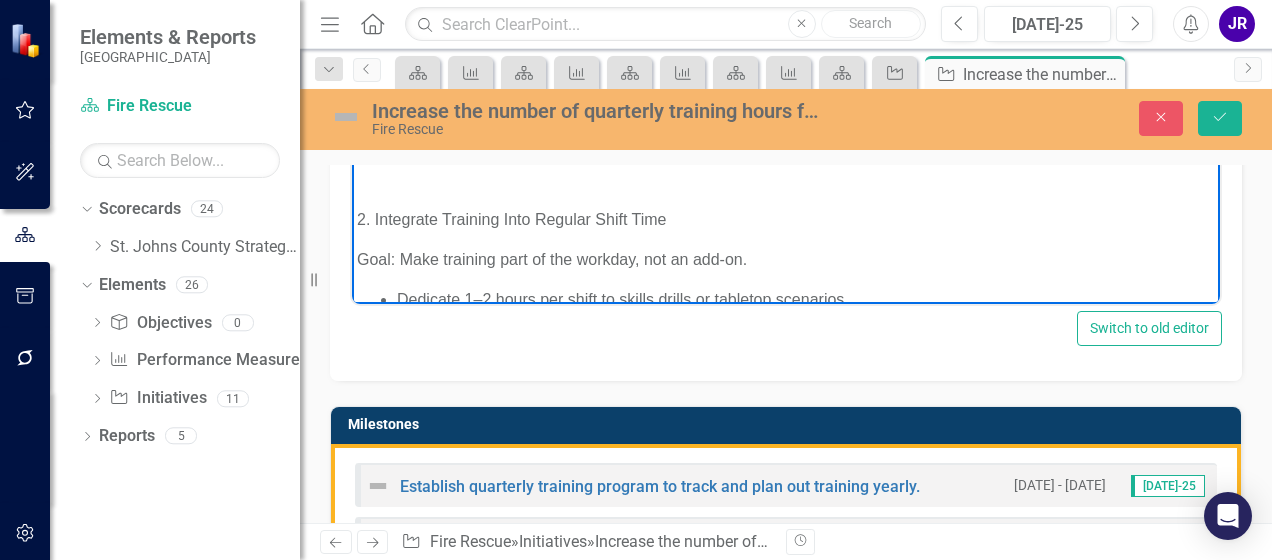 click on "2. Integrate Training Into Regular Shift Time" at bounding box center [786, 220] 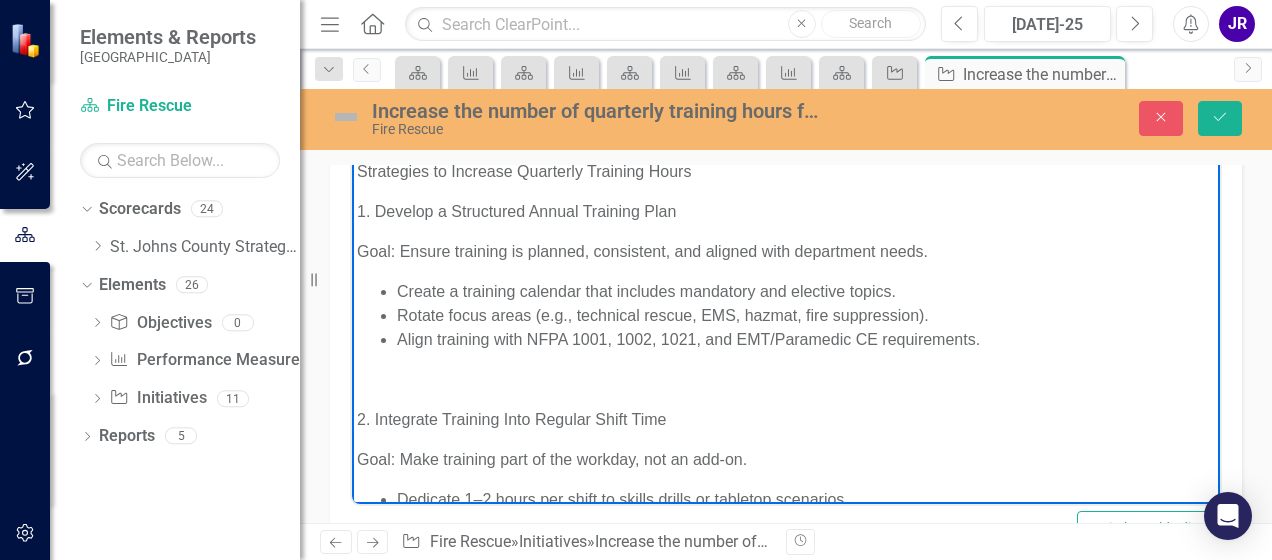scroll, scrollTop: 490, scrollLeft: 0, axis: vertical 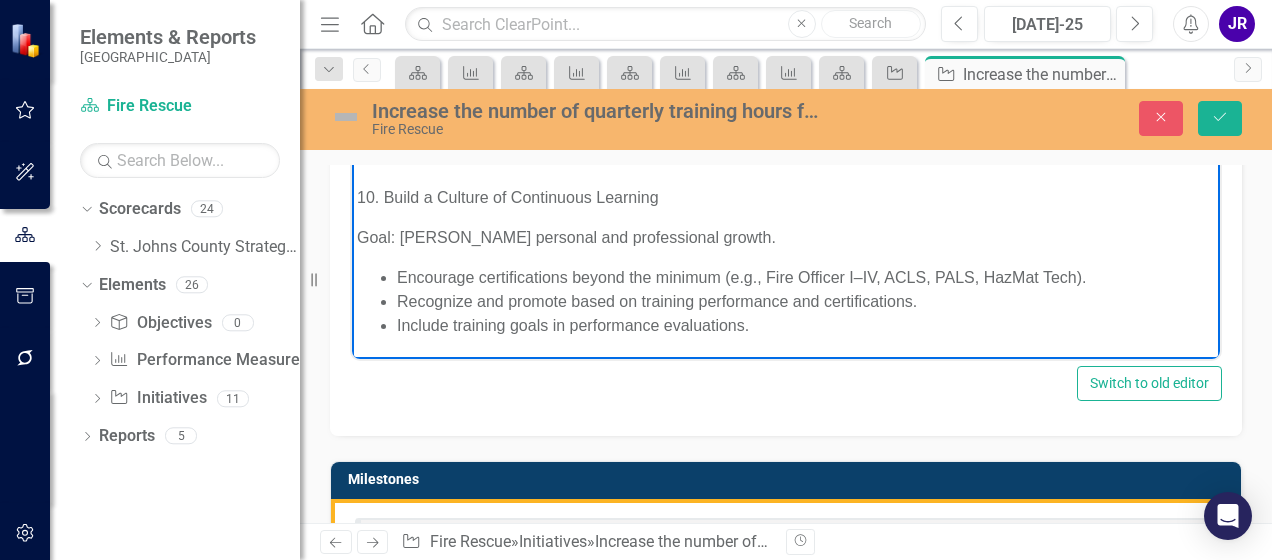 click on "Include training goals in performance evaluations." at bounding box center (806, 325) 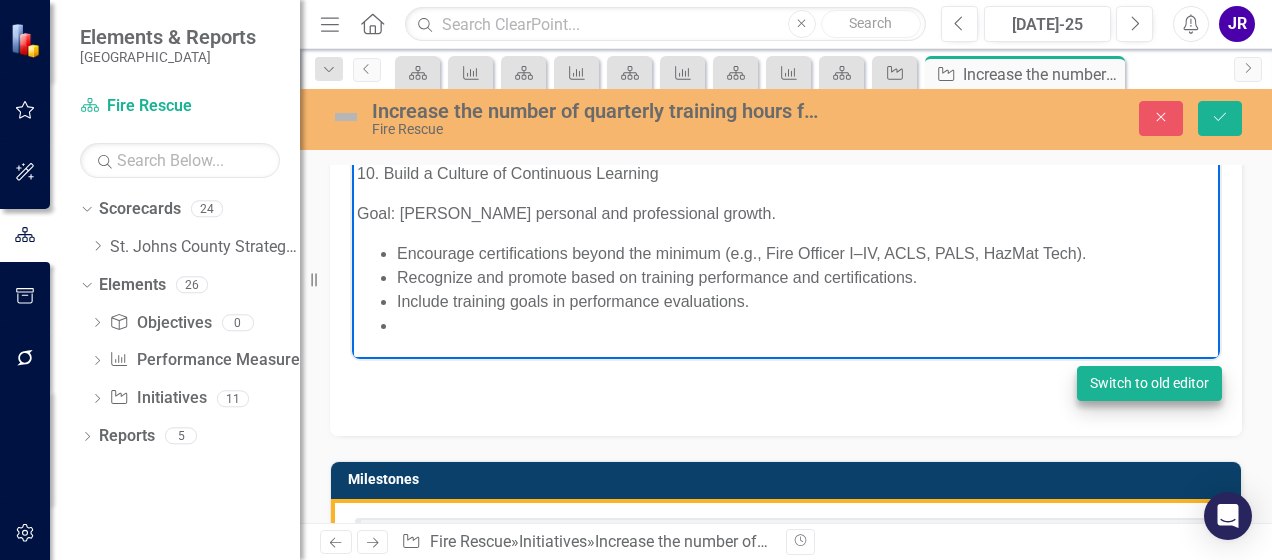 scroll, scrollTop: 1808, scrollLeft: 0, axis: vertical 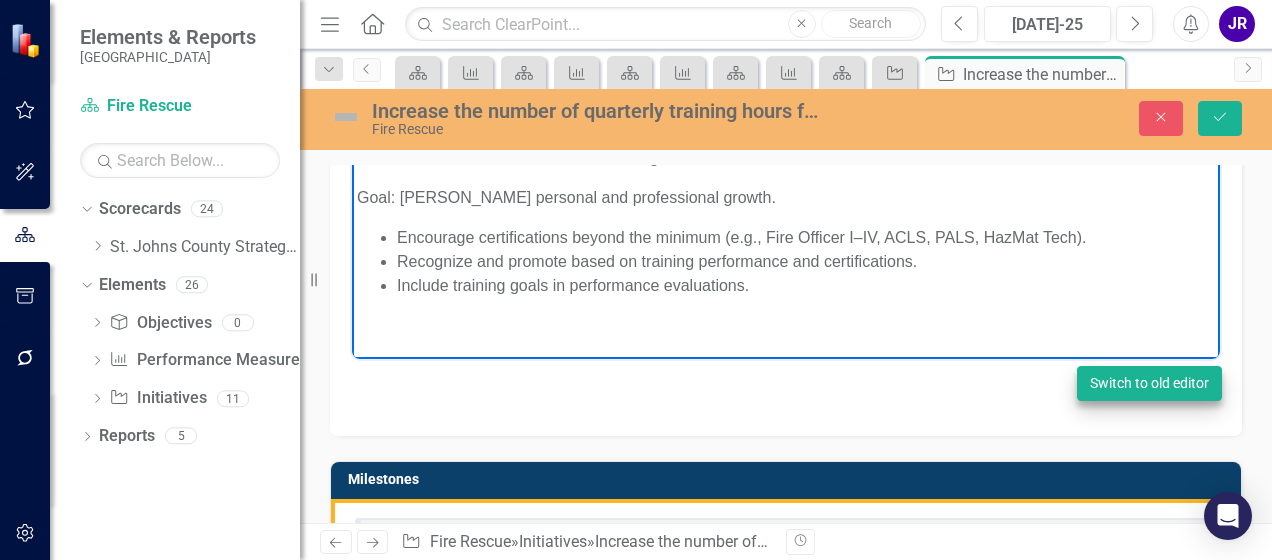 type 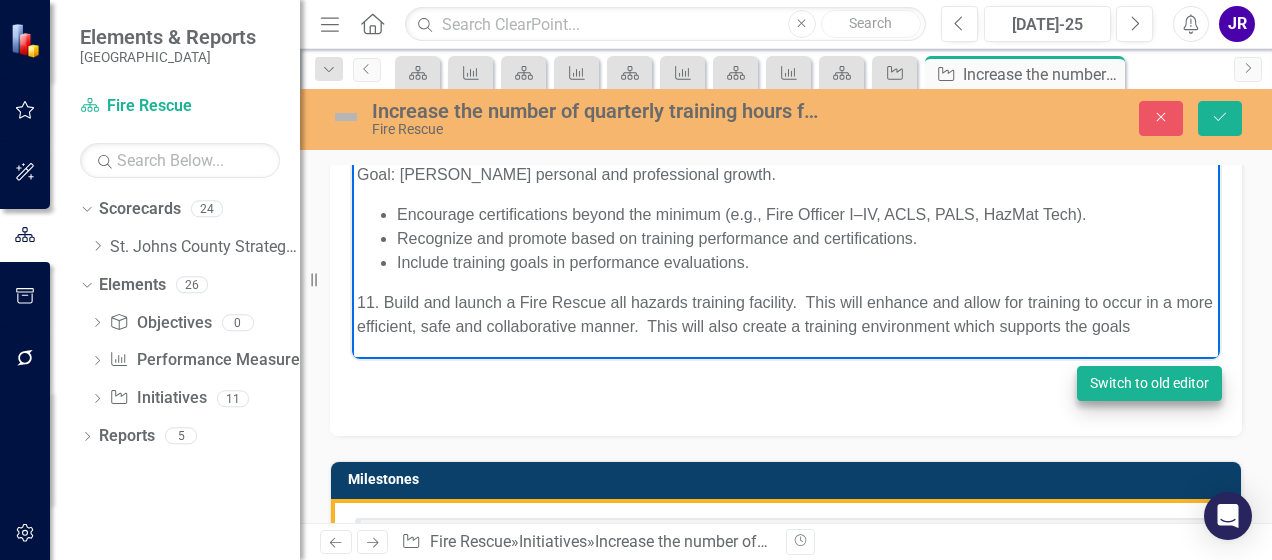 scroll, scrollTop: 1852, scrollLeft: 0, axis: vertical 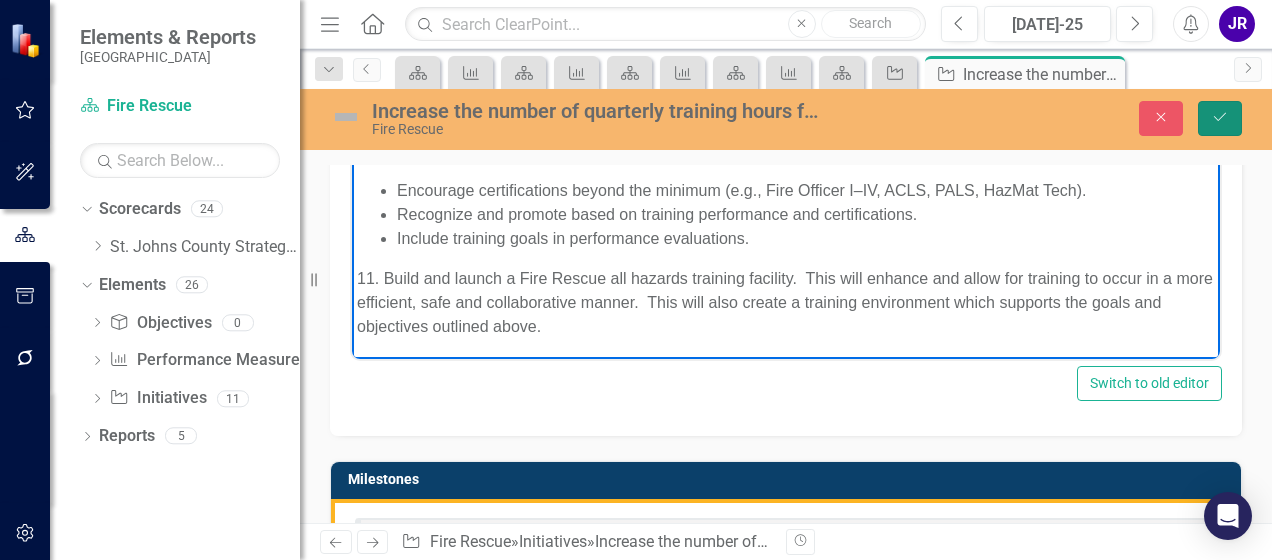 click on "Save" 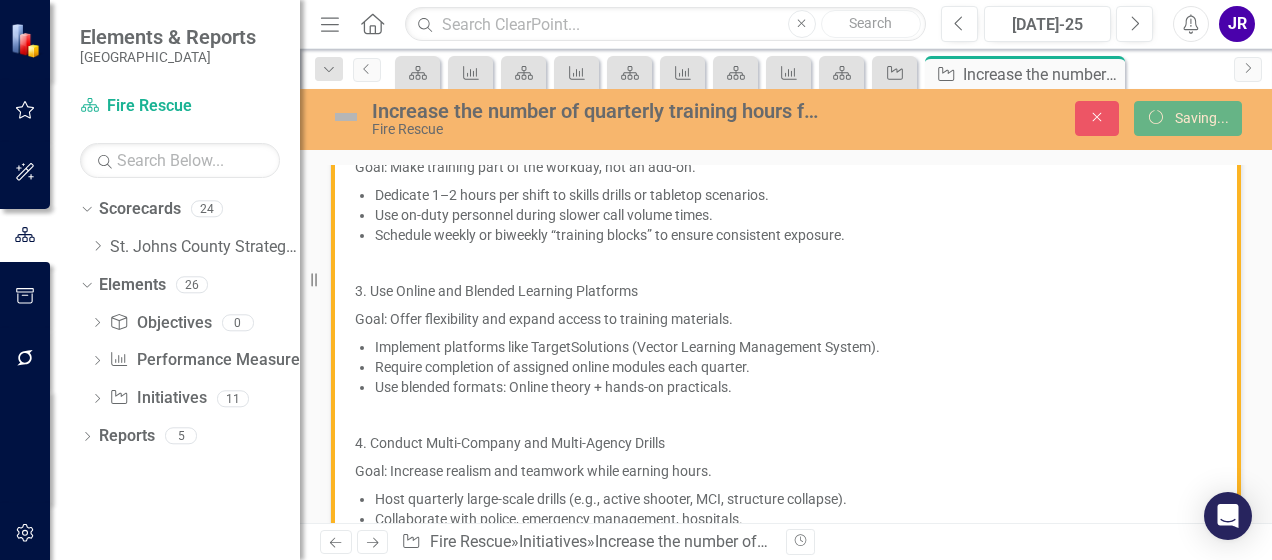 scroll, scrollTop: 668, scrollLeft: 0, axis: vertical 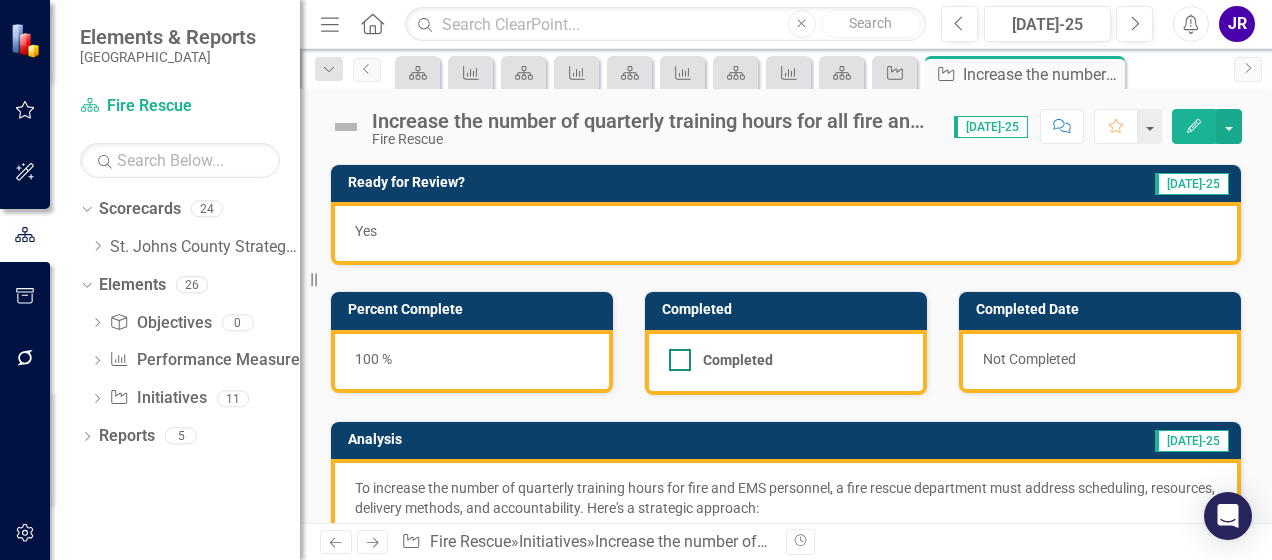 click at bounding box center (680, 360) 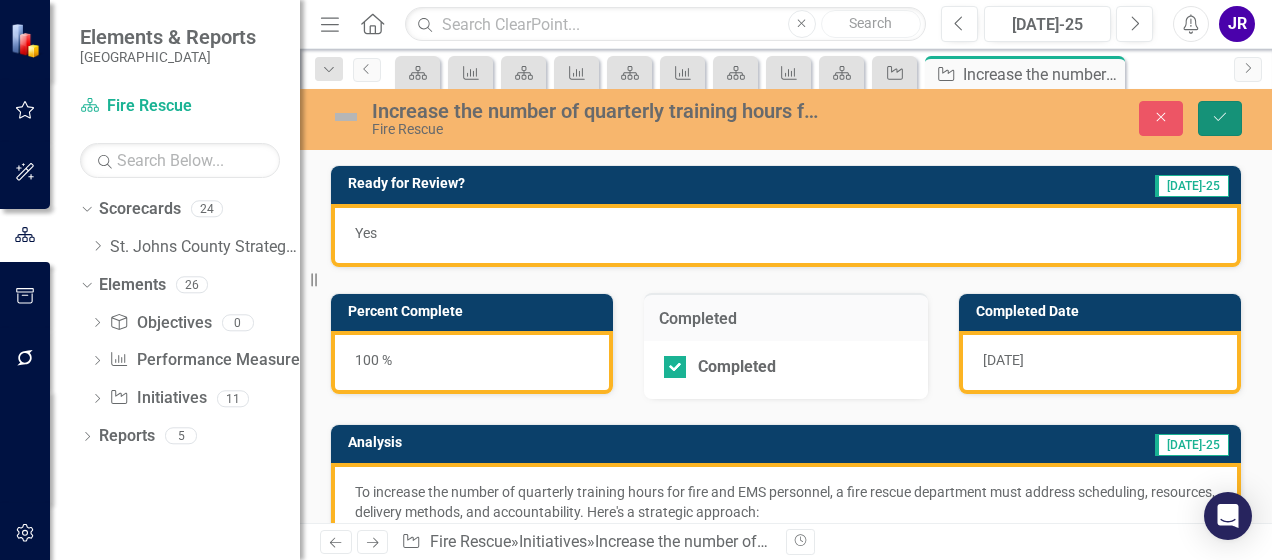 drag, startPoint x: 1222, startPoint y: 116, endPoint x: 1232, endPoint y: 191, distance: 75.66373 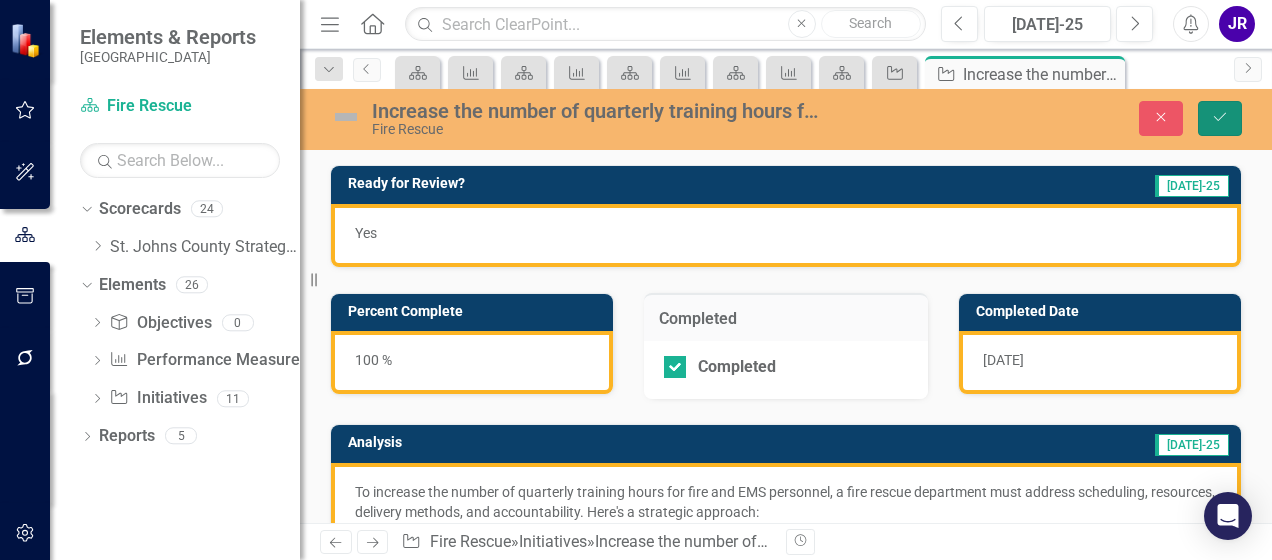 click on "Save" 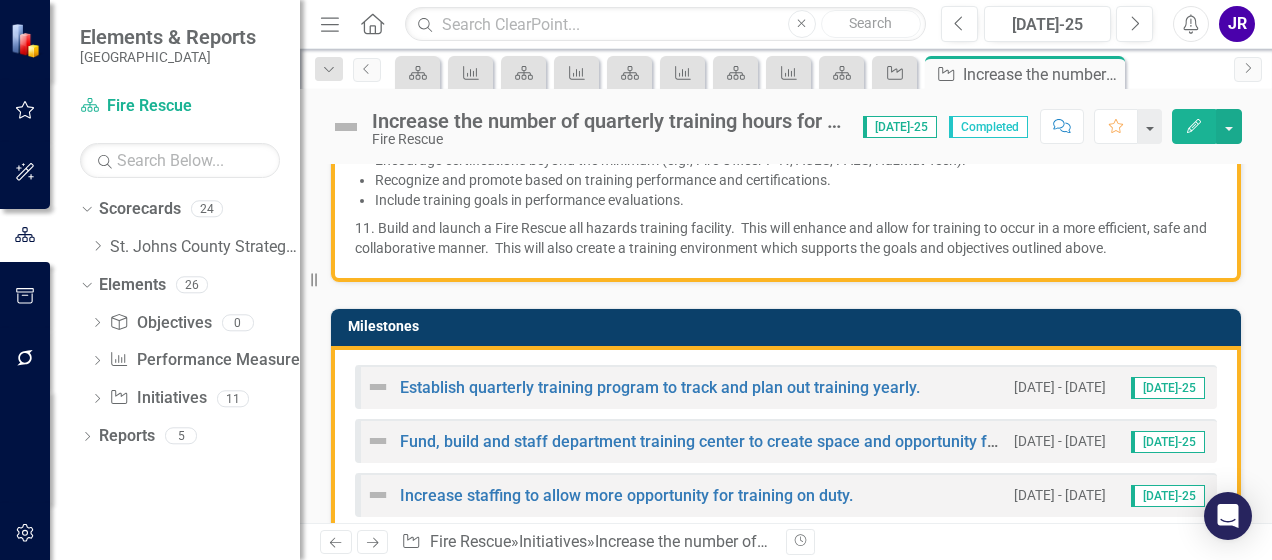 scroll, scrollTop: 2113, scrollLeft: 0, axis: vertical 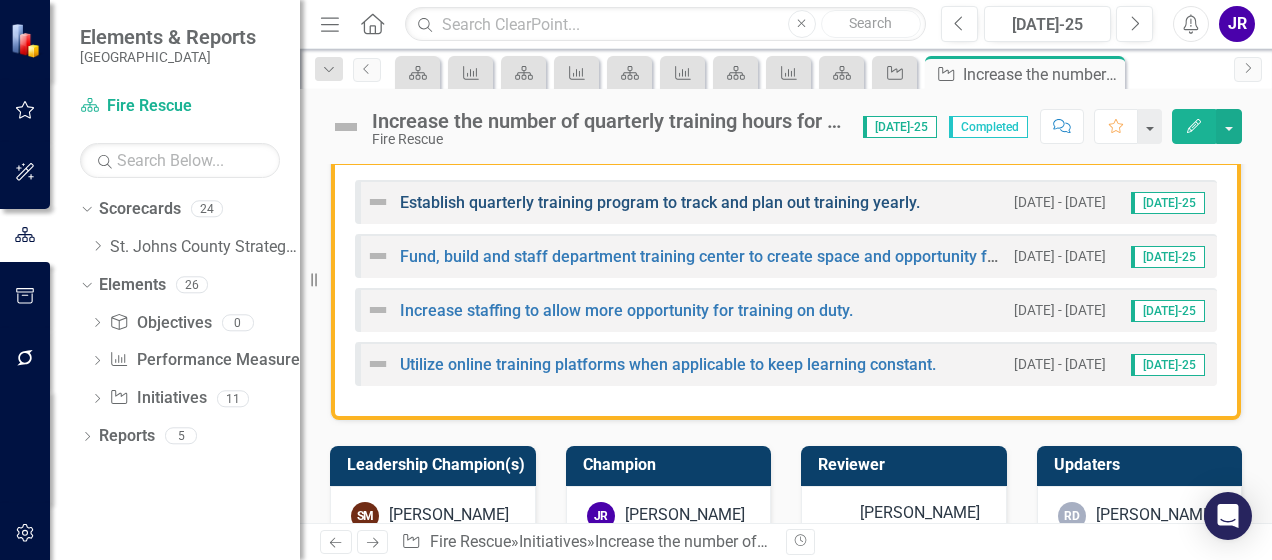 click on "Establish quarterly training program to track and plan out training yearly." at bounding box center (660, 202) 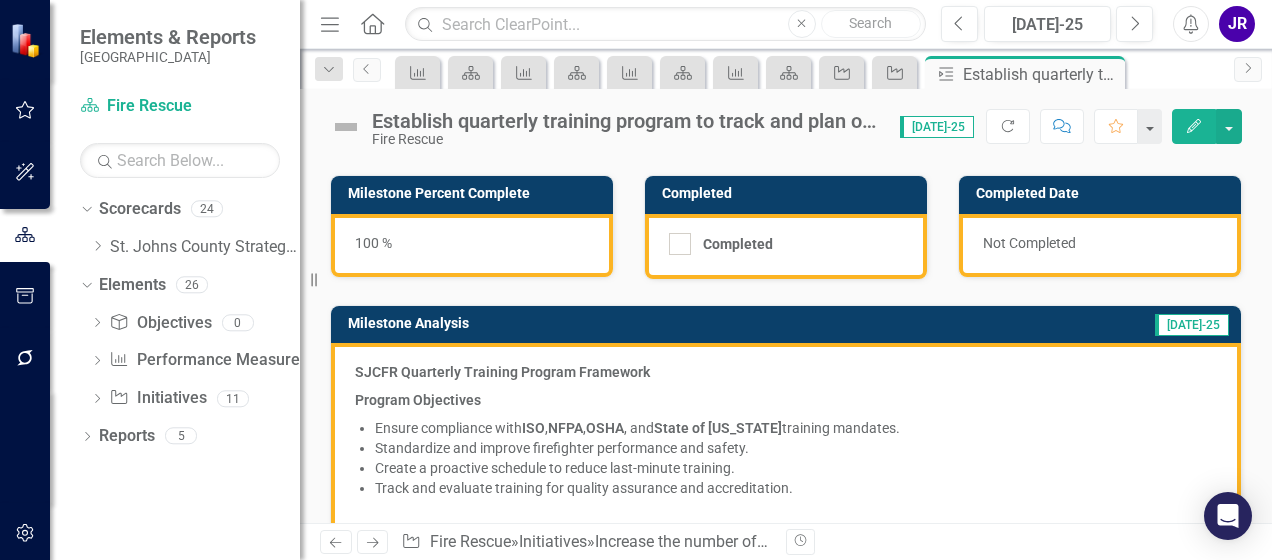 scroll, scrollTop: 25, scrollLeft: 0, axis: vertical 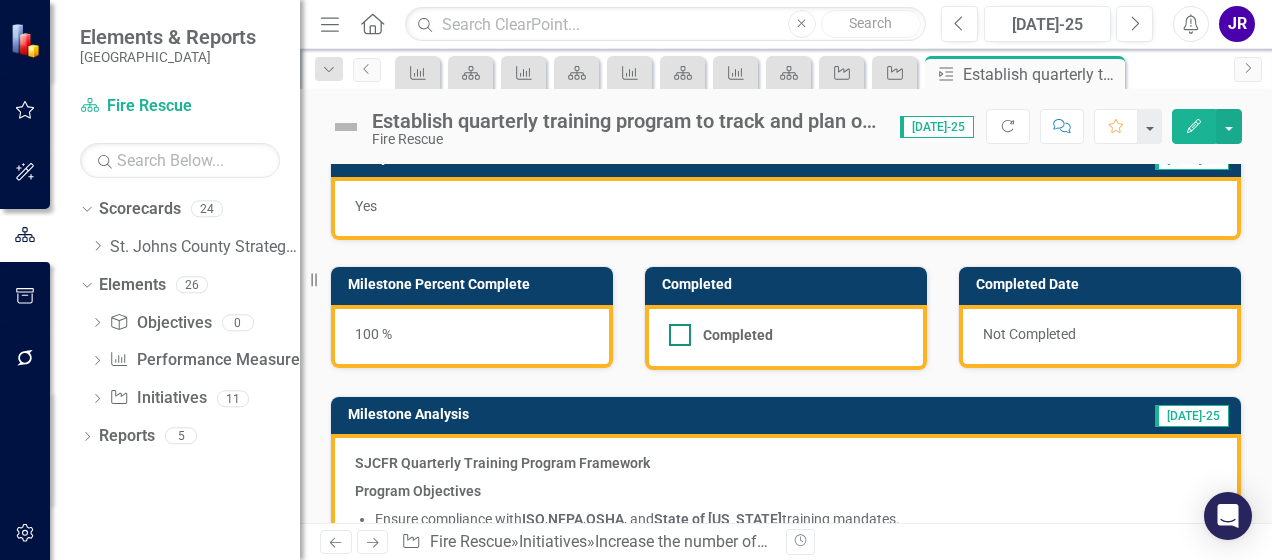 click at bounding box center [680, 335] 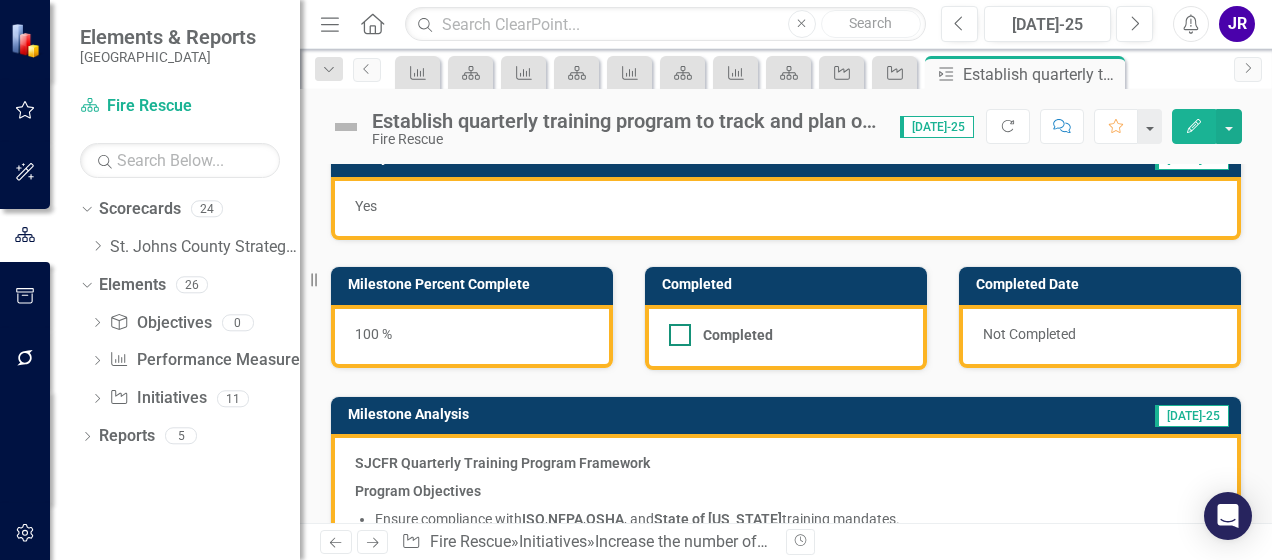 click on "Completed" at bounding box center (675, 330) 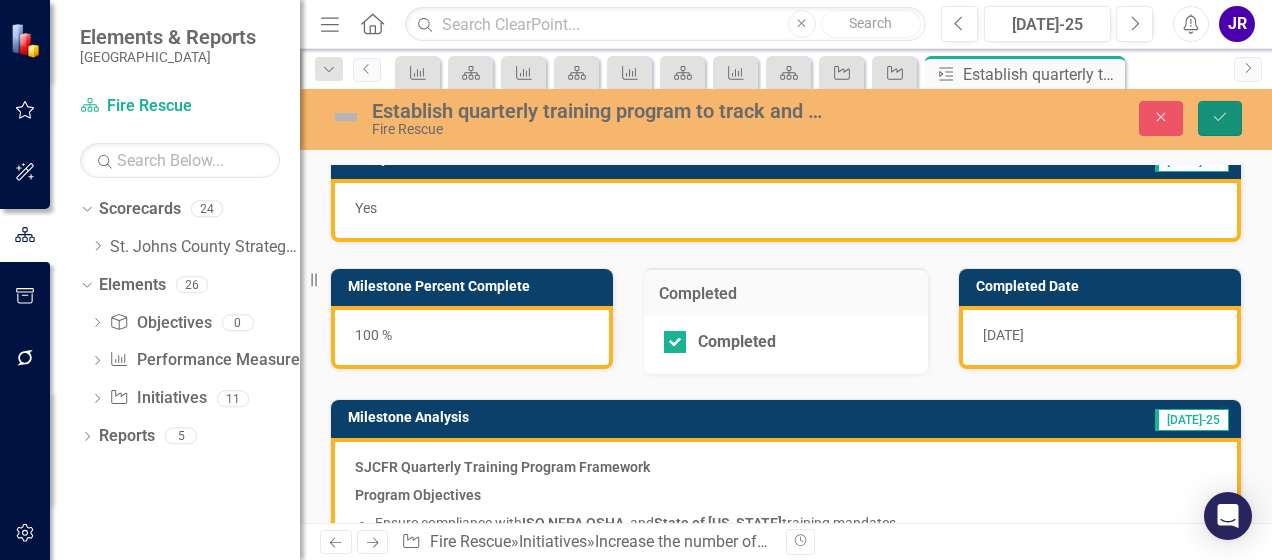 click on "Save" at bounding box center [1220, 118] 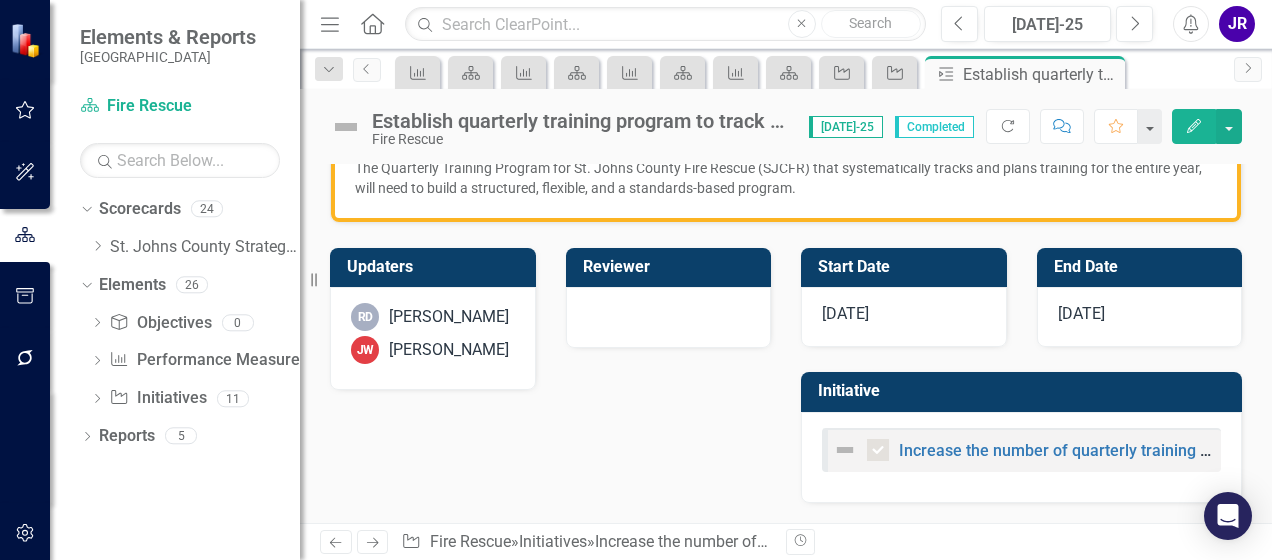 scroll, scrollTop: 1847, scrollLeft: 0, axis: vertical 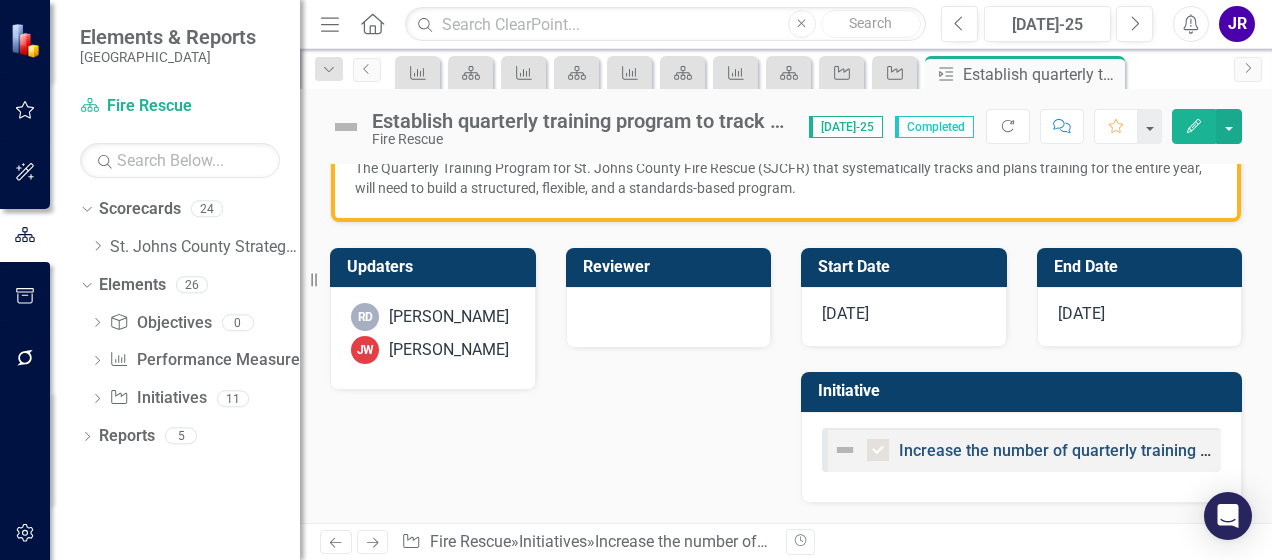 click on "Increase the number of quarterly training hours for all fire and emergency medical services personnel" at bounding box center (1265, 450) 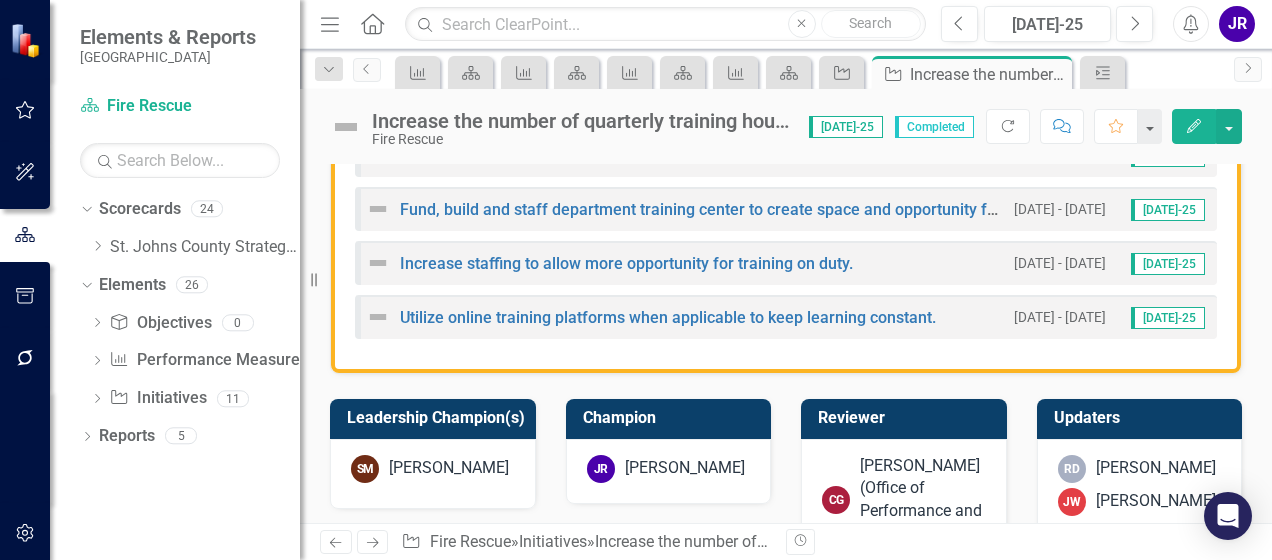 scroll, scrollTop: 2095, scrollLeft: 0, axis: vertical 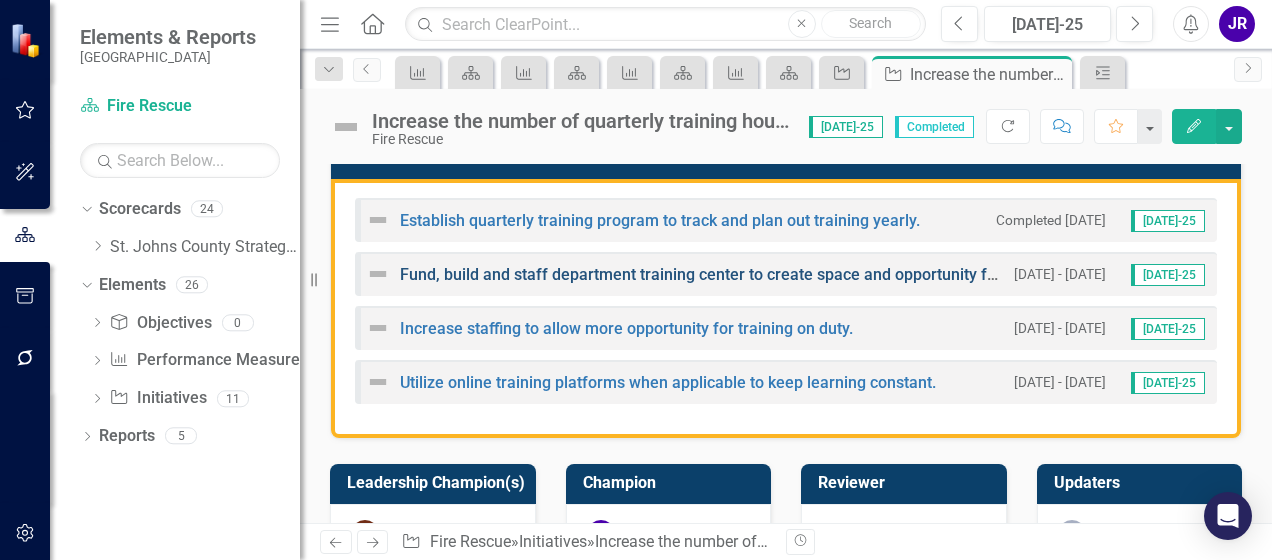 click on "Fund, build and staff department training center to create space and opportunity for training to take place." at bounding box center [780, 274] 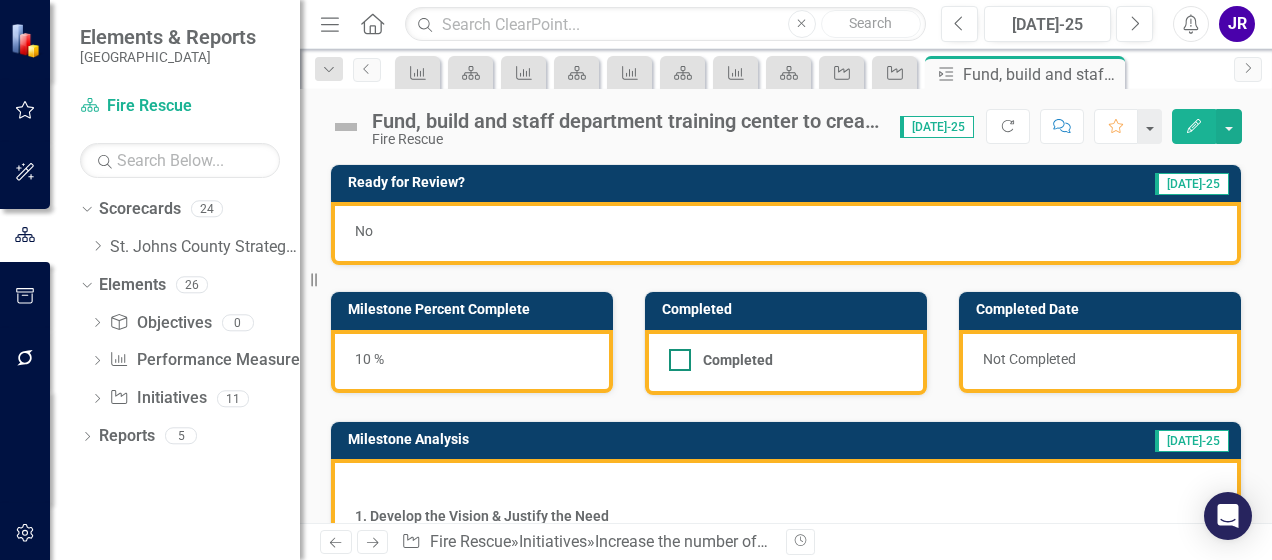 click on "Completed" at bounding box center [675, 355] 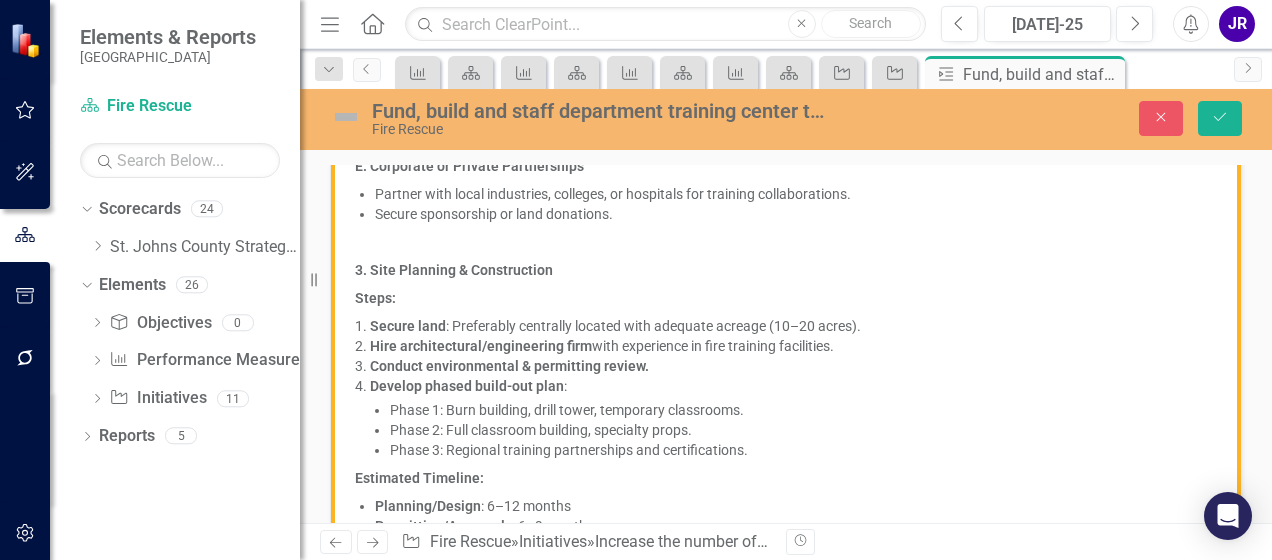 scroll, scrollTop: 1209, scrollLeft: 0, axis: vertical 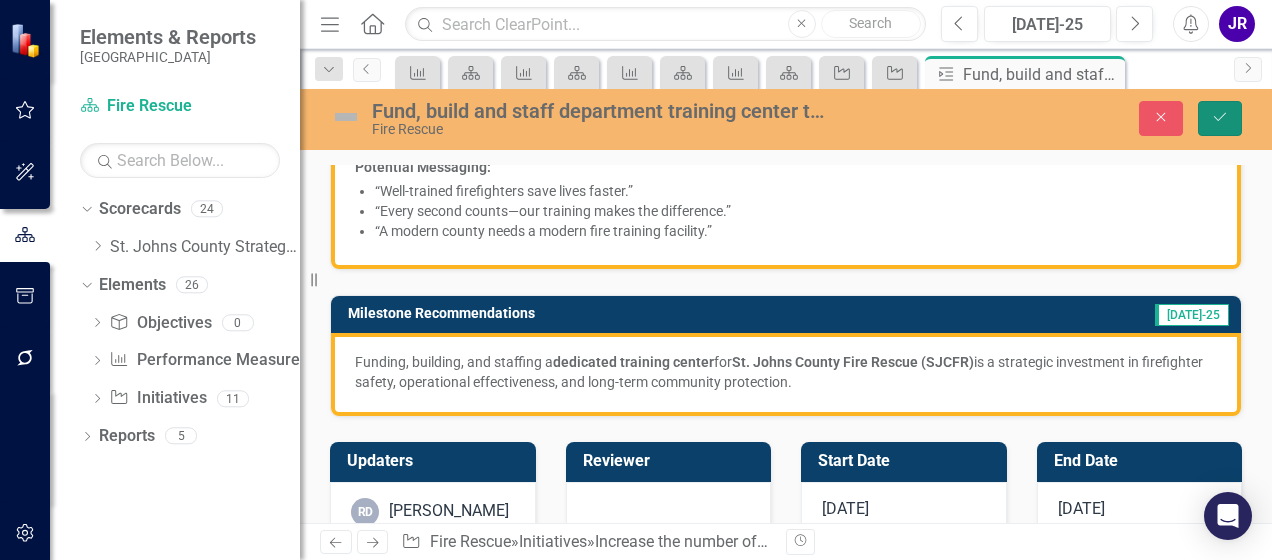 click on "Save" at bounding box center (1220, 118) 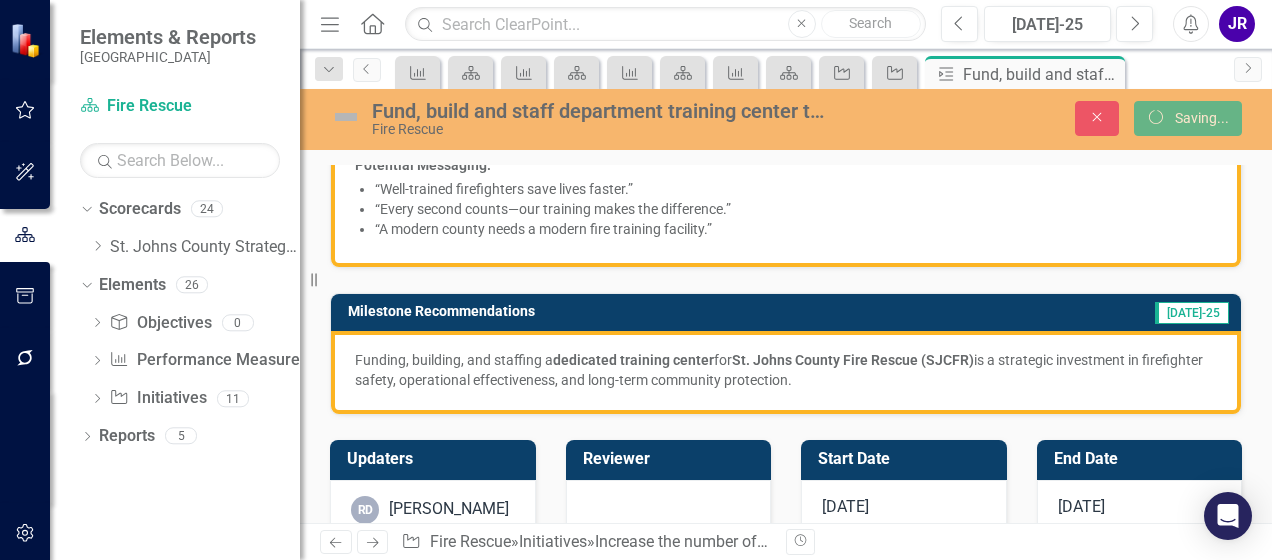 scroll, scrollTop: 2278, scrollLeft: 0, axis: vertical 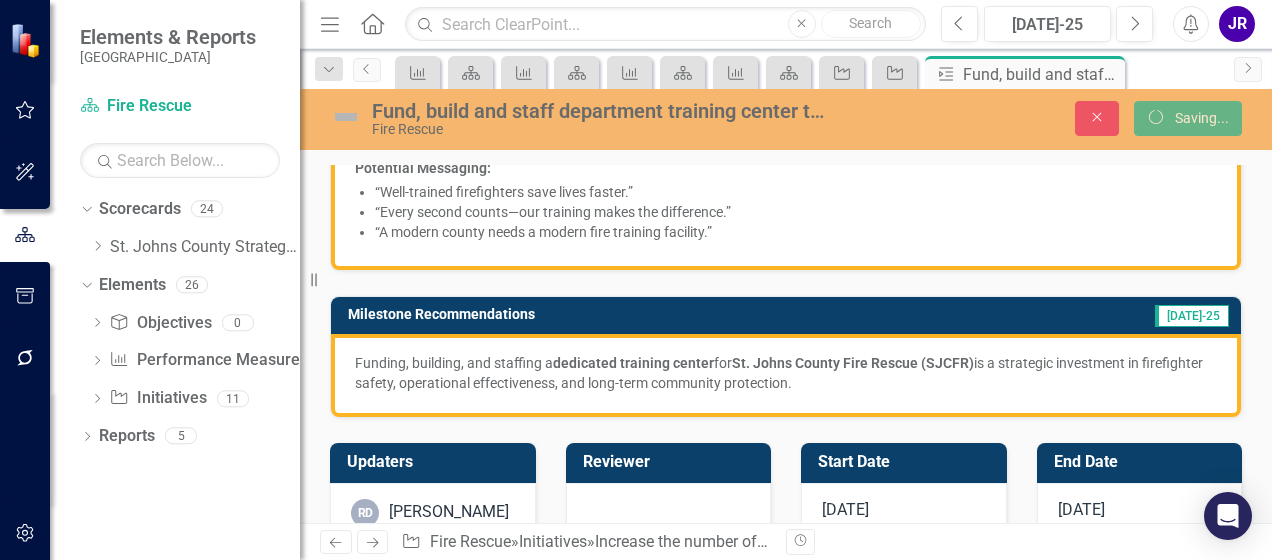 checkbox on "false" 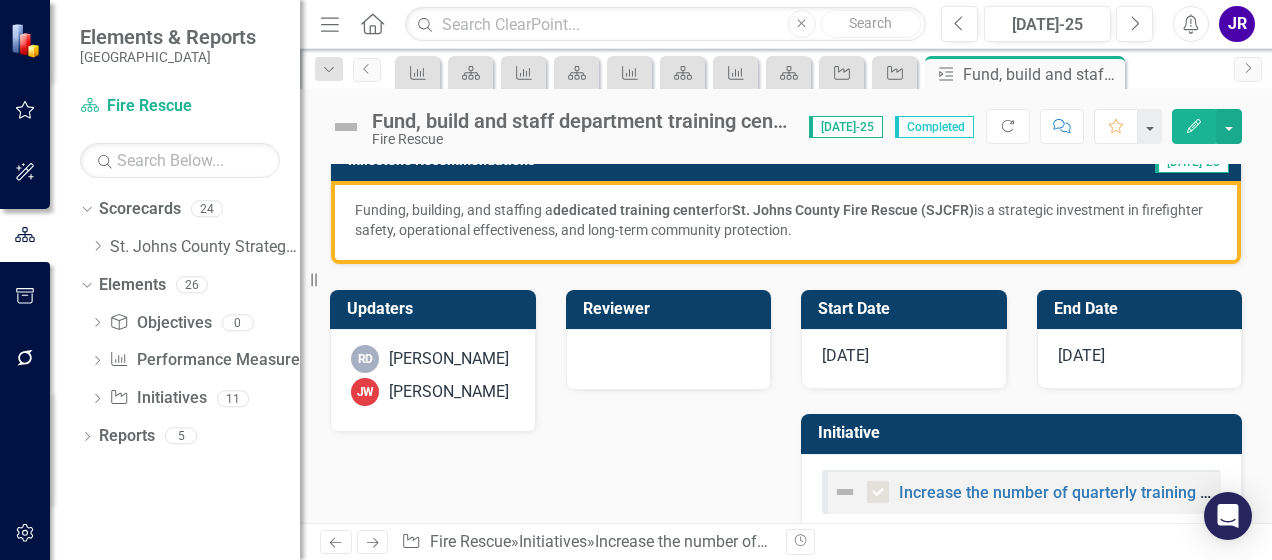 scroll, scrollTop: 2466, scrollLeft: 0, axis: vertical 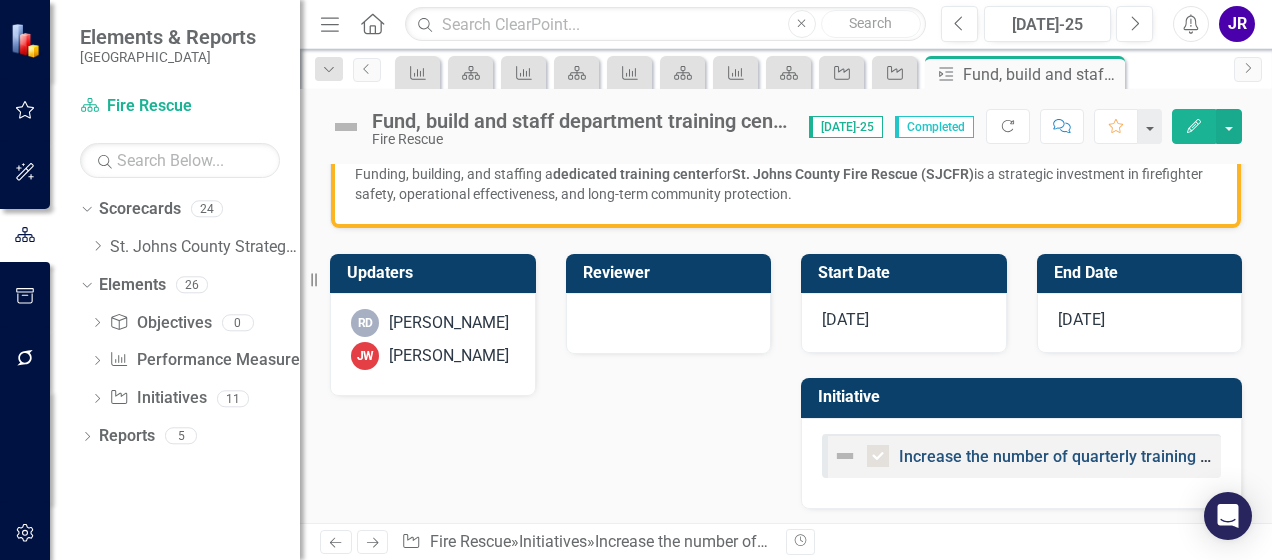 click on "Increase the number of quarterly training hours for all fire and emergency medical services personnel" at bounding box center (1265, 456) 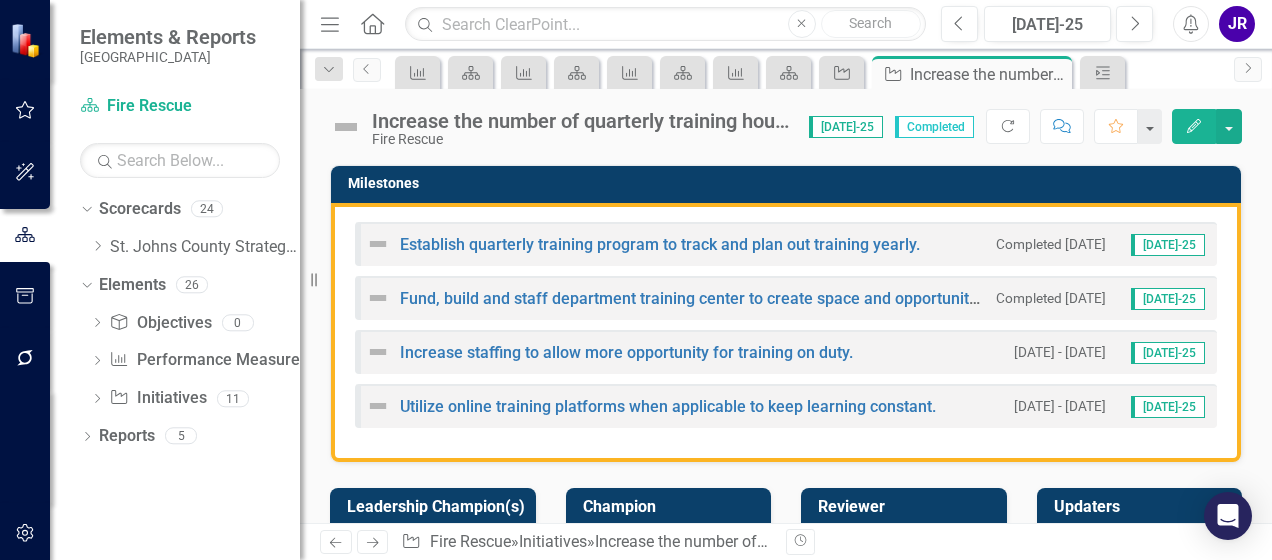 scroll, scrollTop: 2083, scrollLeft: 0, axis: vertical 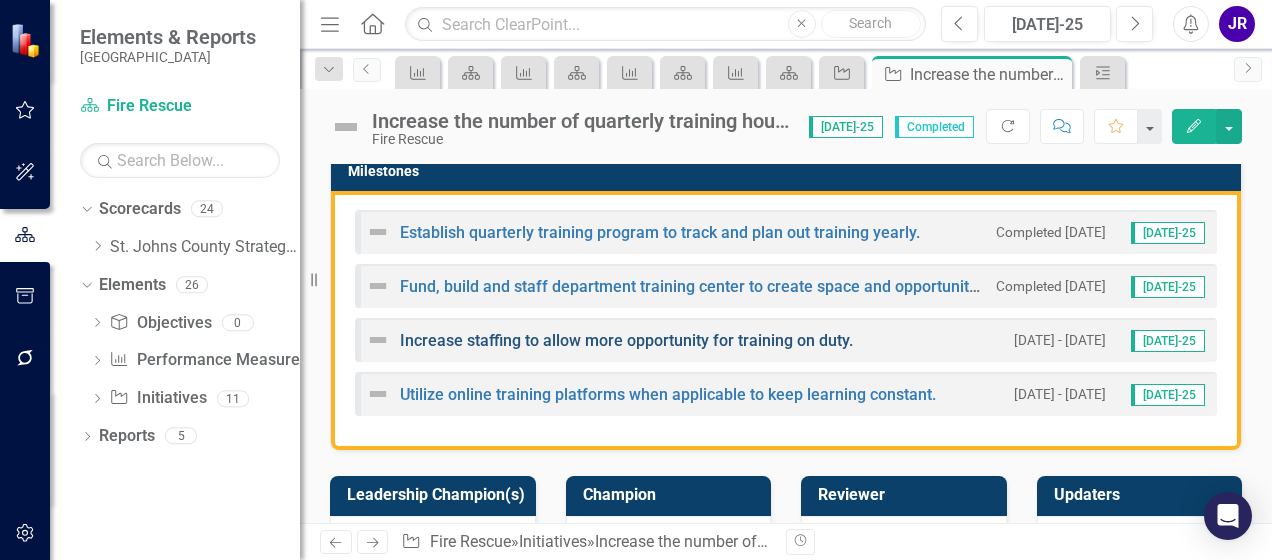 click on "Increase staffing to allow more opportunity for training on duty." at bounding box center (626, 340) 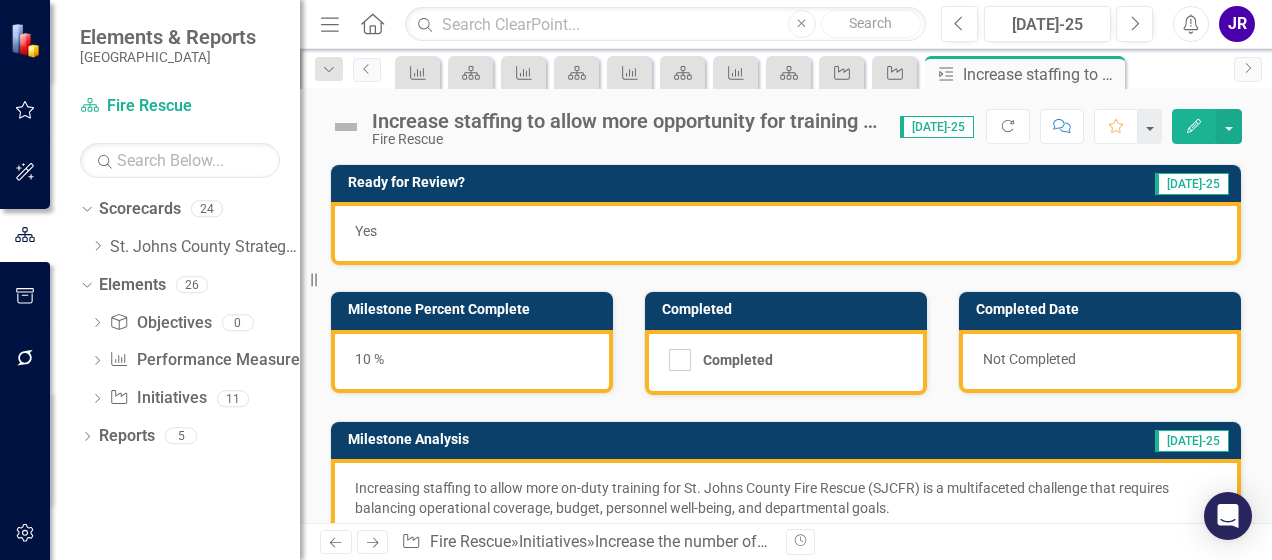 checkbox on "true" 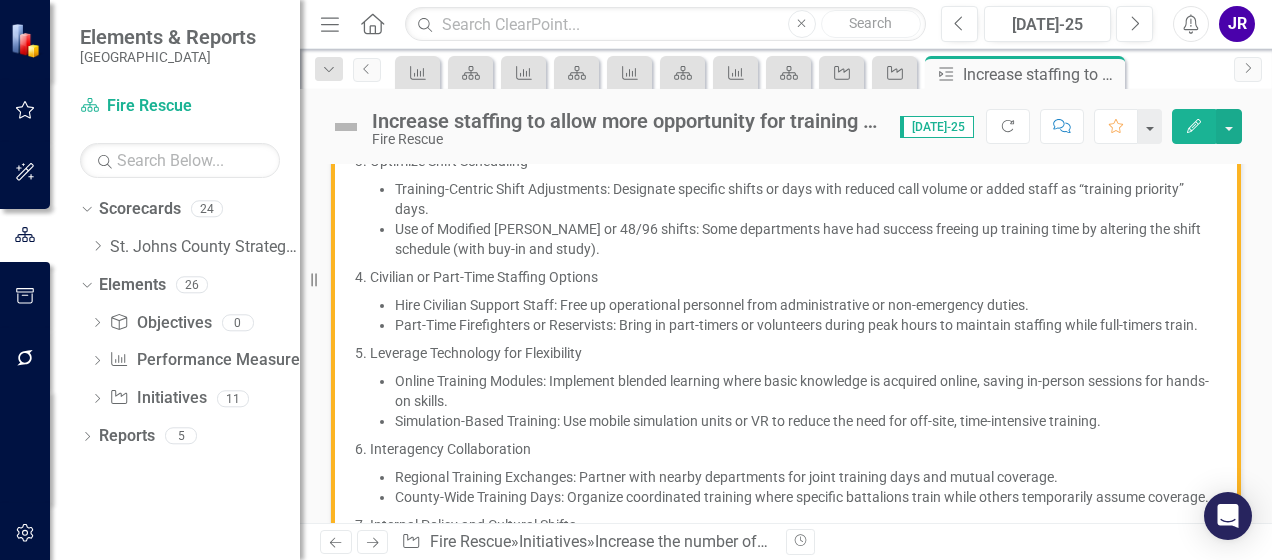 scroll, scrollTop: 730, scrollLeft: 0, axis: vertical 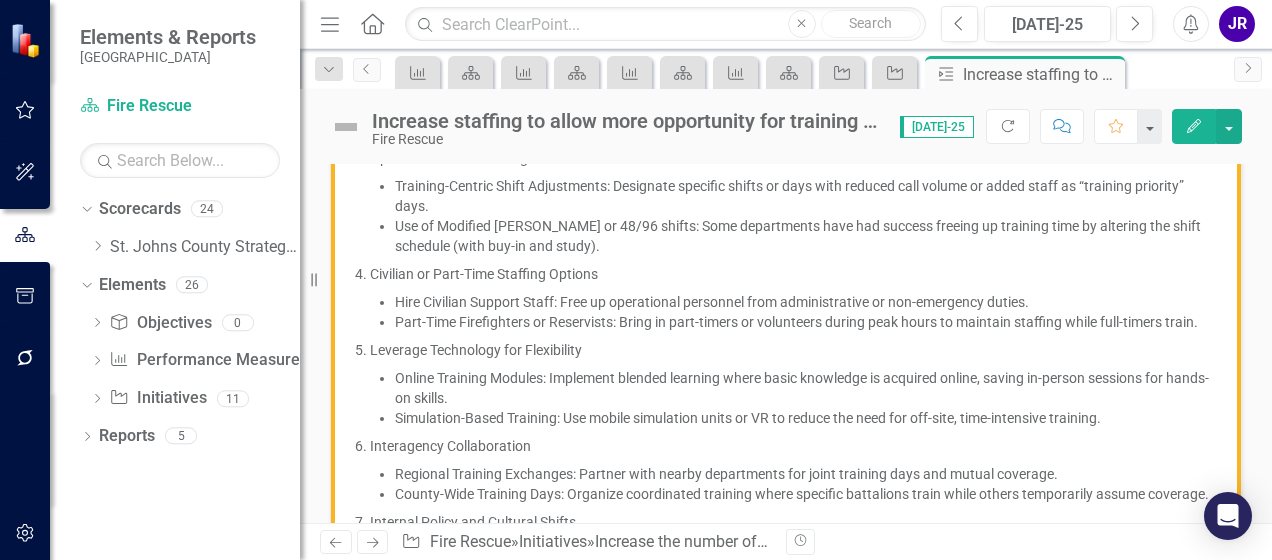 click on "Part-Time Firefighters or Reservists: Bring in part-timers or volunteers during peak hours to maintain staffing while full-timers train." at bounding box center (806, 322) 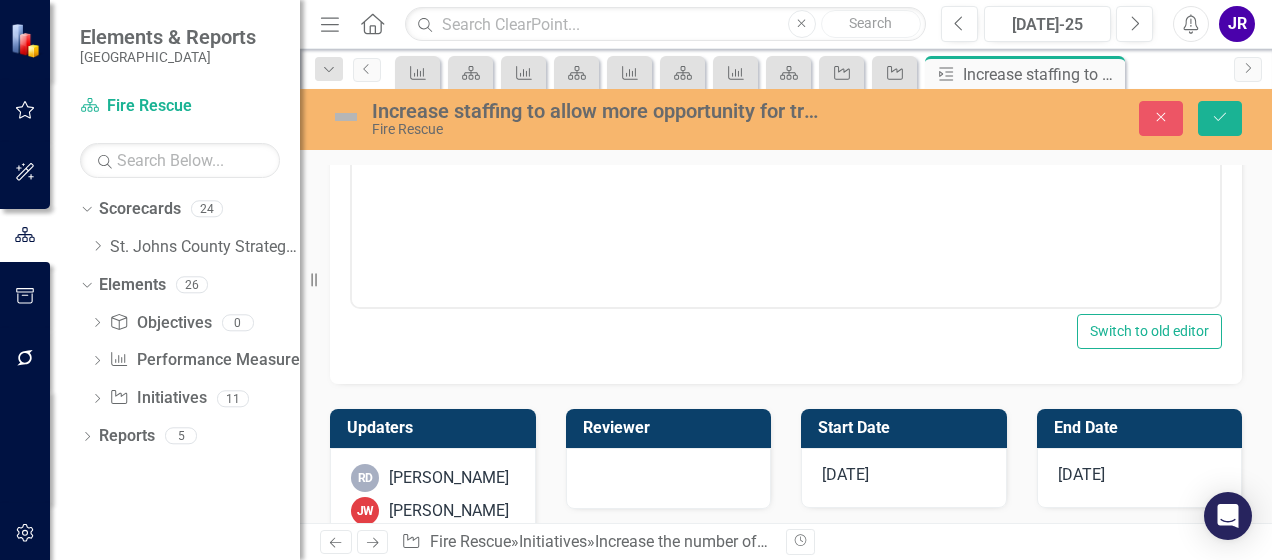 scroll, scrollTop: 740, scrollLeft: 0, axis: vertical 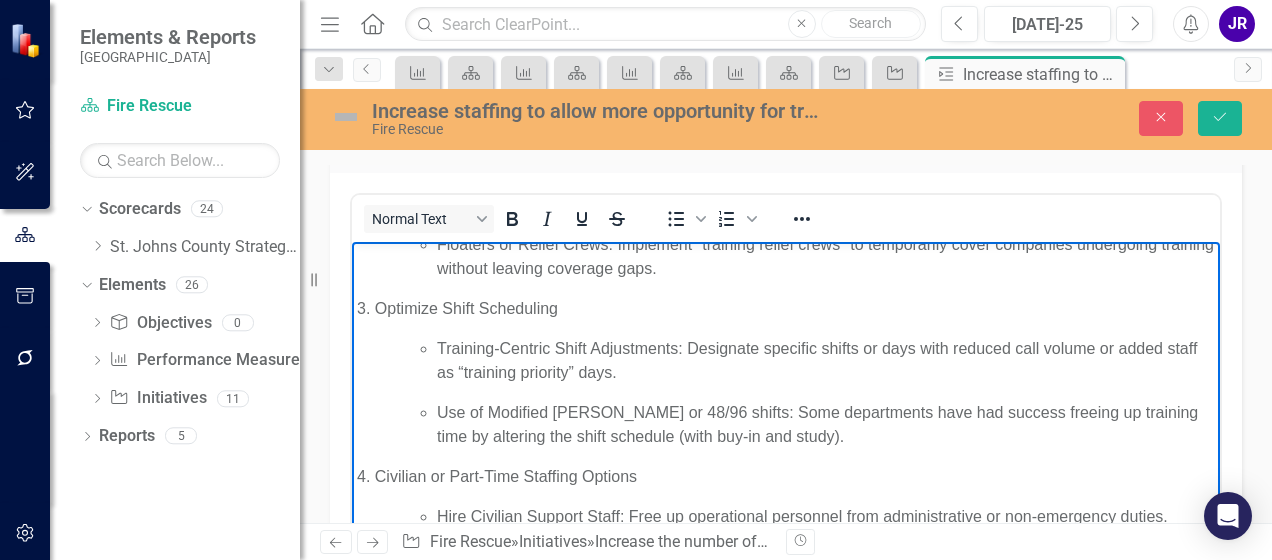 drag, startPoint x: 1196, startPoint y: 374, endPoint x: 1563, endPoint y: 636, distance: 450.9246 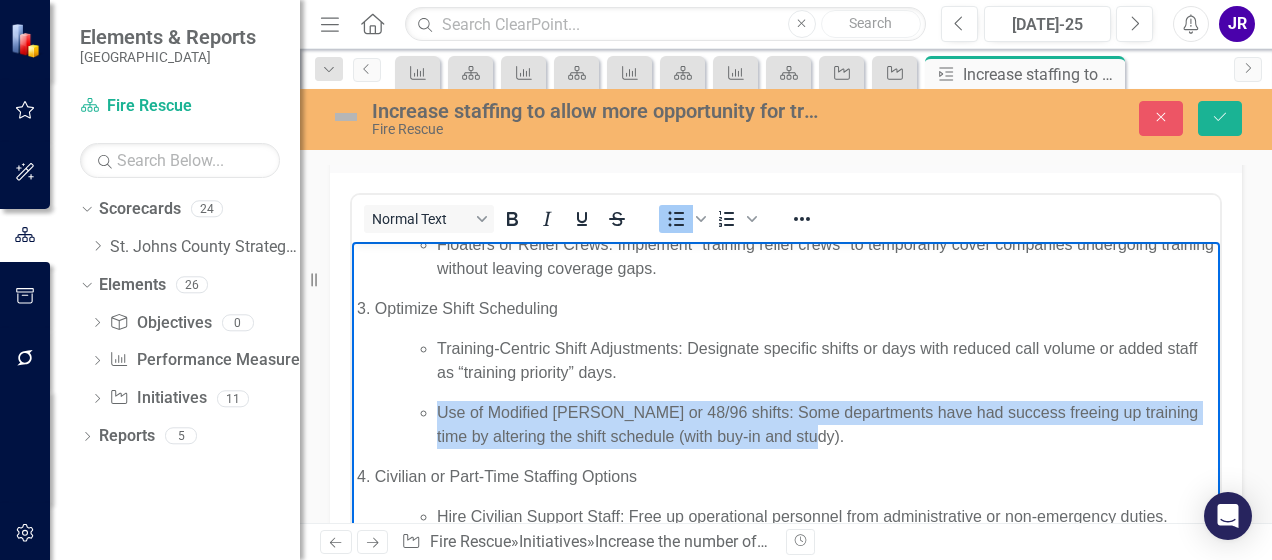 drag, startPoint x: 829, startPoint y: 440, endPoint x: 433, endPoint y: 416, distance: 396.7266 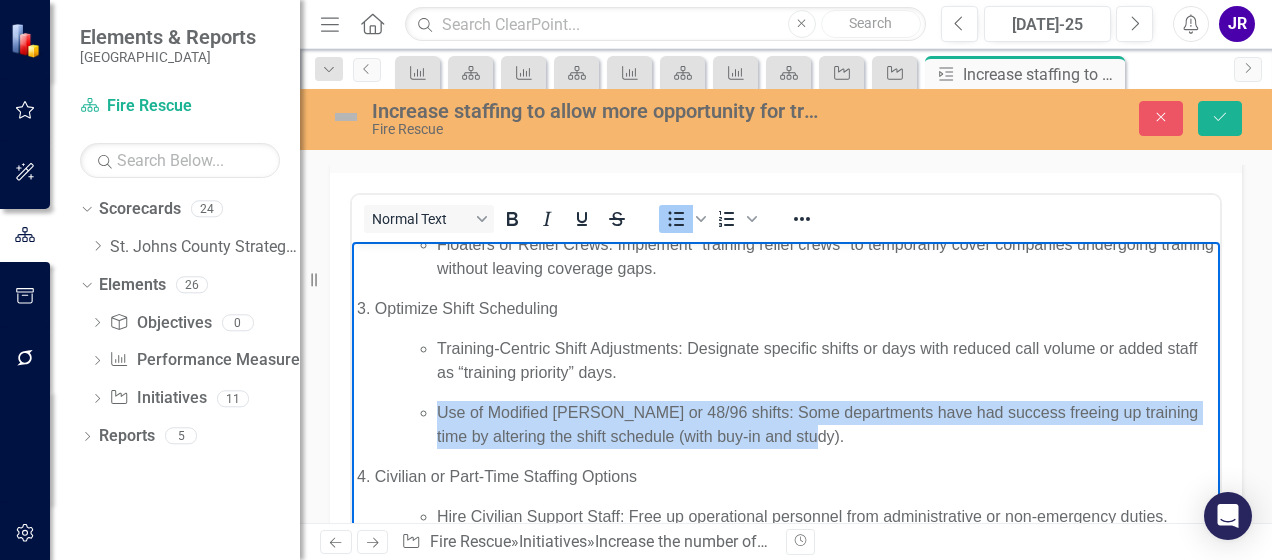 click on "Training-Centric Shift Adjustments: Designate specific shifts or days with reduced call volume or added staff as “training priority” days. Use of Modified [PERSON_NAME] or 48/96 shifts: Some departments have had success freeing up training time by altering the shift schedule (with buy-in and study)." at bounding box center [806, 392] 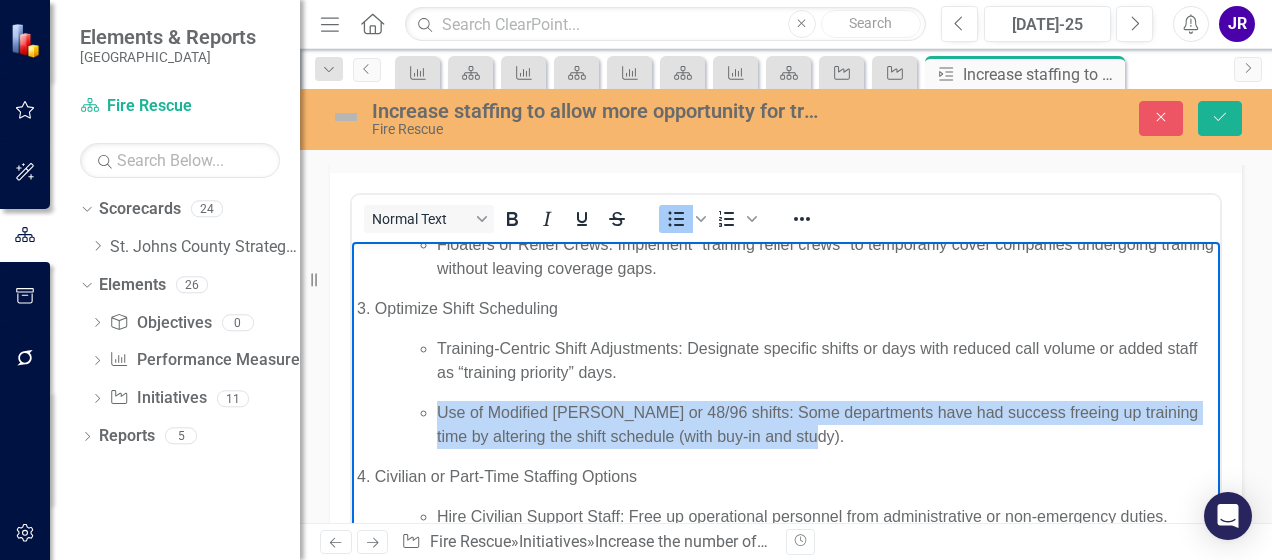 type 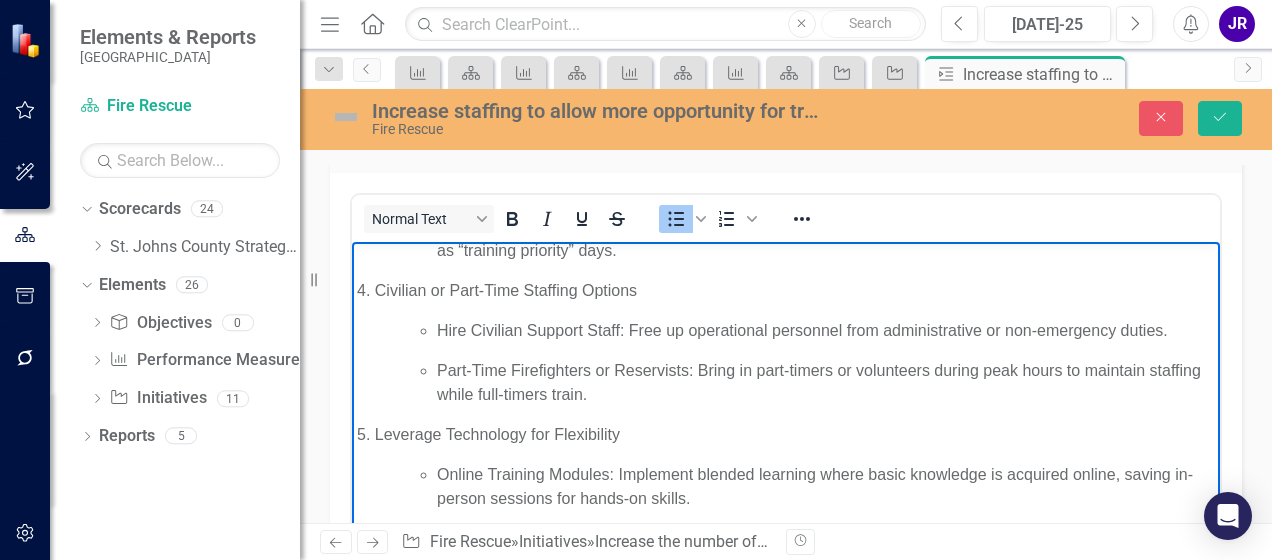 scroll, scrollTop: 474, scrollLeft: 0, axis: vertical 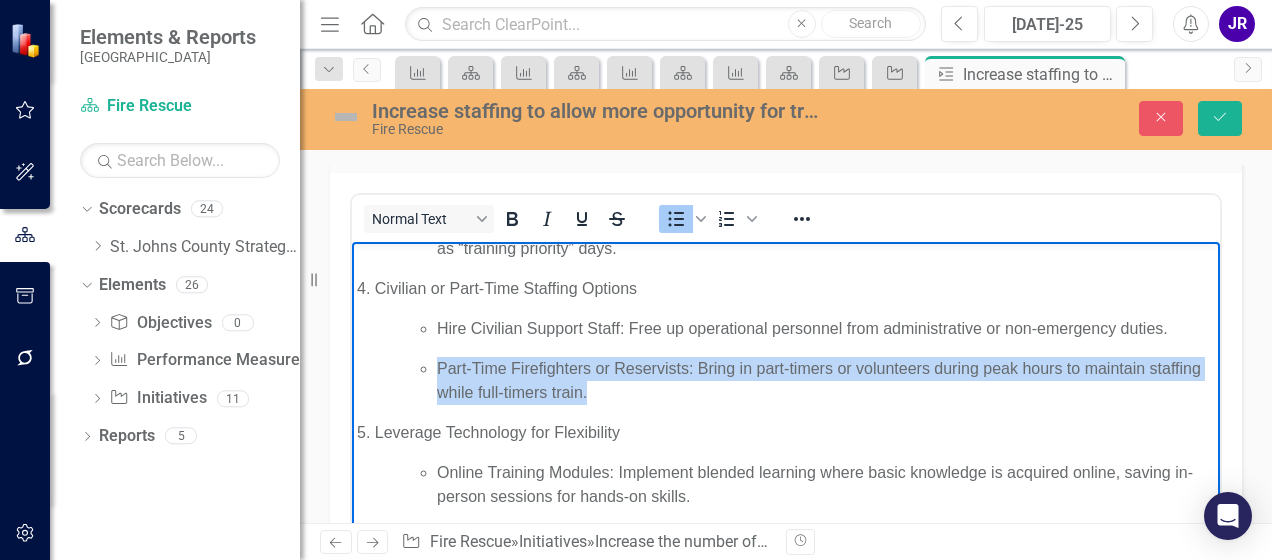 drag, startPoint x: 661, startPoint y: 394, endPoint x: 417, endPoint y: 368, distance: 245.38133 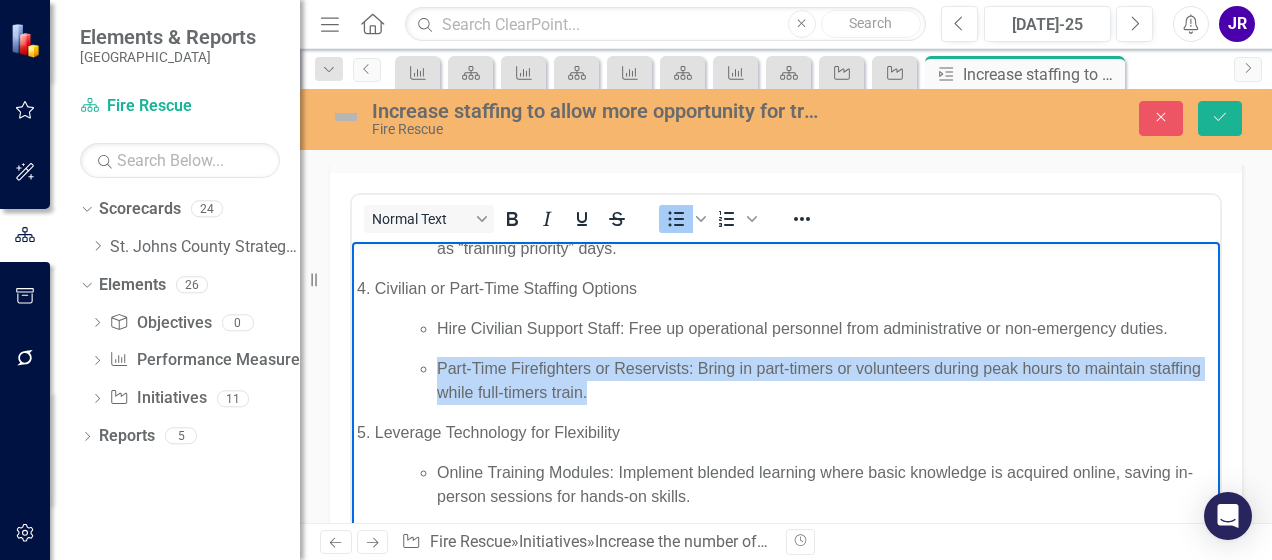 click on "Hire Civilian Support Staff: Free up operational personnel from administrative or non-emergency duties. Part-Time Firefighters or Reservists: Bring in part-timers or volunteers during peak hours to maintain staffing while full-timers train." at bounding box center (806, 360) 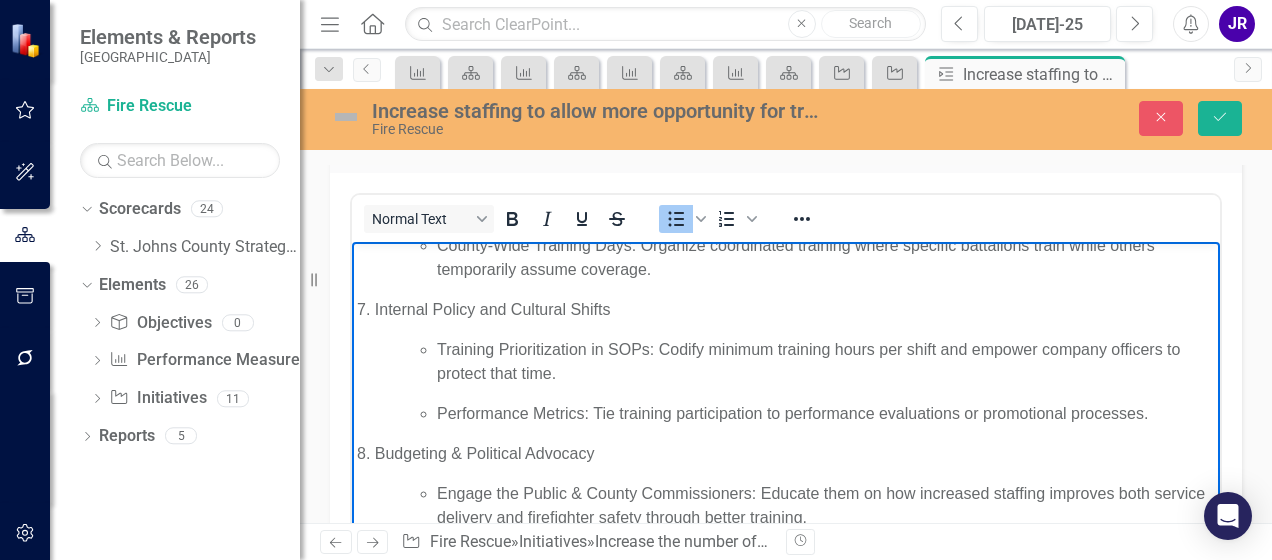 scroll, scrollTop: 868, scrollLeft: 0, axis: vertical 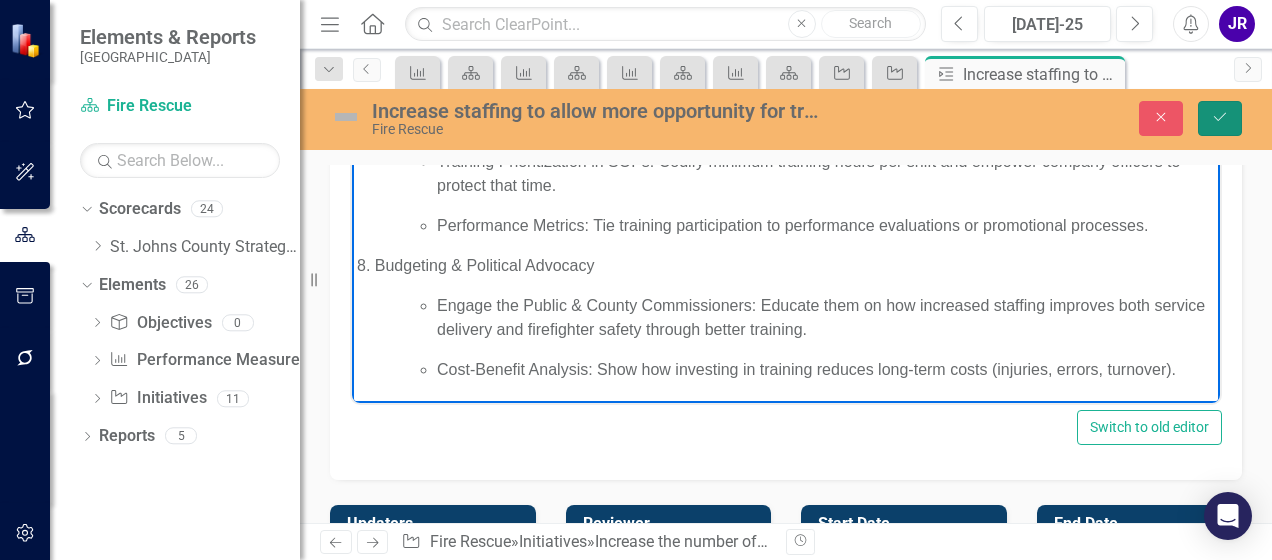 click on "Save" at bounding box center [1220, 118] 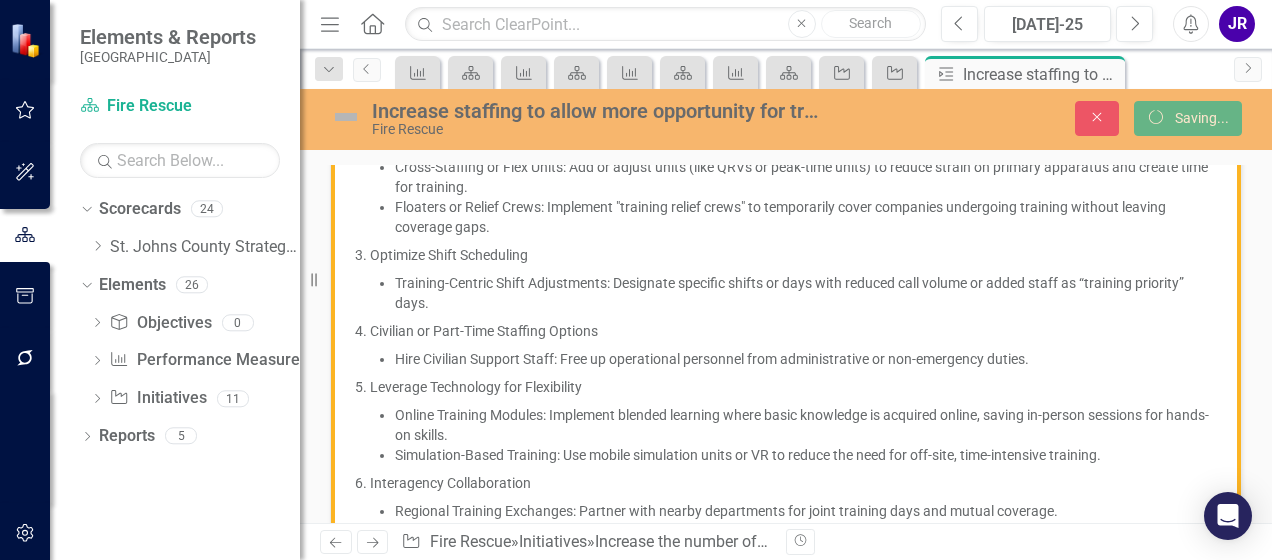 scroll, scrollTop: 623, scrollLeft: 0, axis: vertical 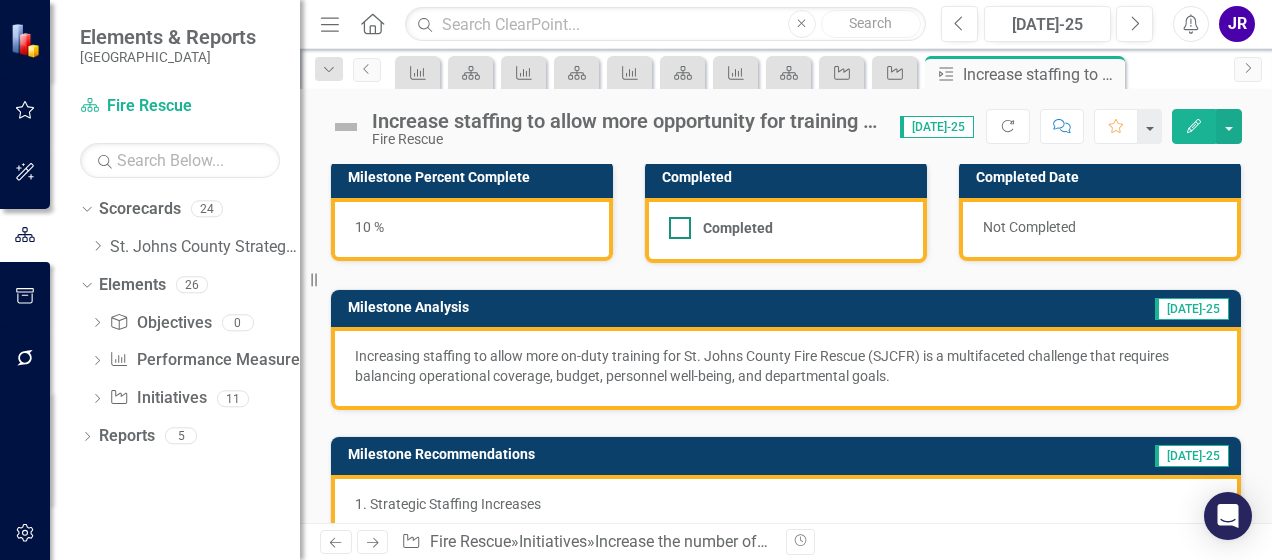 click on "Completed" at bounding box center (675, 223) 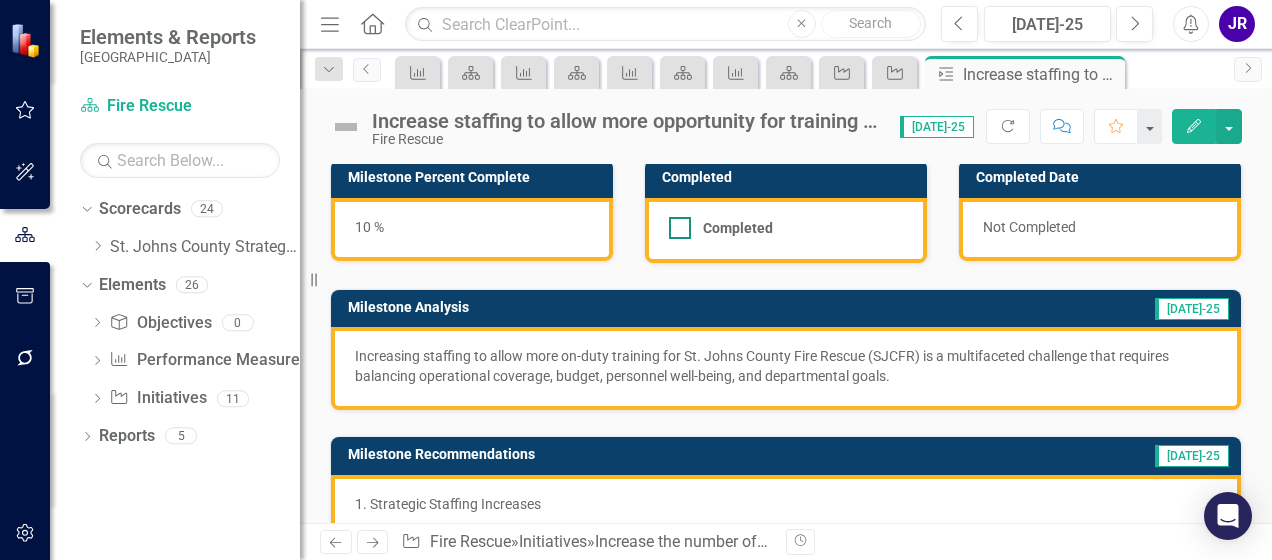 checkbox on "true" 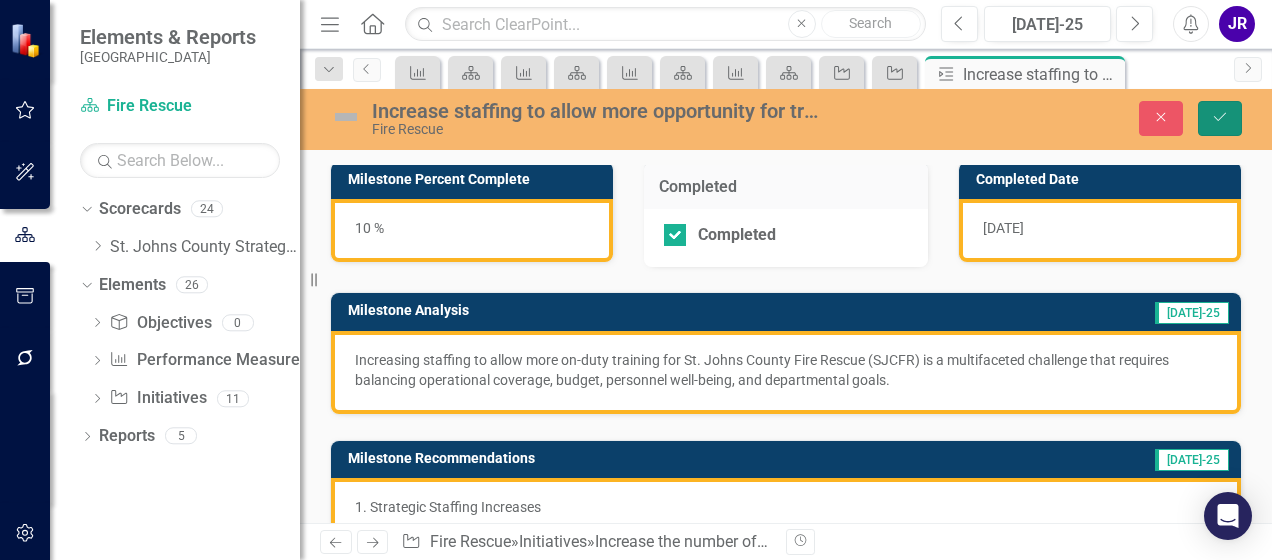 click on "Save" 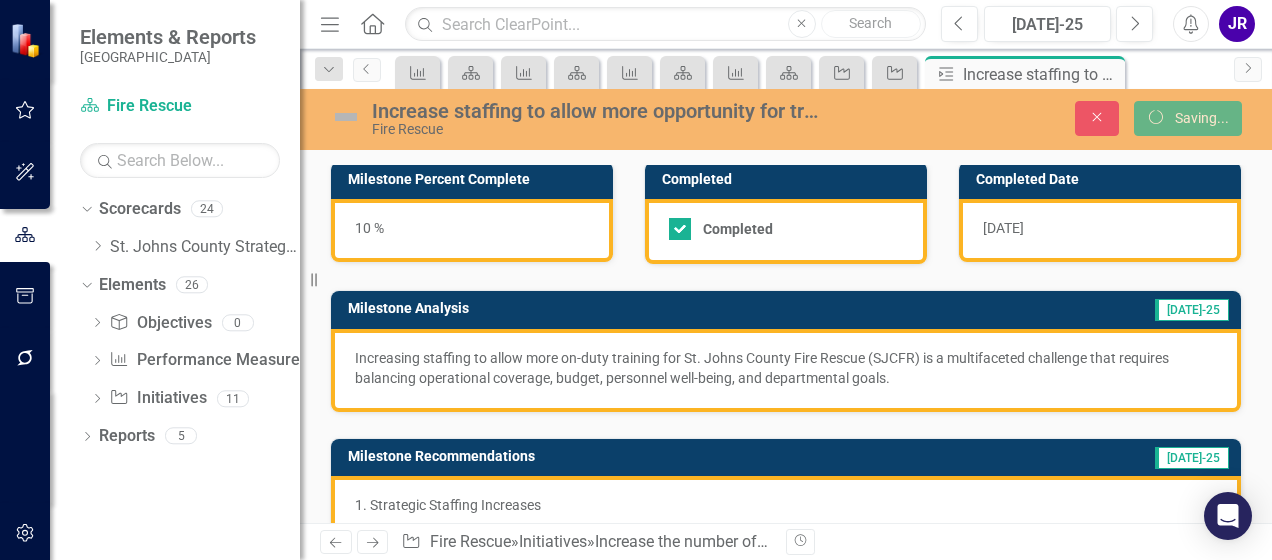 checkbox on "false" 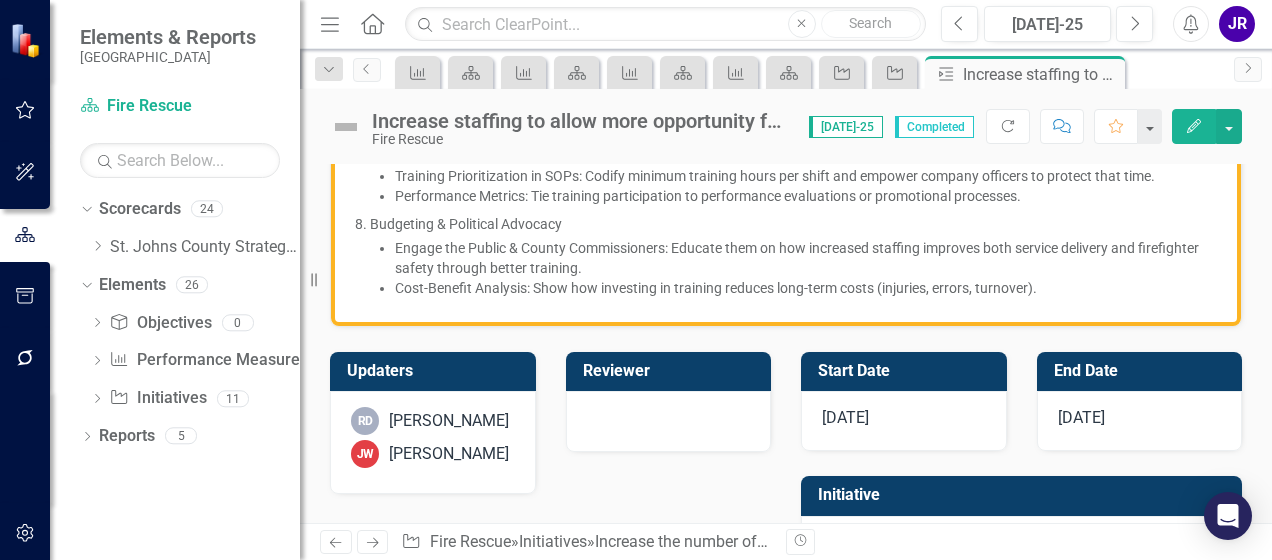 scroll, scrollTop: 1162, scrollLeft: 0, axis: vertical 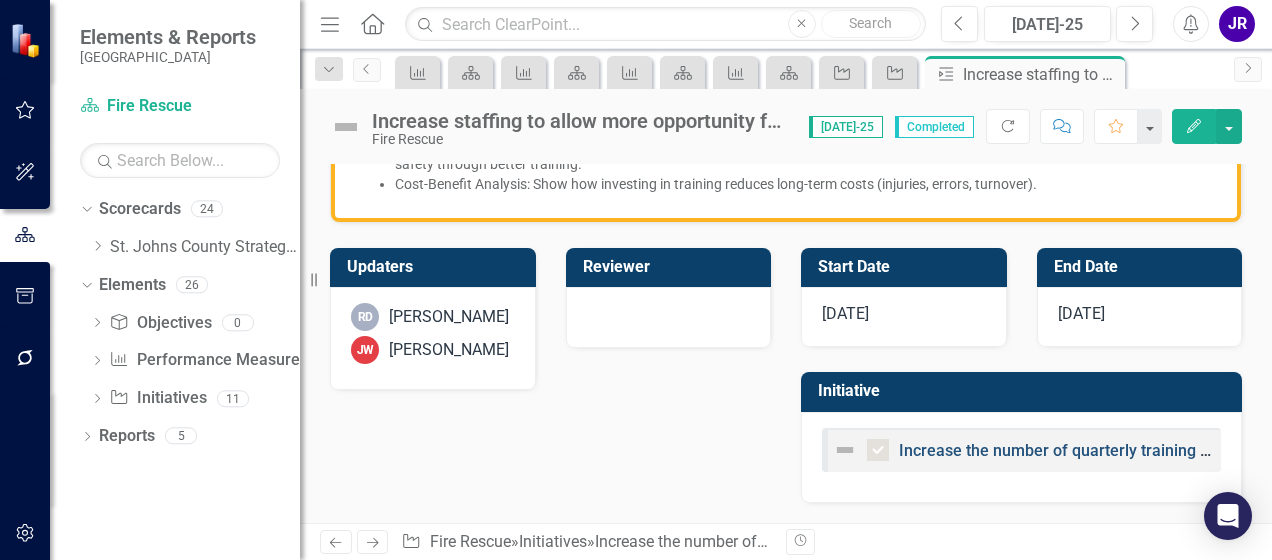 click on "Increase the number of quarterly training hours for all fire and emergency medical services personnel" at bounding box center (1265, 450) 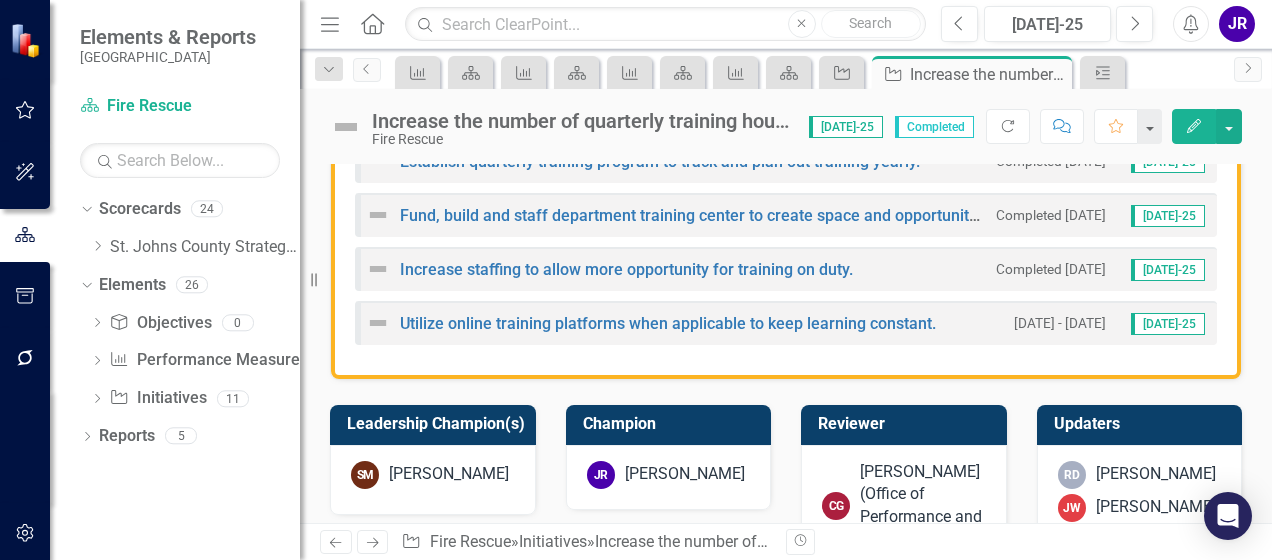 scroll, scrollTop: 2119, scrollLeft: 0, axis: vertical 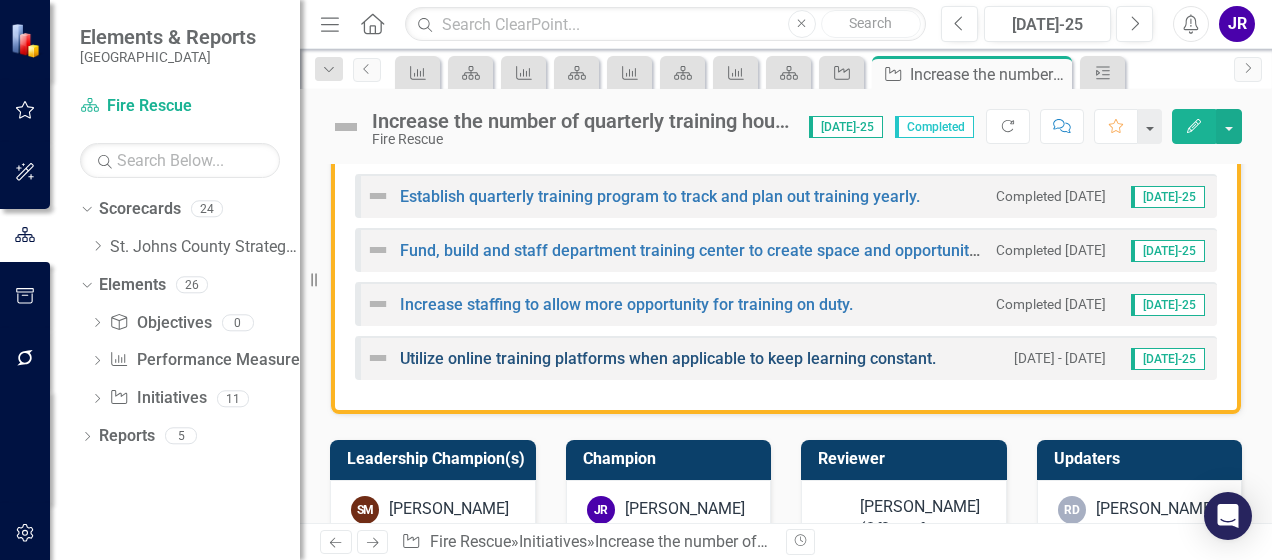 click on "Utilize online training platforms when applicable to keep learning constant." at bounding box center [668, 358] 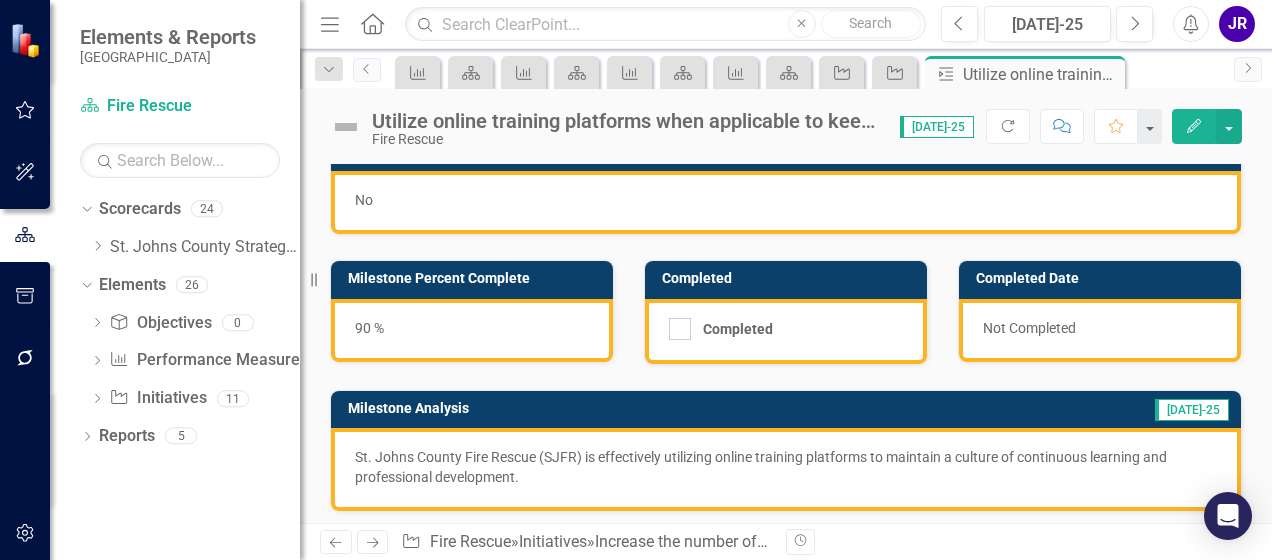 scroll, scrollTop: 0, scrollLeft: 0, axis: both 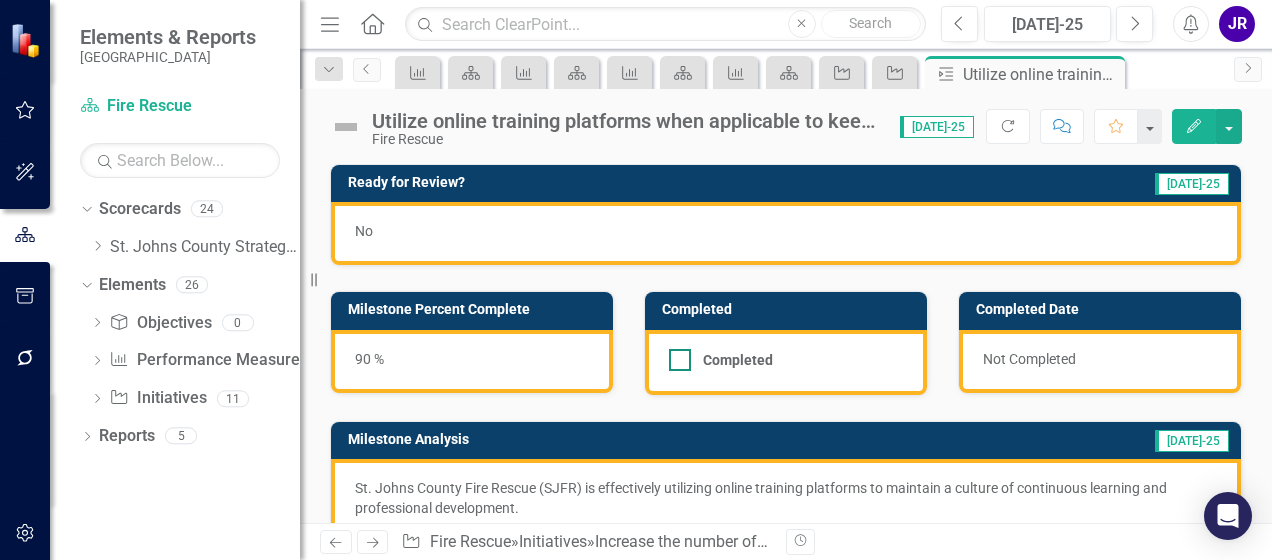 click at bounding box center (680, 360) 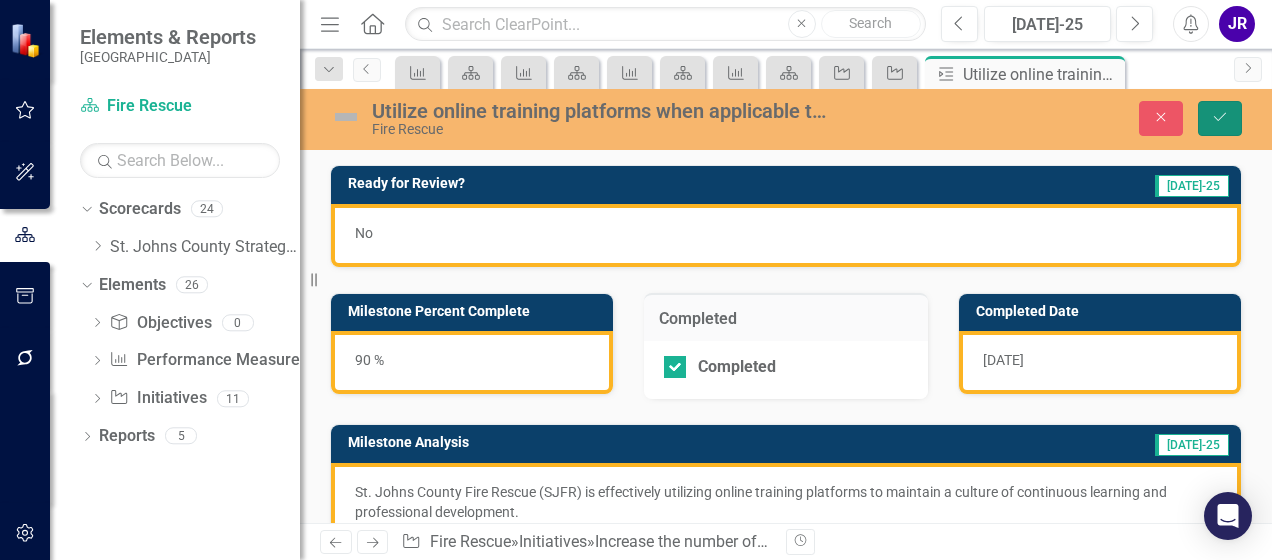 click on "Save" at bounding box center [1220, 118] 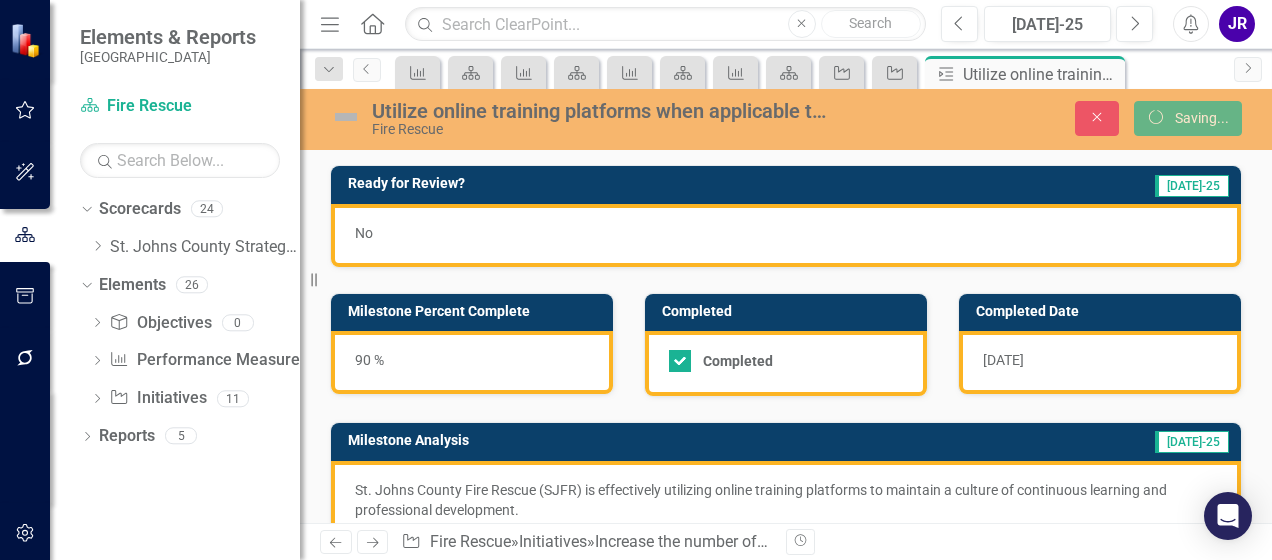 checkbox on "false" 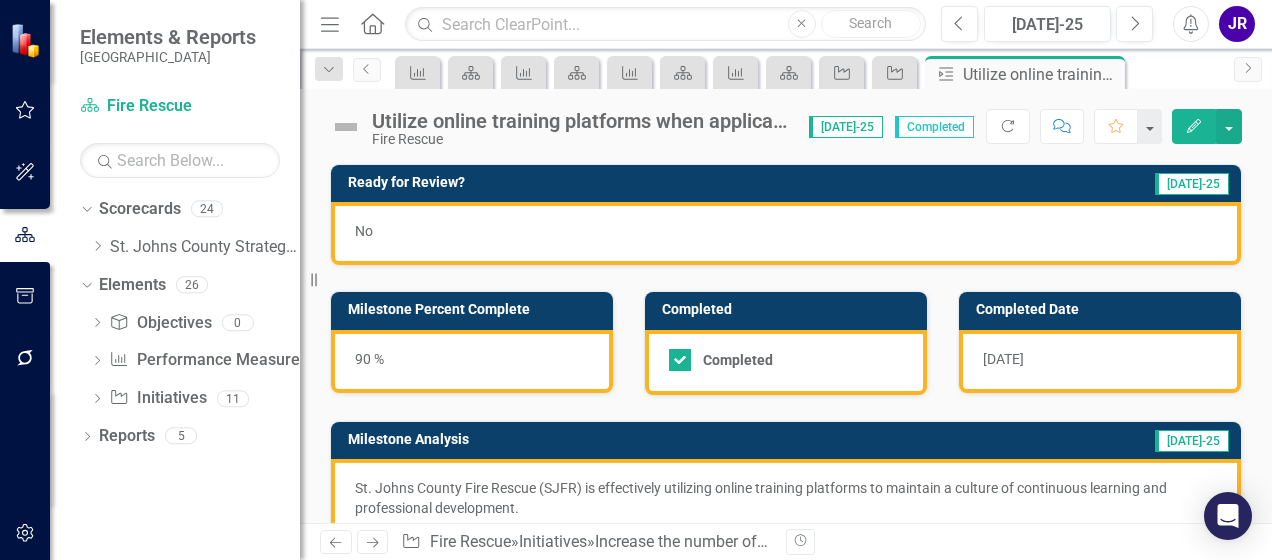 scroll, scrollTop: 1162, scrollLeft: 0, axis: vertical 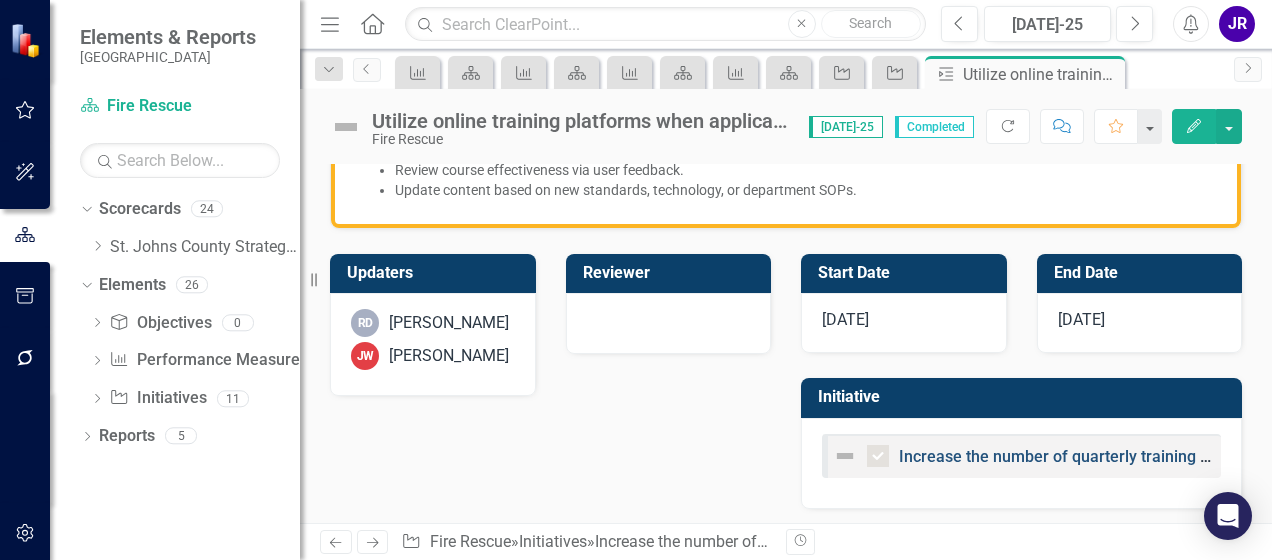 click on "Increase the number of quarterly training hours for all fire and emergency medical services personnel" at bounding box center [1265, 456] 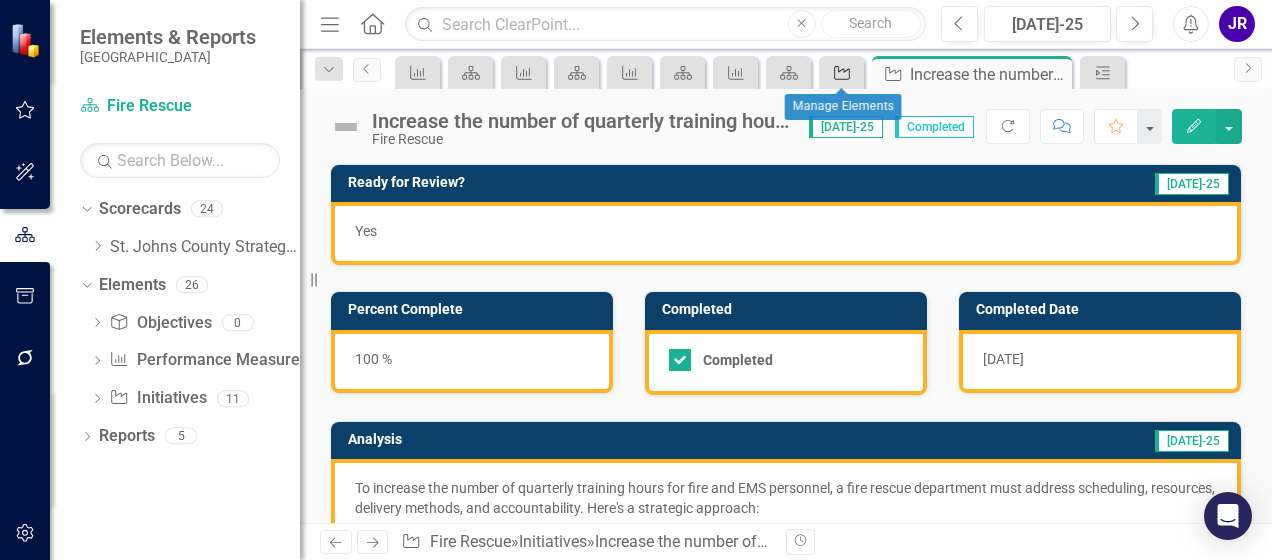 click on "Initiative" 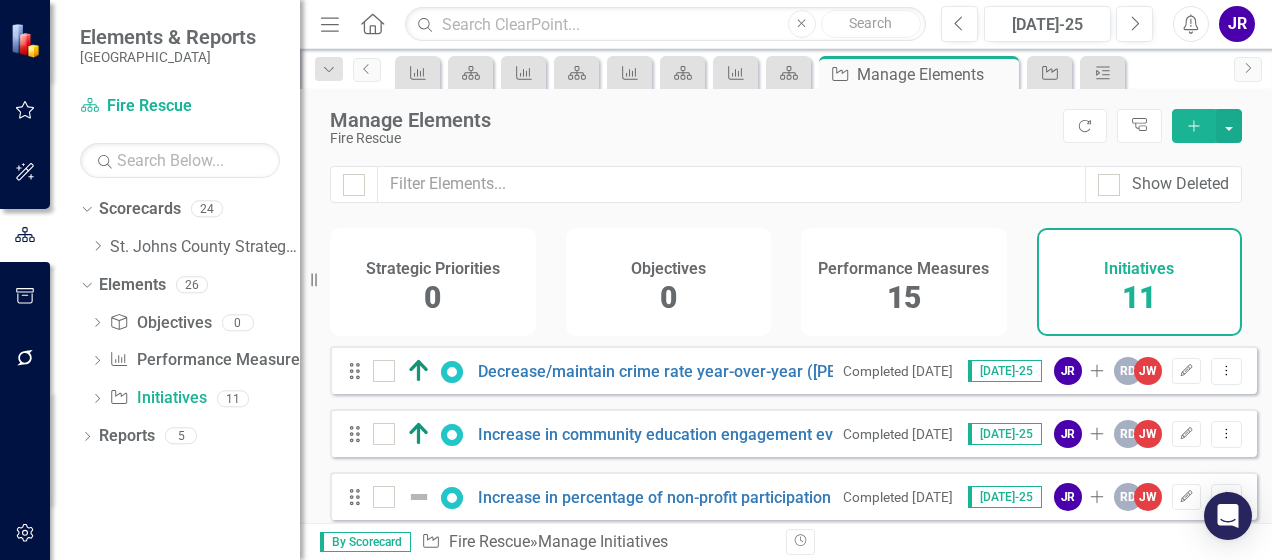 checkbox on "false" 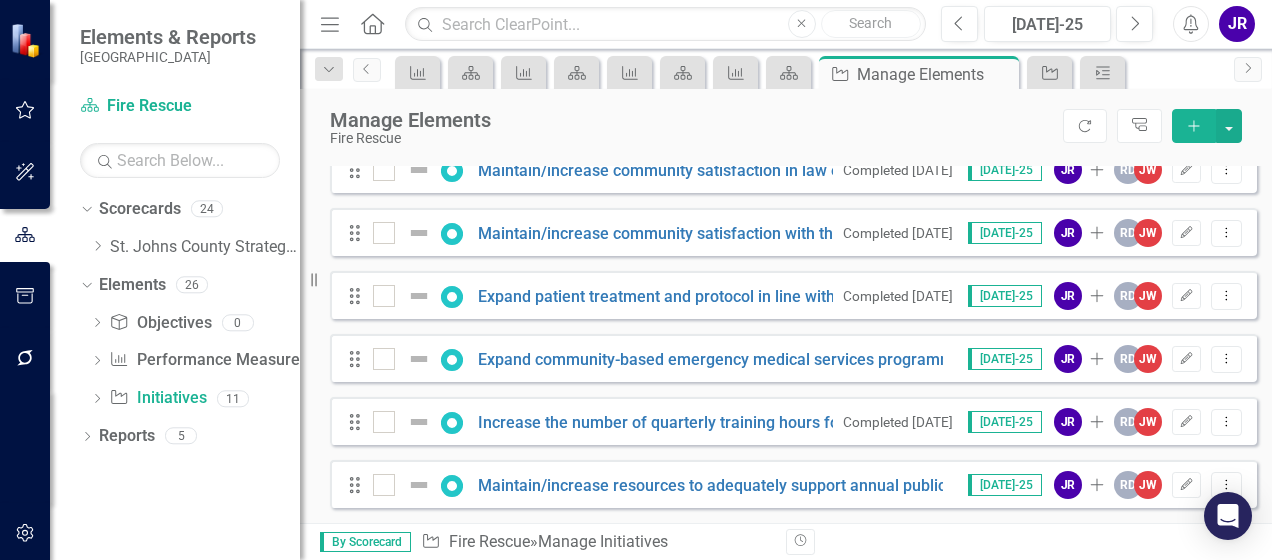 scroll, scrollTop: 530, scrollLeft: 0, axis: vertical 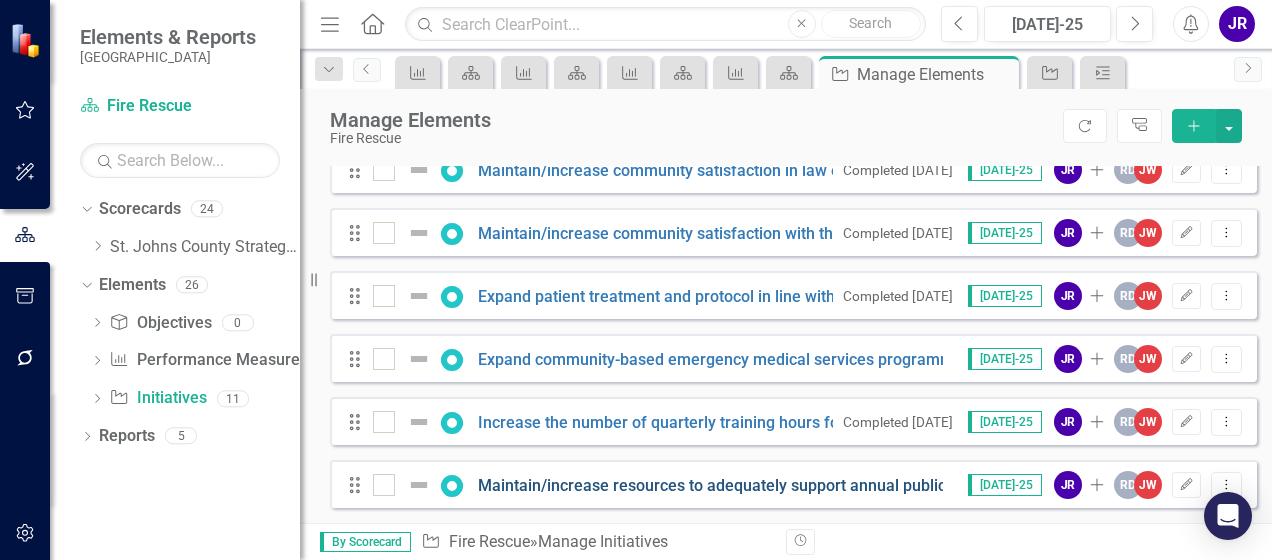 click on "Maintain/increase resources to adequately support annual public safety personnel, capital equipment, and training investments" at bounding box center [936, 485] 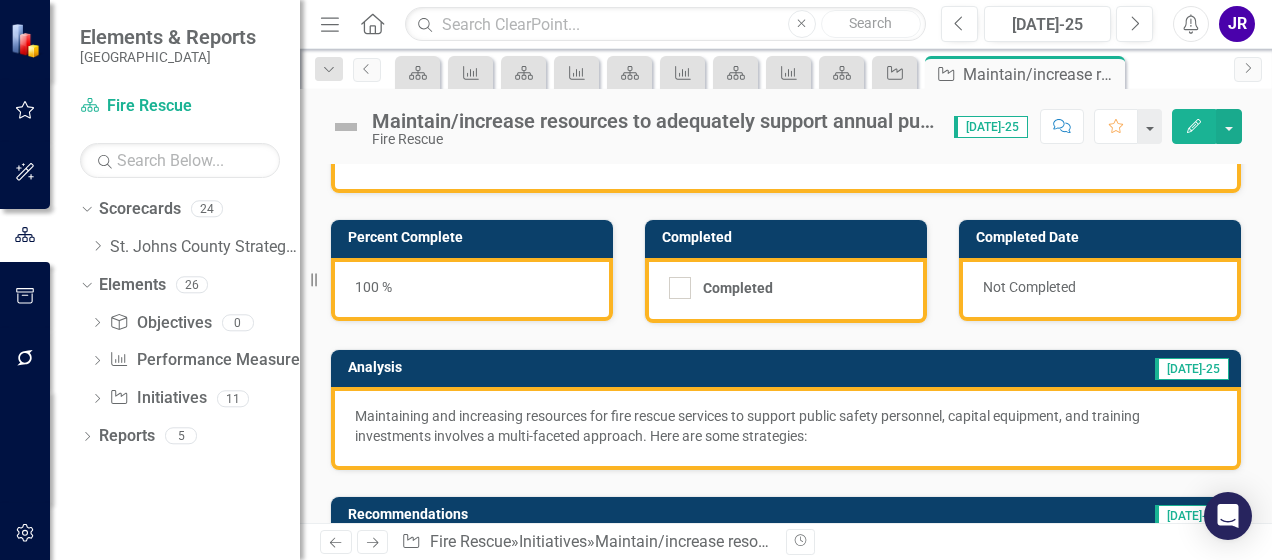 scroll, scrollTop: 100, scrollLeft: 0, axis: vertical 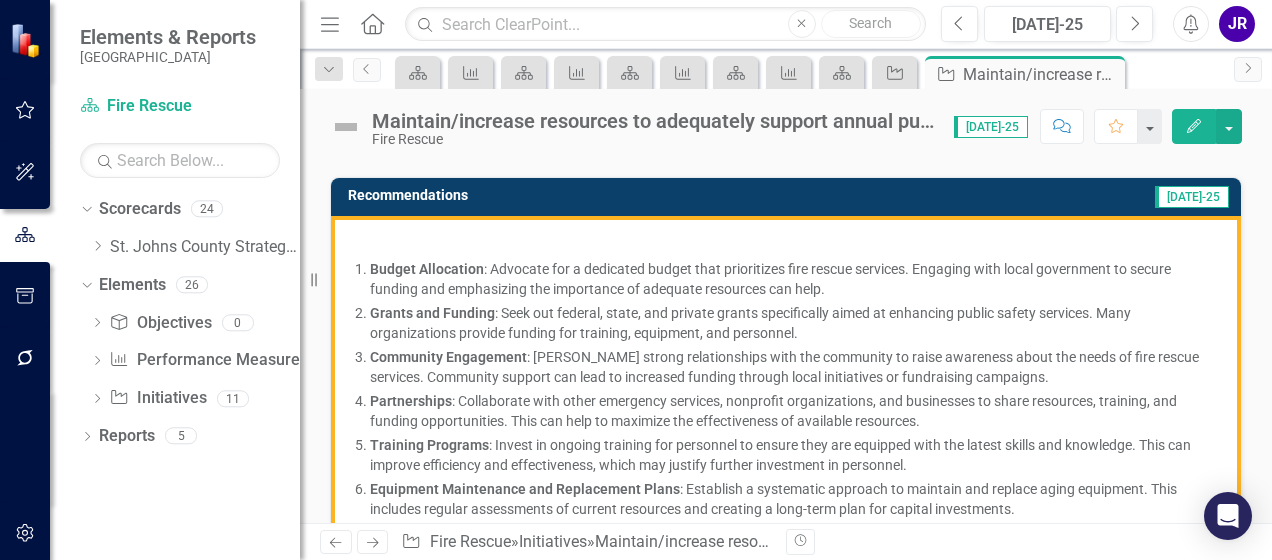 click on "Community Engagement : [PERSON_NAME] strong relationships with the community to raise awareness about the needs of fire rescue services. Community support can lead to increased funding through local initiatives or fundraising campaigns." at bounding box center [793, 367] 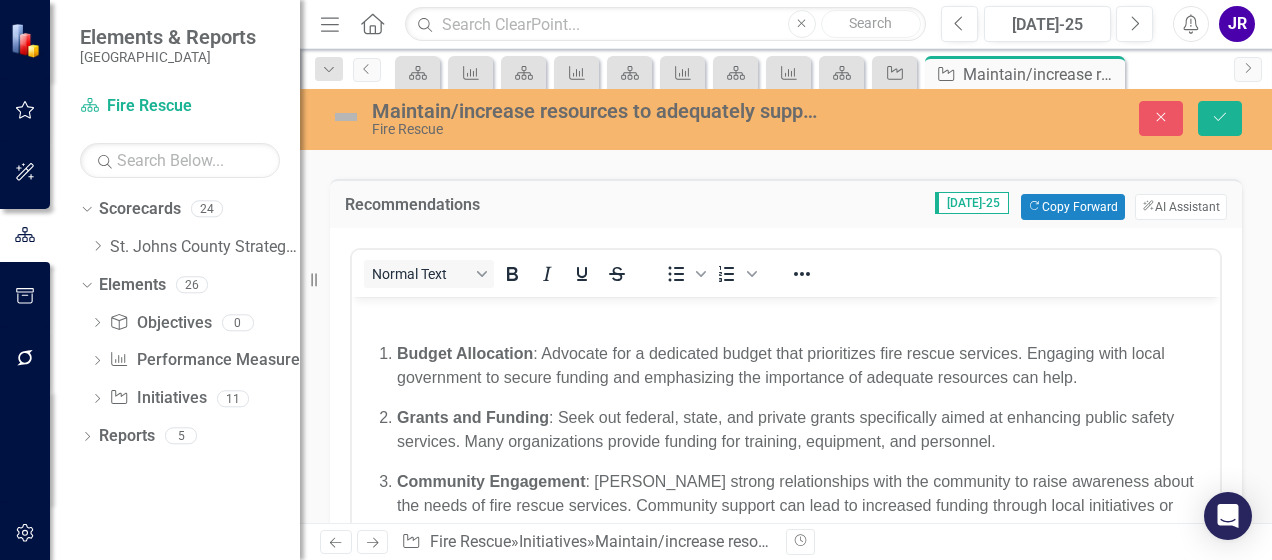 scroll, scrollTop: 0, scrollLeft: 0, axis: both 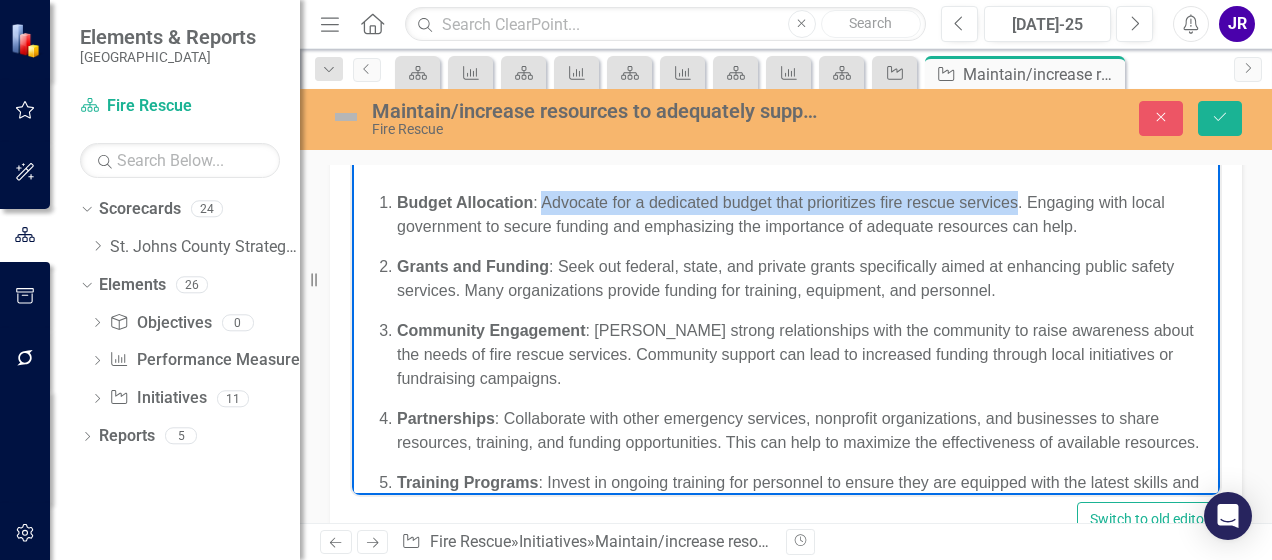 drag, startPoint x: 1018, startPoint y: 204, endPoint x: 536, endPoint y: 212, distance: 482.06638 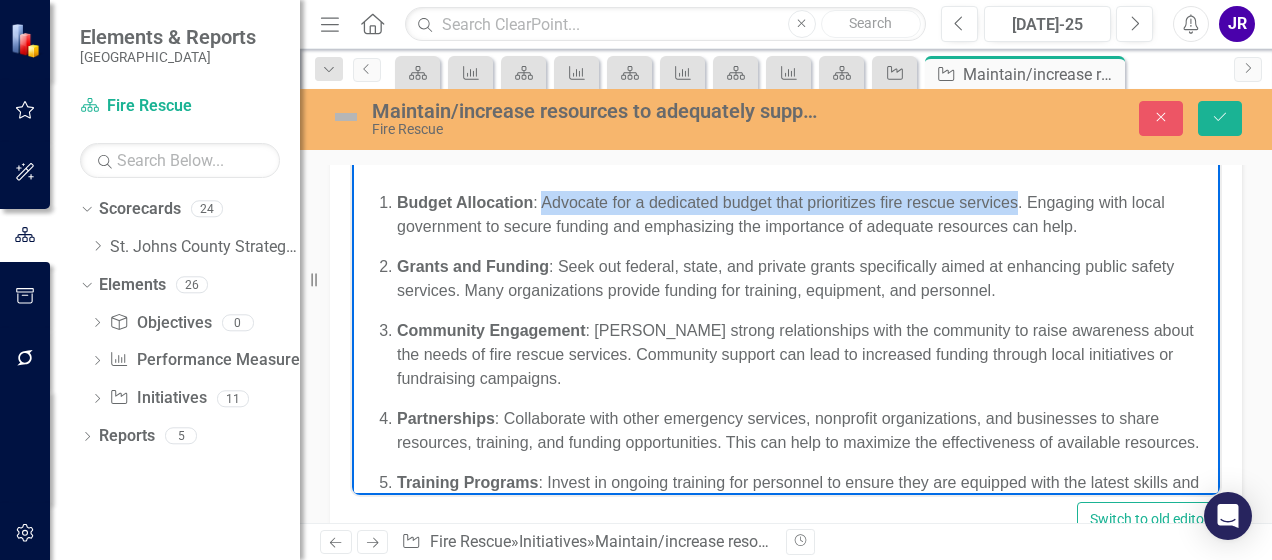 click on "Budget Allocation : Advocate for a dedicated budget that prioritizes fire rescue services. Engaging with local government to secure funding and emphasizing the importance of adequate resources can help." at bounding box center [806, 214] 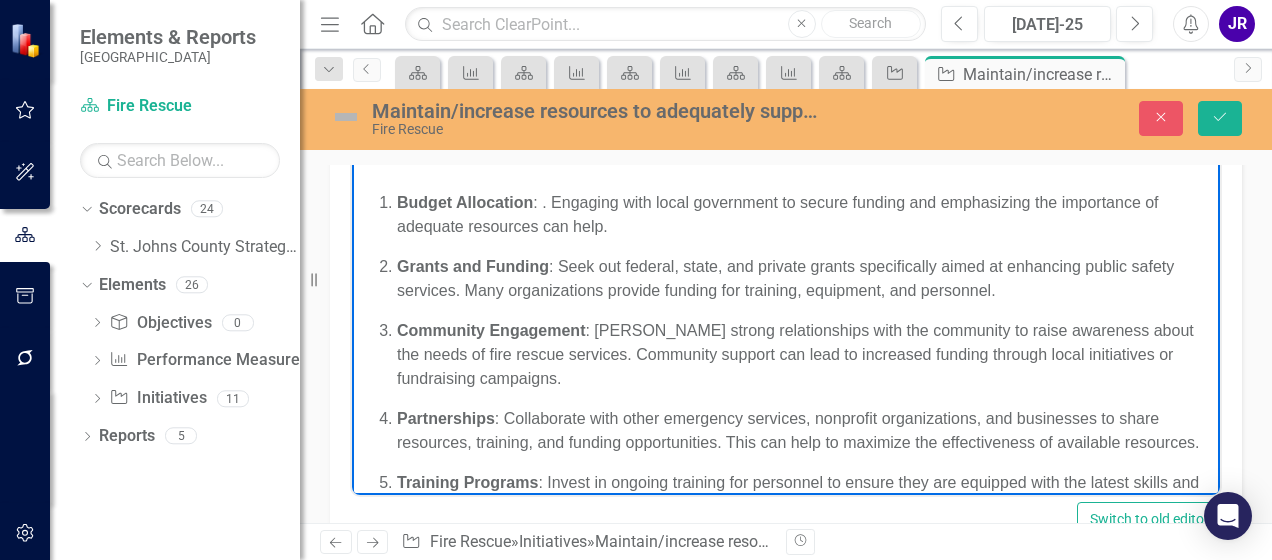 click on "Budget Allocation : . Engaging with local government to secure funding and emphasizing the importance of adequate resources can help." at bounding box center [806, 214] 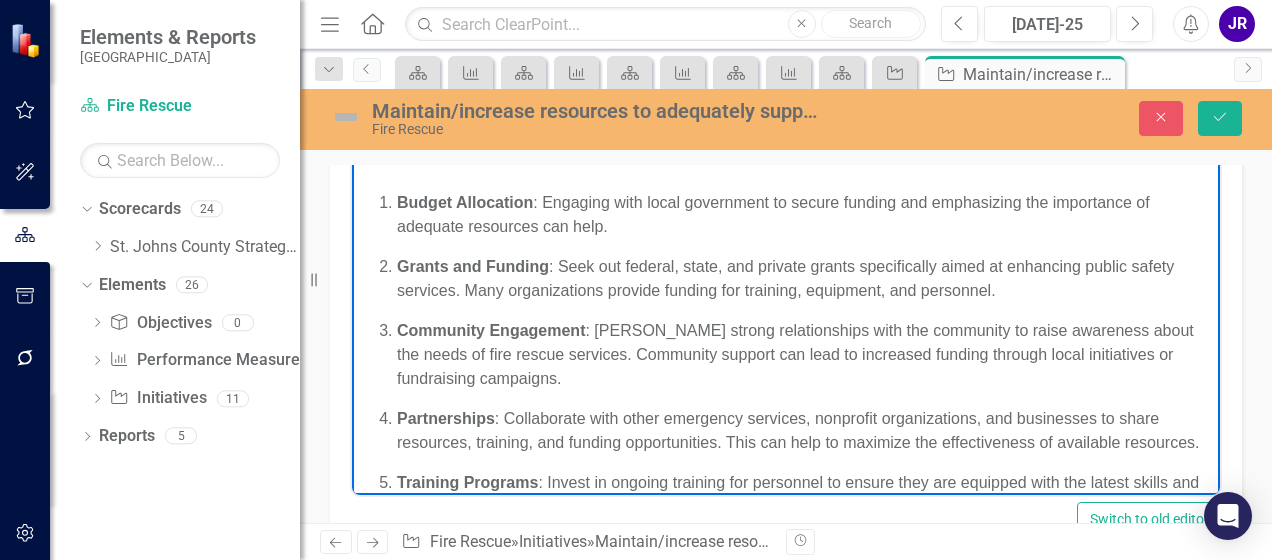 click on "Budget Allocation : Engaging with local government to secure funding and emphasizing the importance of adequate resources can help." at bounding box center [806, 214] 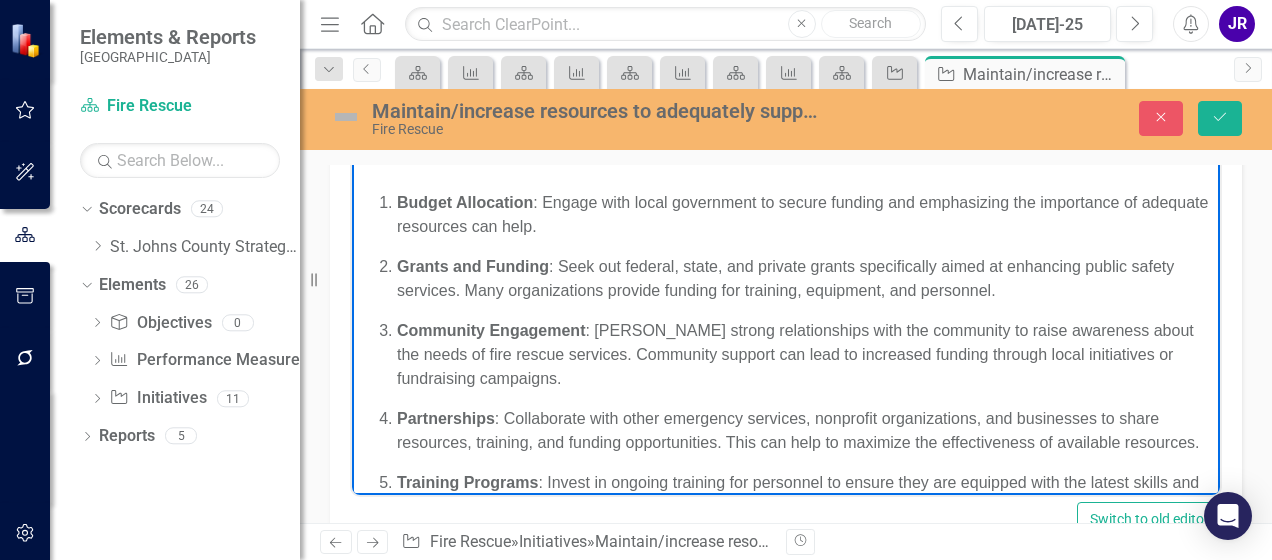 drag, startPoint x: 756, startPoint y: 199, endPoint x: 719, endPoint y: 274, distance: 83.630135 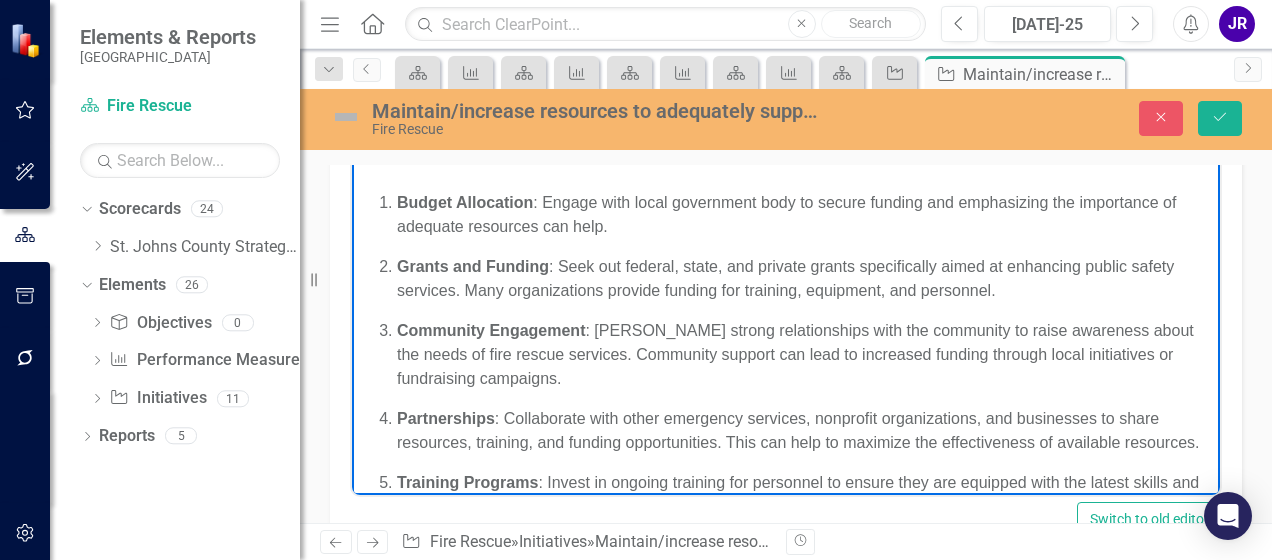 drag, startPoint x: 601, startPoint y: 227, endPoint x: 598, endPoint y: 274, distance: 47.095646 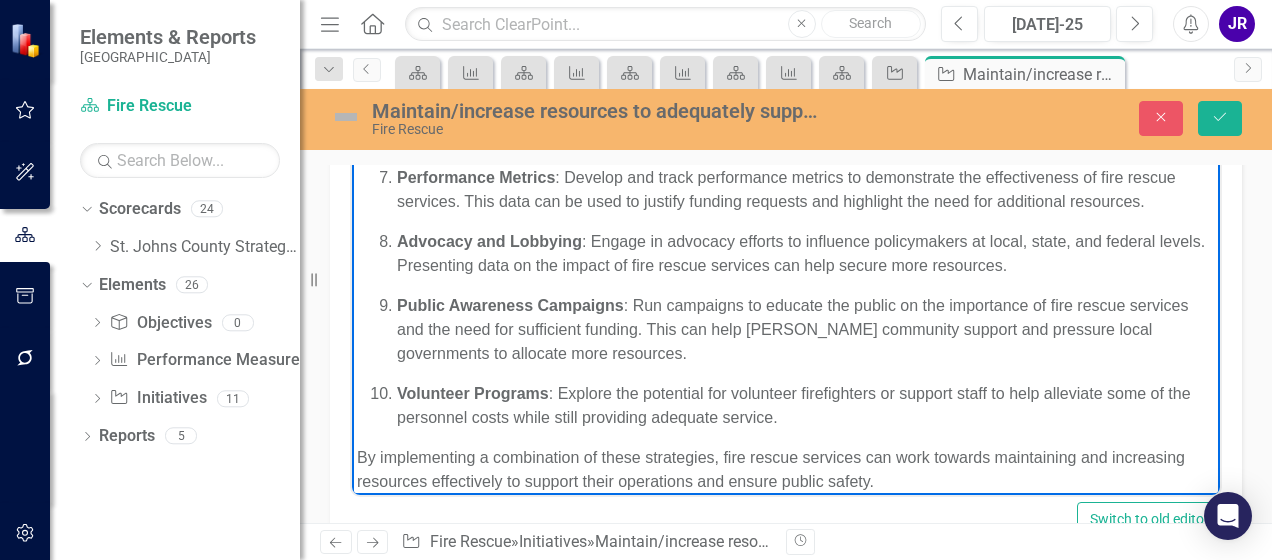 scroll, scrollTop: 471, scrollLeft: 0, axis: vertical 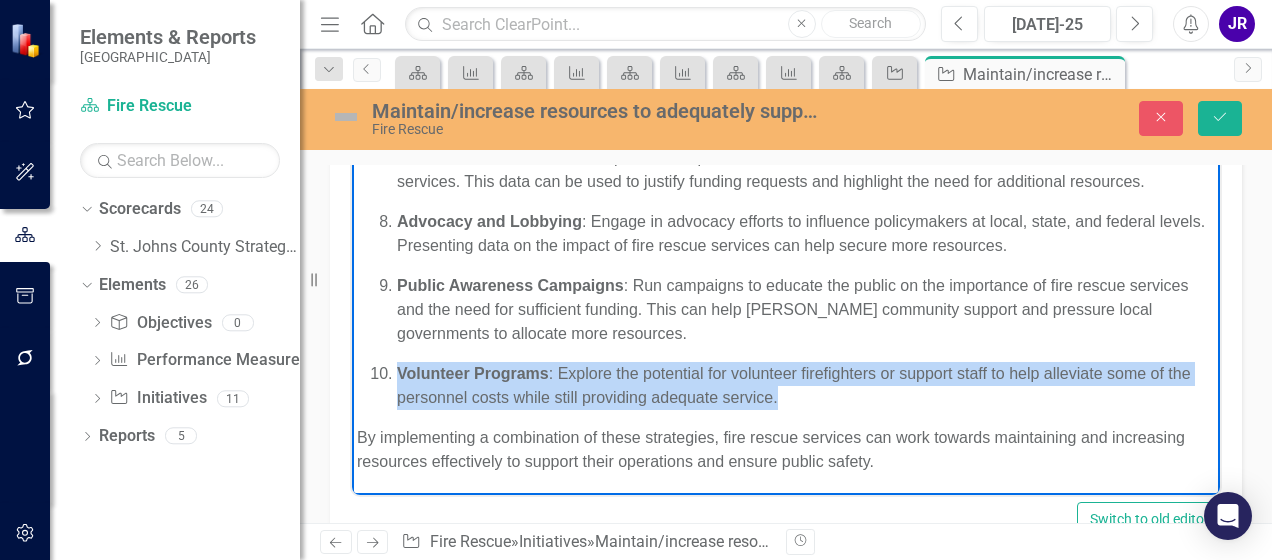 drag, startPoint x: 845, startPoint y: 402, endPoint x: 384, endPoint y: 373, distance: 461.91125 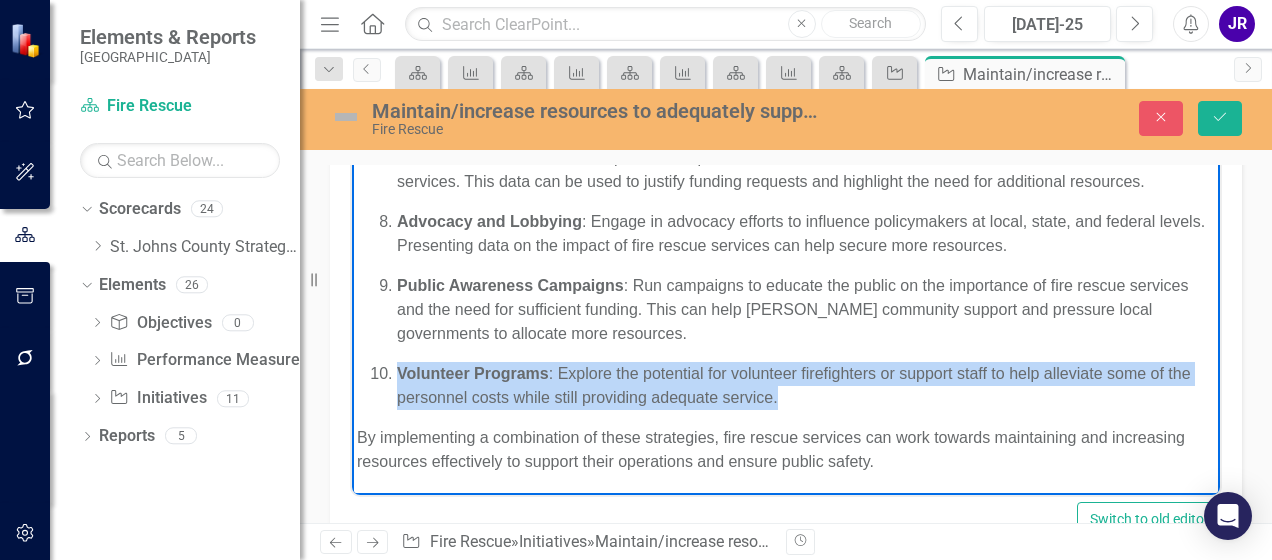 click on "Volunteer Programs : Explore the potential for volunteer firefighters or support staff to help alleviate some of the personnel costs while still providing adequate service." at bounding box center (806, 385) 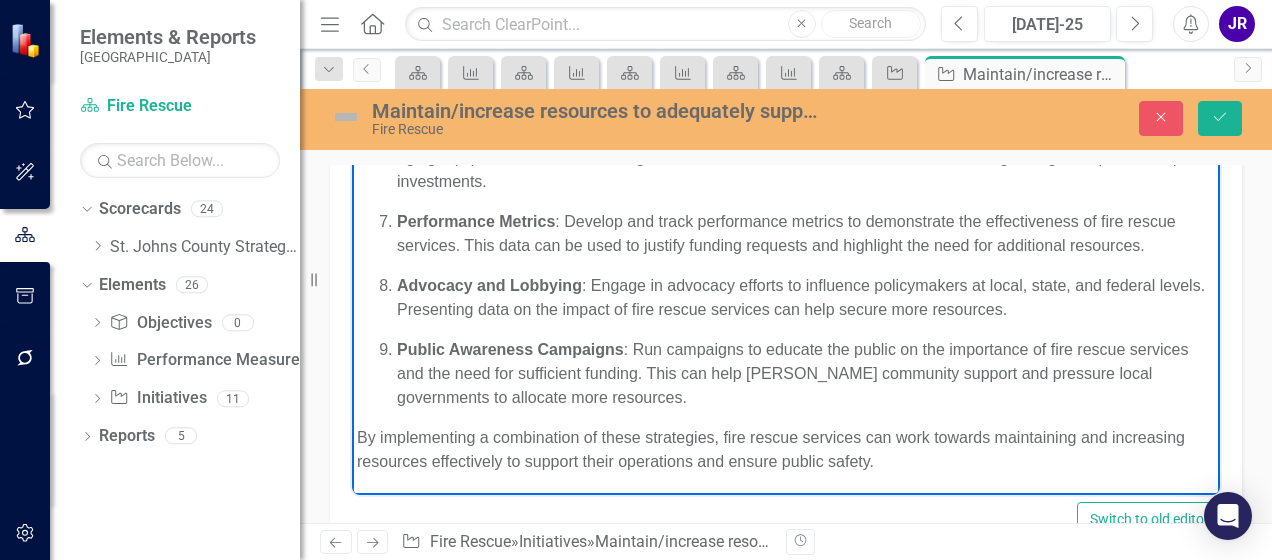 scroll, scrollTop: 460, scrollLeft: 0, axis: vertical 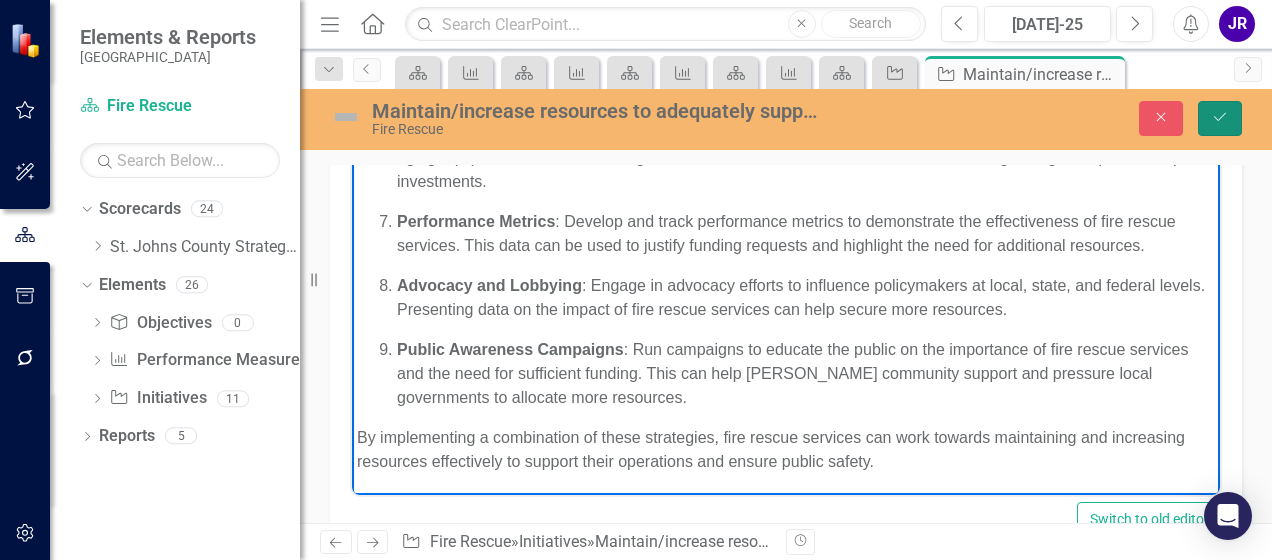 click on "Save" 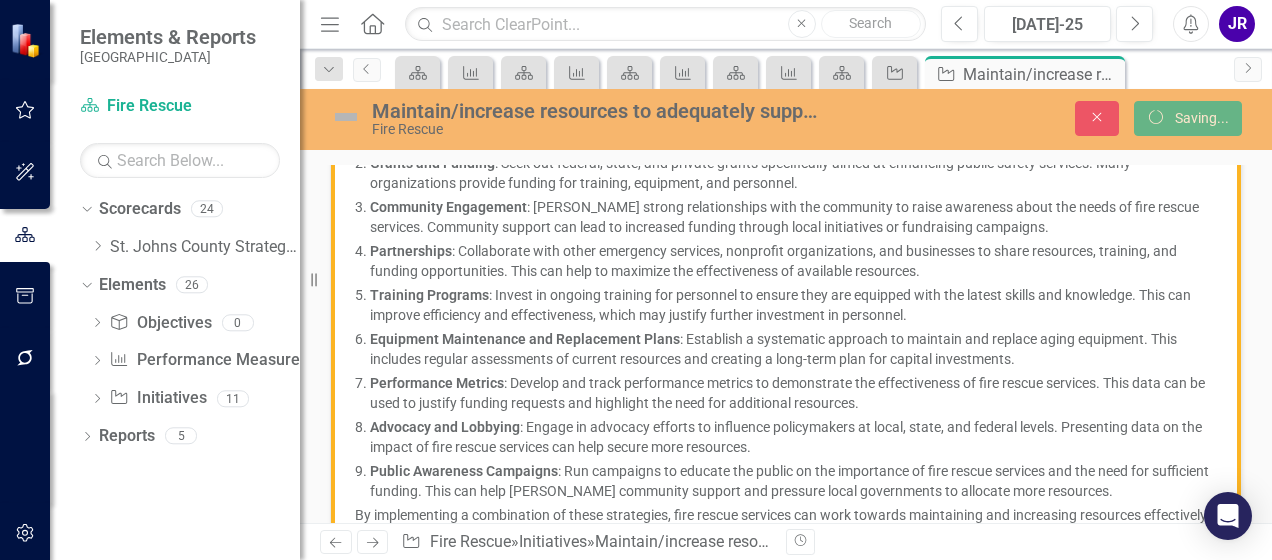 scroll, scrollTop: 531, scrollLeft: 0, axis: vertical 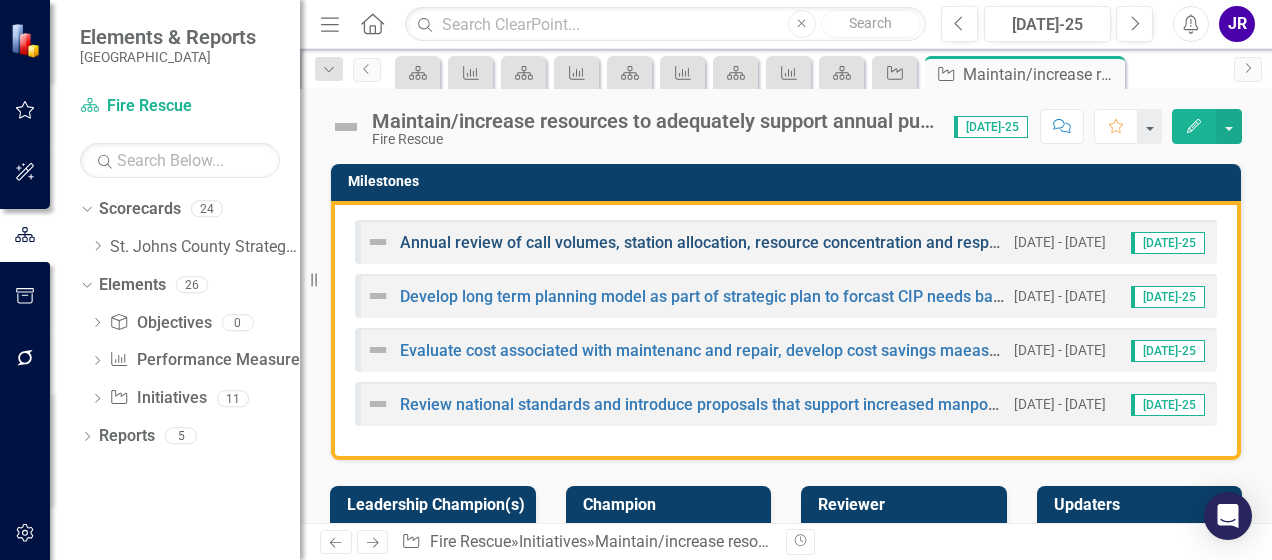 click on "Annual review of call volumes, station allocation, resource concentration and response times." at bounding box center [736, 242] 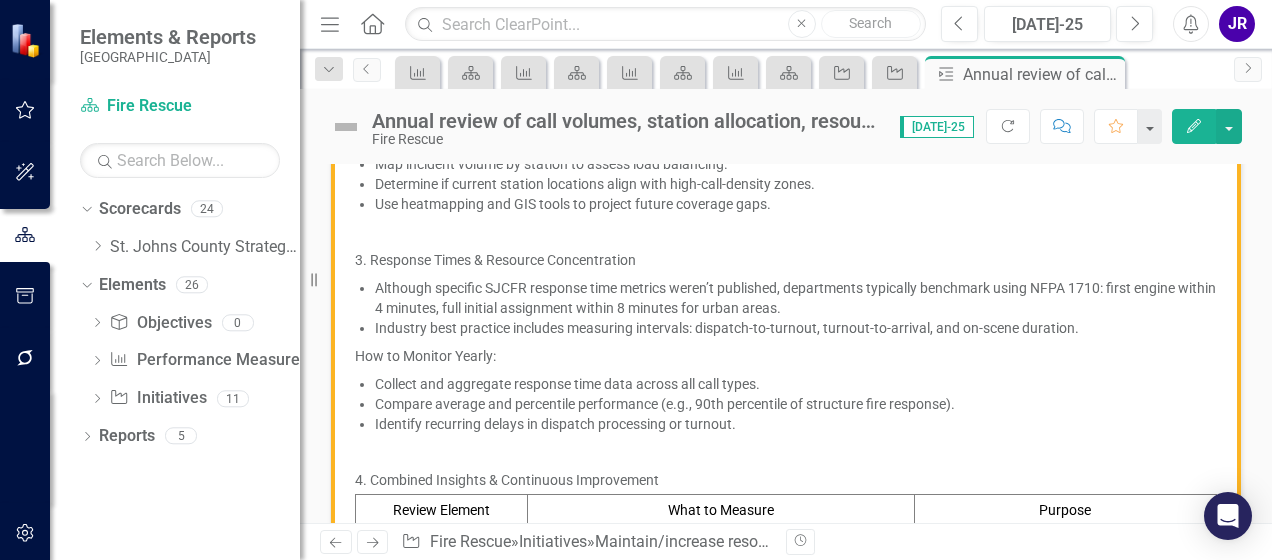 scroll, scrollTop: 699, scrollLeft: 0, axis: vertical 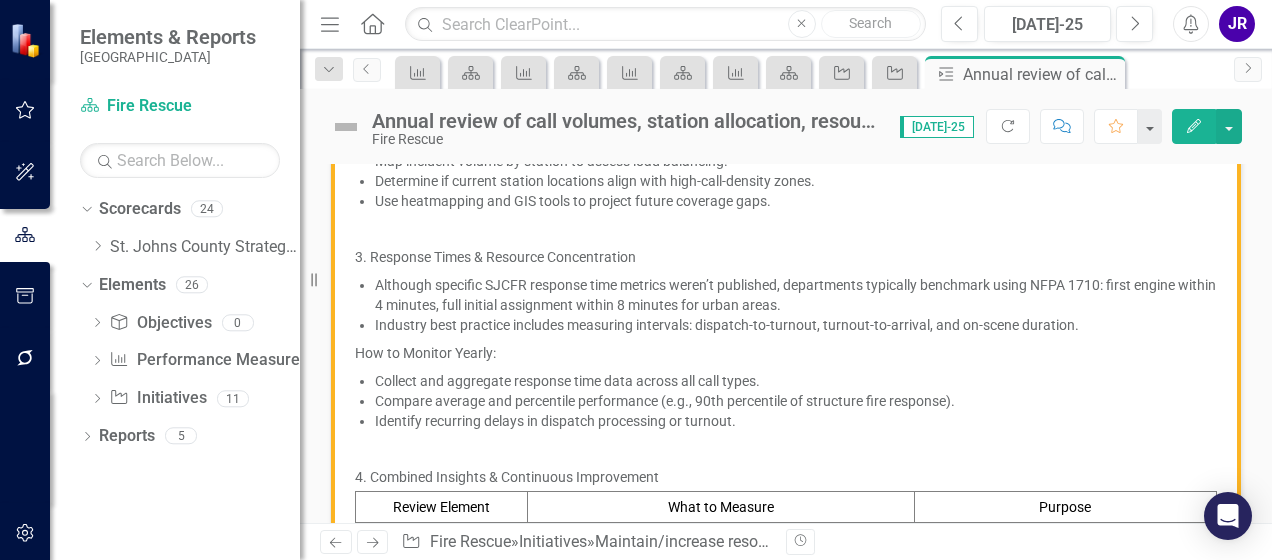click on "Although specific SJCFR response time metrics weren’t published, departments typically benchmark using NFPA 1710: first engine within 4 minutes, full initial assignment within 8 minutes for urban areas." at bounding box center (796, 295) 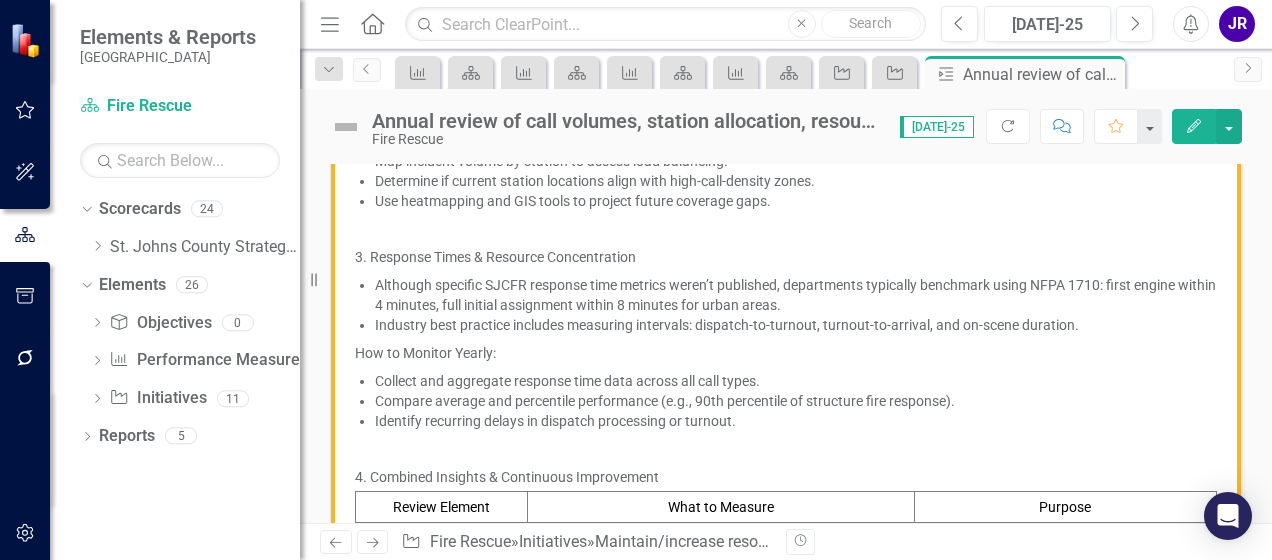 click on "Although specific SJCFR response time metrics weren’t published, departments typically benchmark using NFPA 1710: first engine within 4 minutes, full initial assignment within 8 minutes for urban areas." at bounding box center (796, 295) 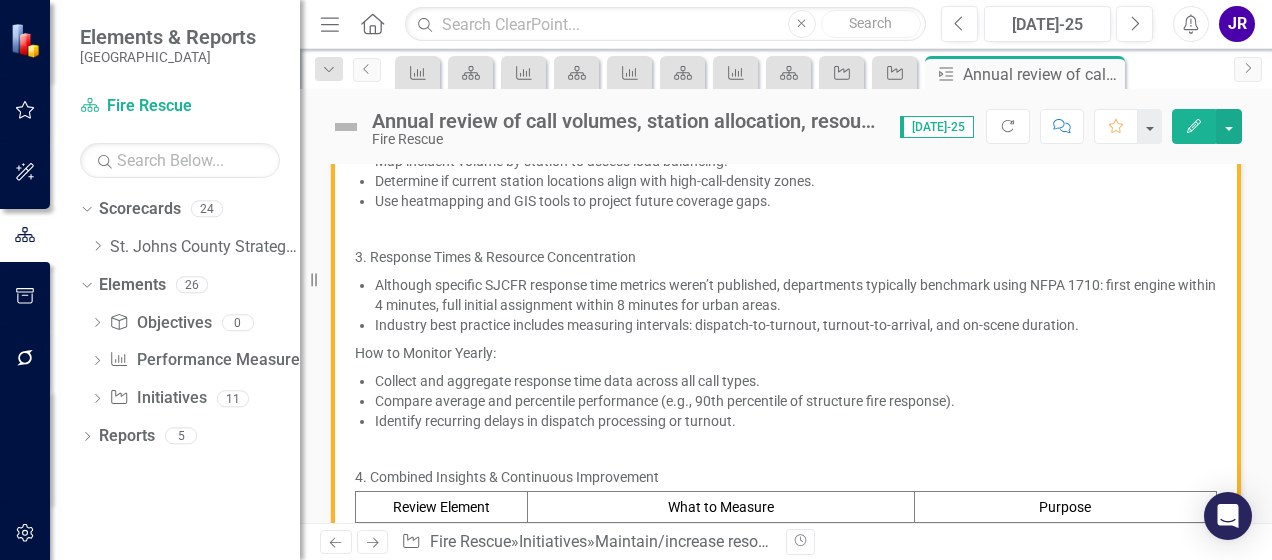 click on "Although specific SJCFR response time metrics weren’t published, departments typically benchmark using NFPA 1710: first engine within 4 minutes, full initial assignment within 8 minutes for urban areas." at bounding box center (796, 295) 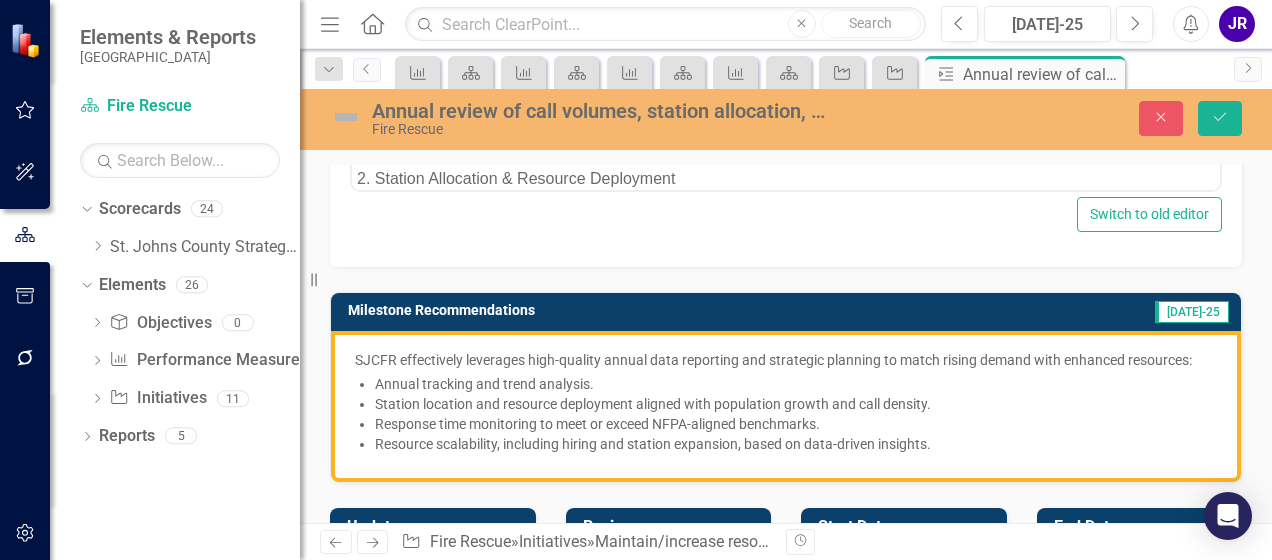 scroll, scrollTop: 710, scrollLeft: 0, axis: vertical 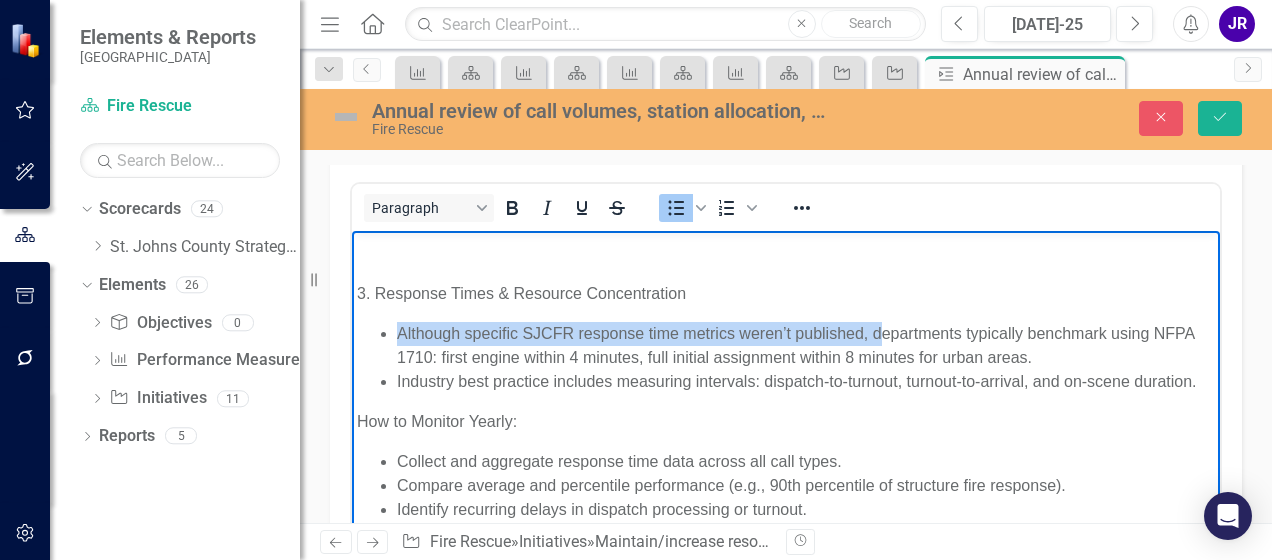 drag, startPoint x: 882, startPoint y: 339, endPoint x: 385, endPoint y: 345, distance: 497.03622 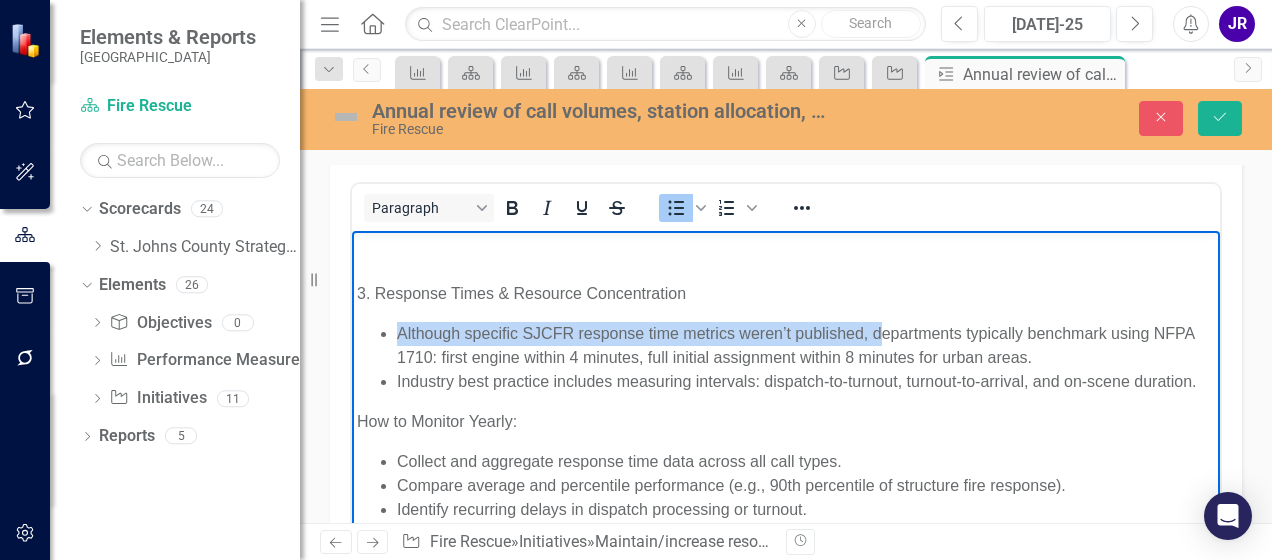 click on "Although specific SJCFR response time metrics weren’t published, departments typically benchmark using NFPA 1710: first engine within 4 minutes, full initial assignment within 8 minutes for urban areas." at bounding box center (806, 346) 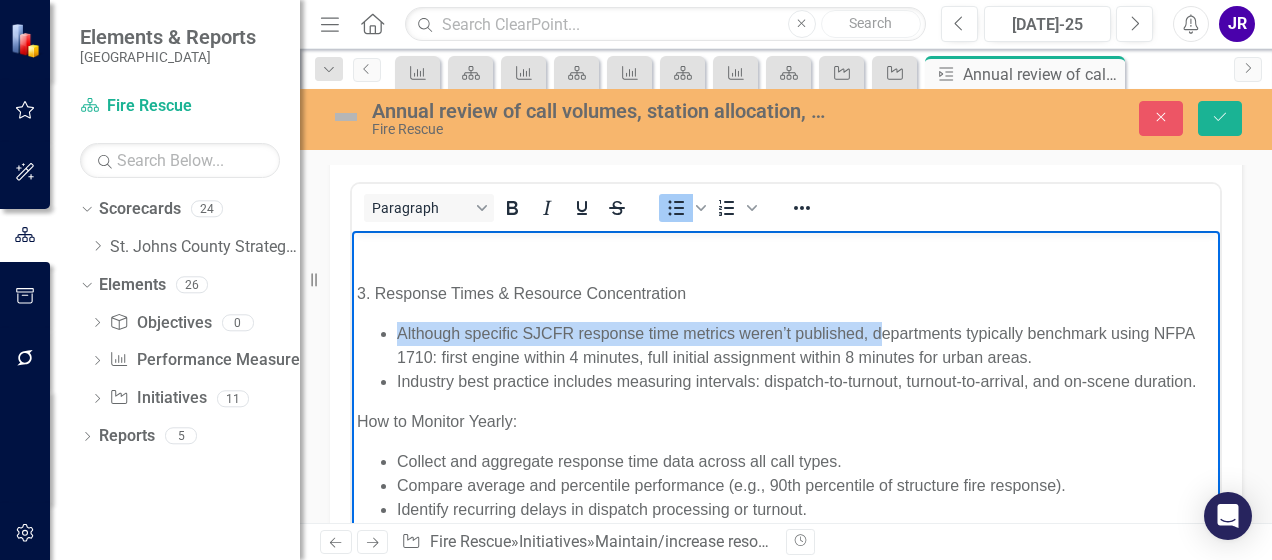 type 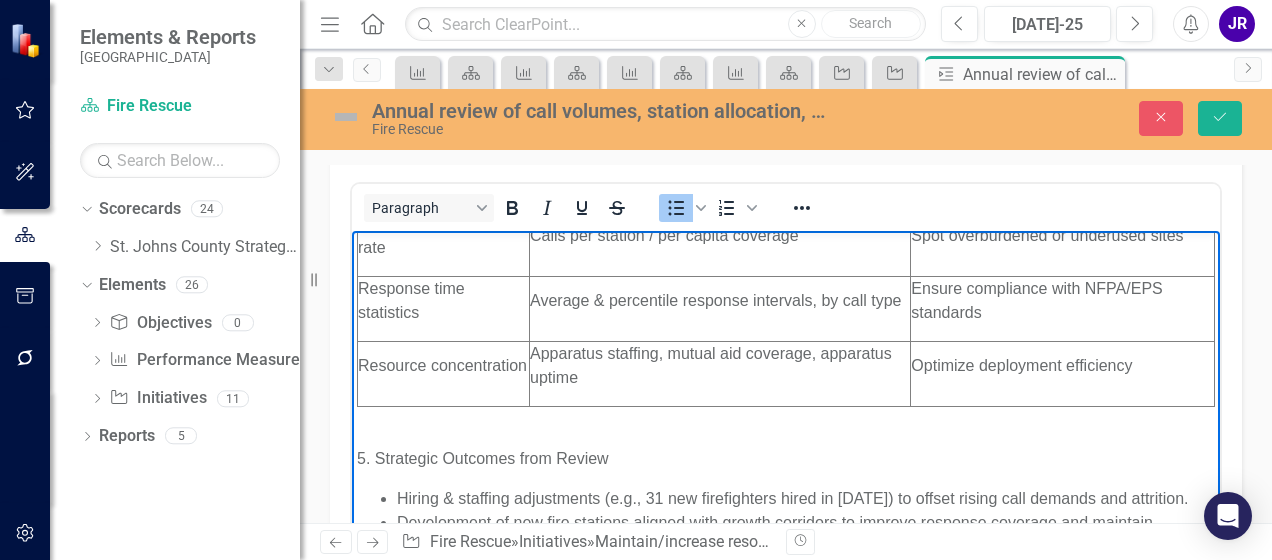 scroll, scrollTop: 1168, scrollLeft: 0, axis: vertical 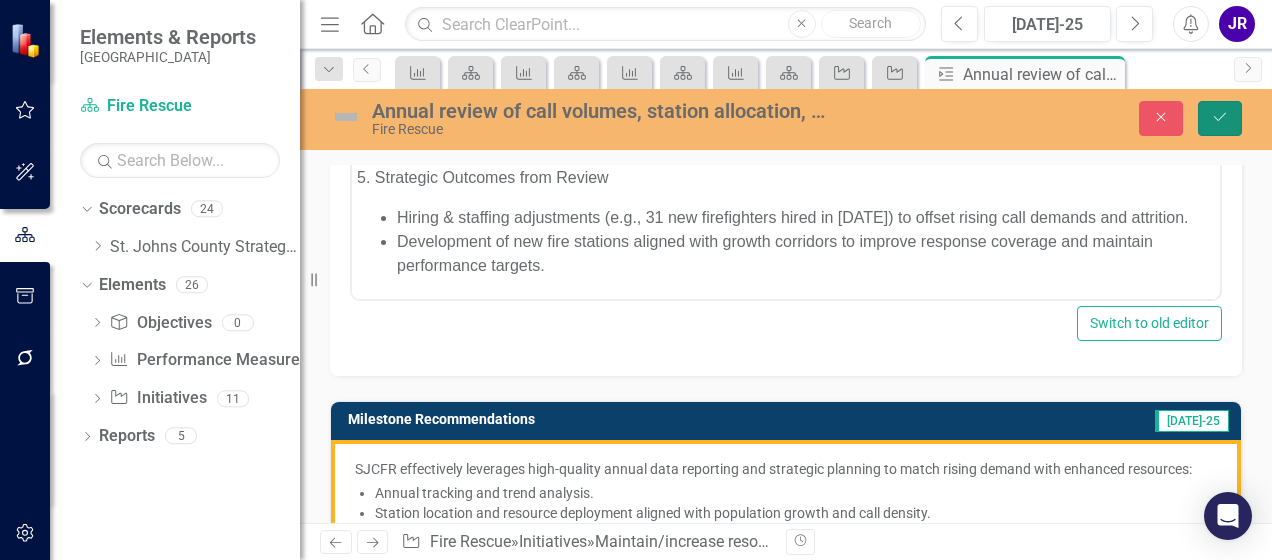 click on "Save" 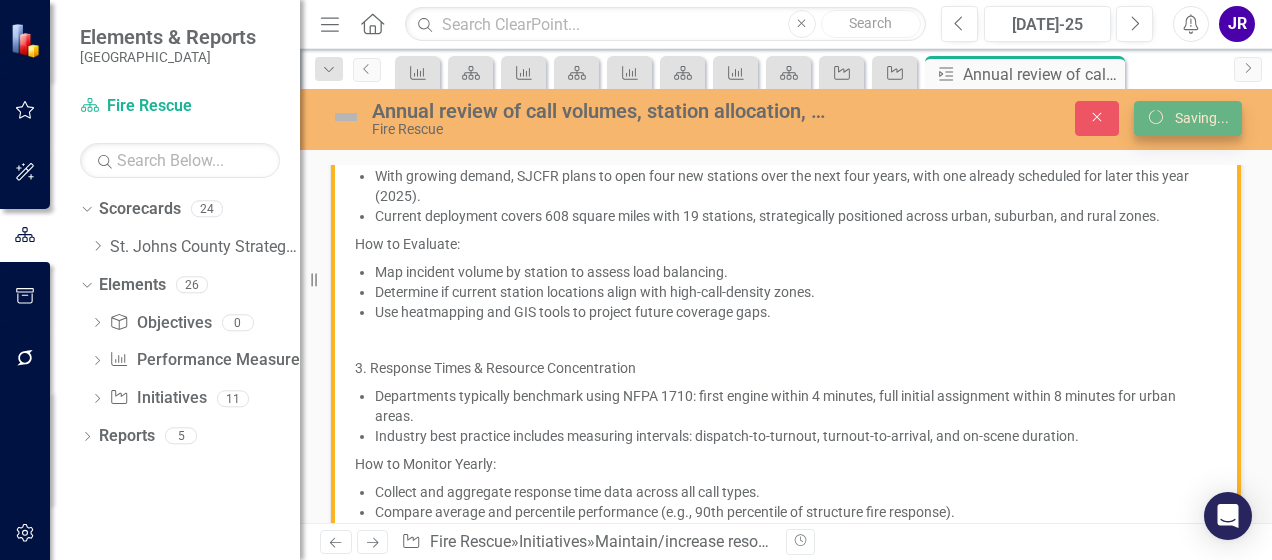 scroll, scrollTop: 579, scrollLeft: 0, axis: vertical 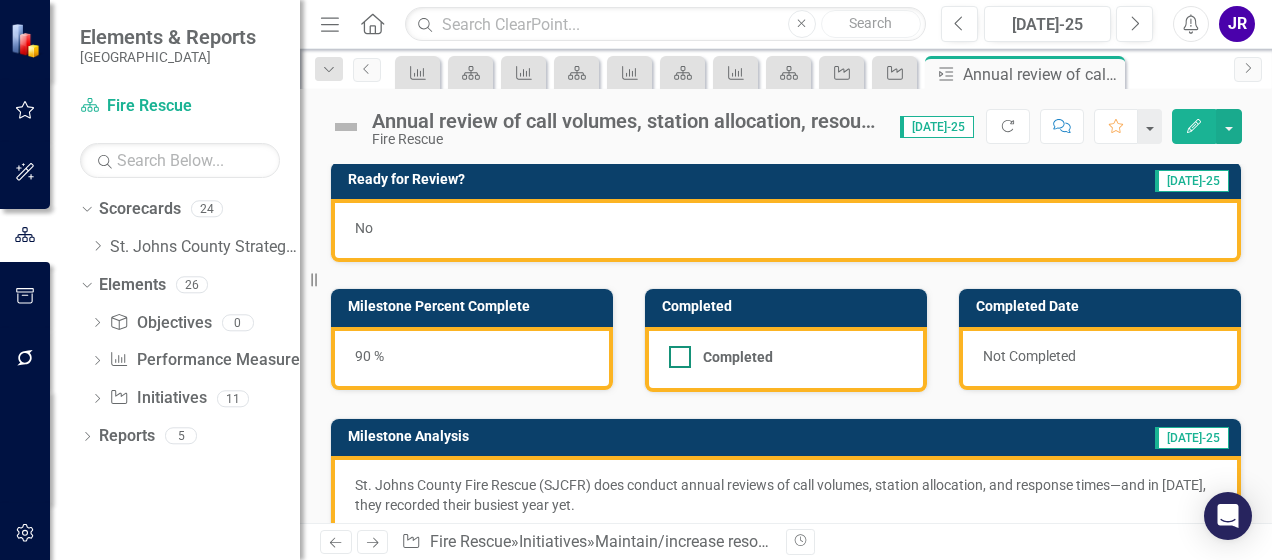 click on "Completed" at bounding box center (675, 352) 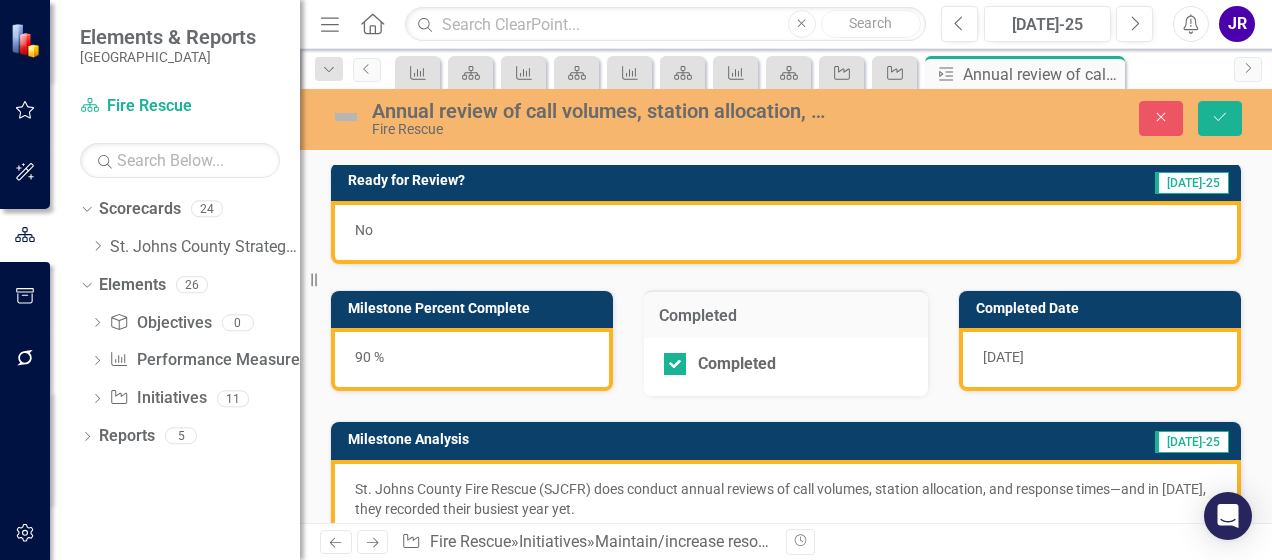 click on "90 %" at bounding box center [472, 359] 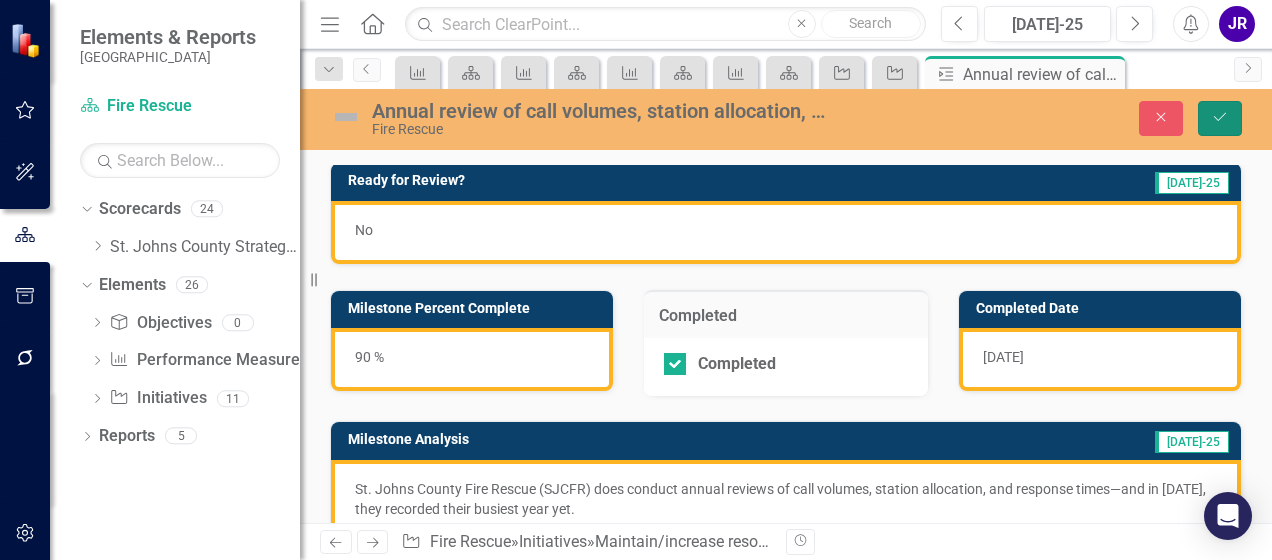 click on "Save" 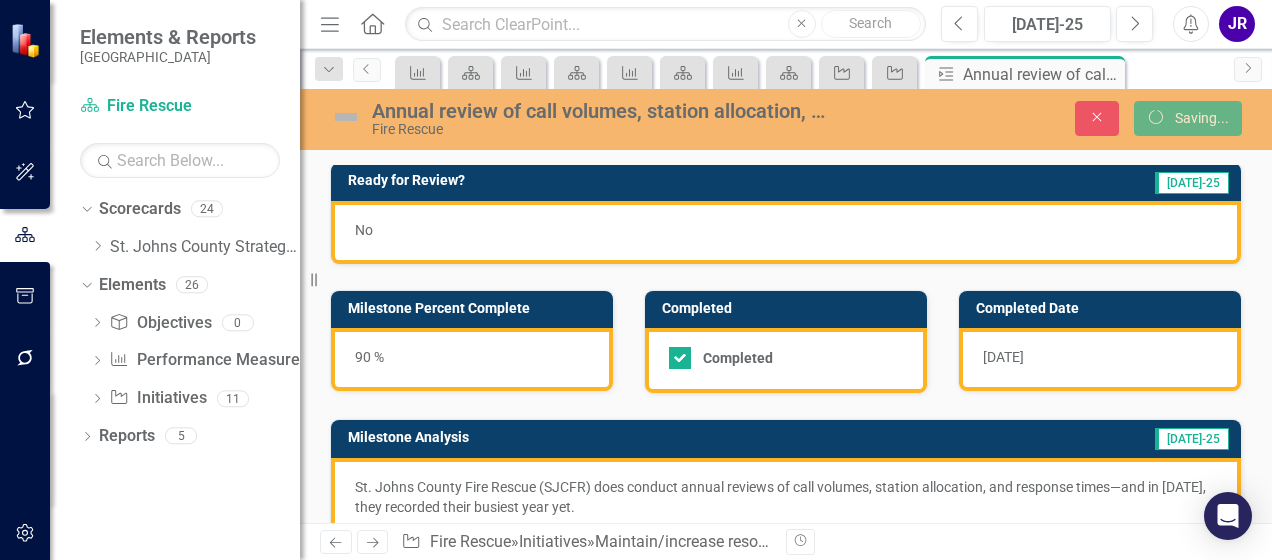 click on "90 %" at bounding box center [472, 359] 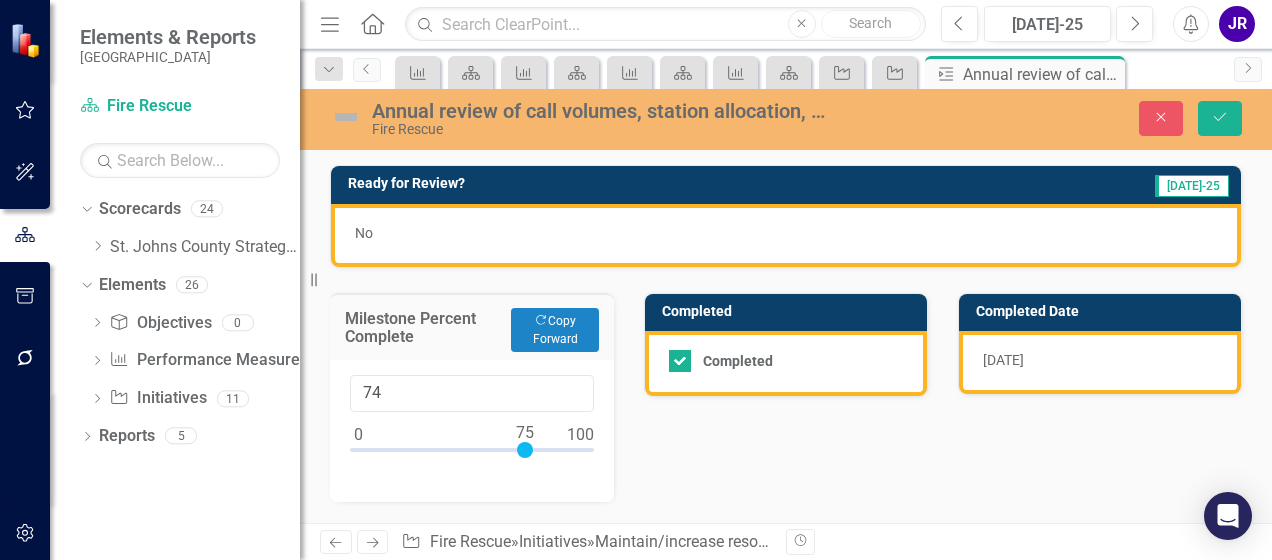 type on "75" 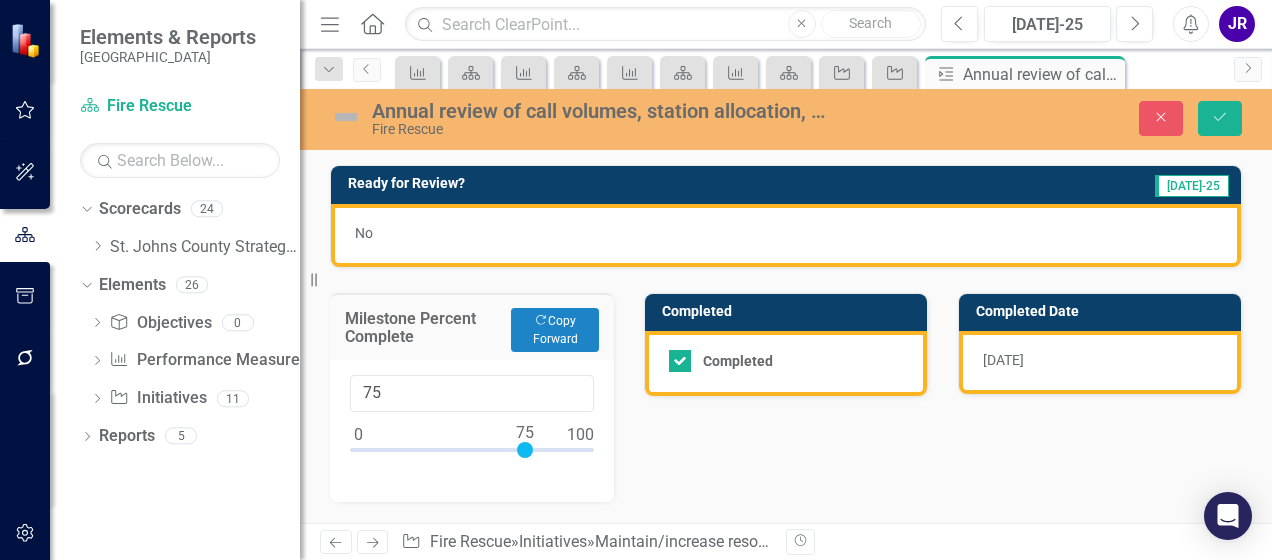 drag, startPoint x: 544, startPoint y: 451, endPoint x: 526, endPoint y: 452, distance: 18.027756 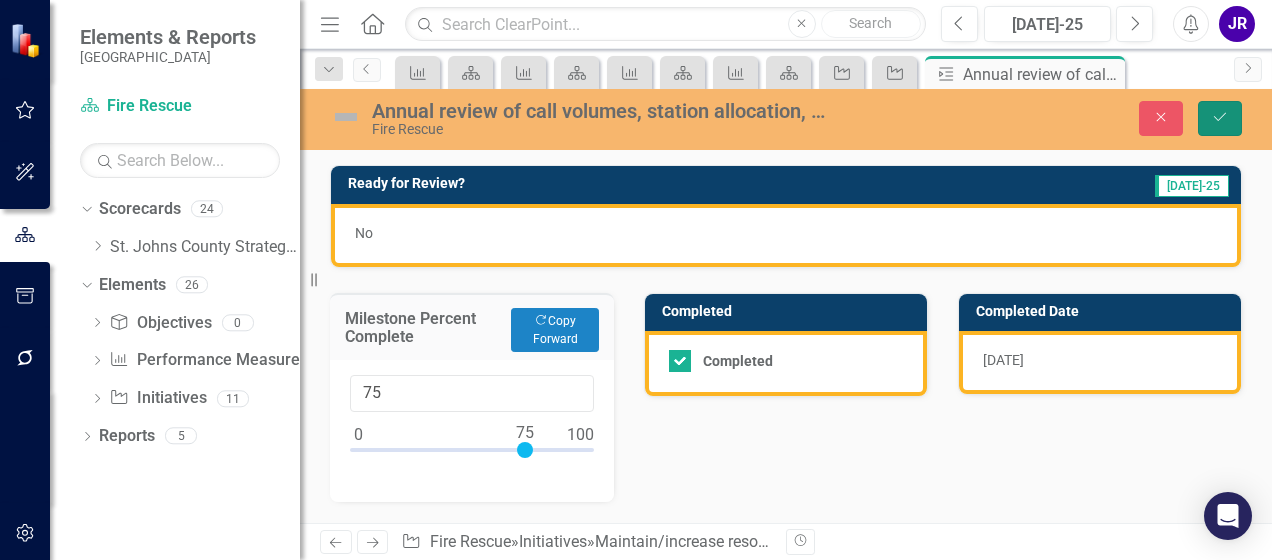 click on "Save" 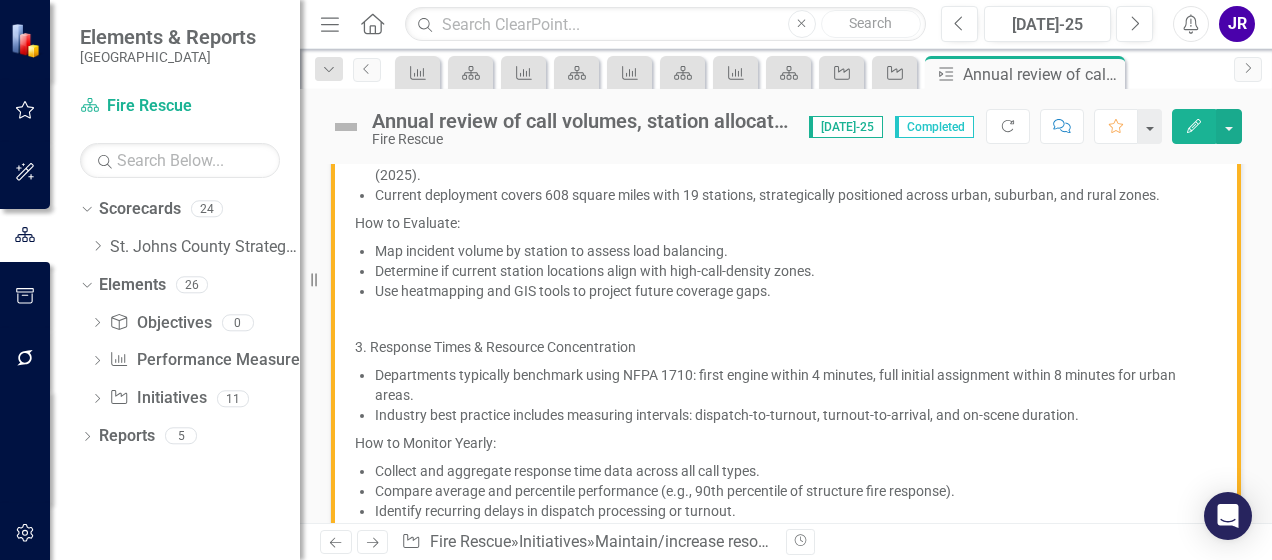scroll, scrollTop: 1456, scrollLeft: 0, axis: vertical 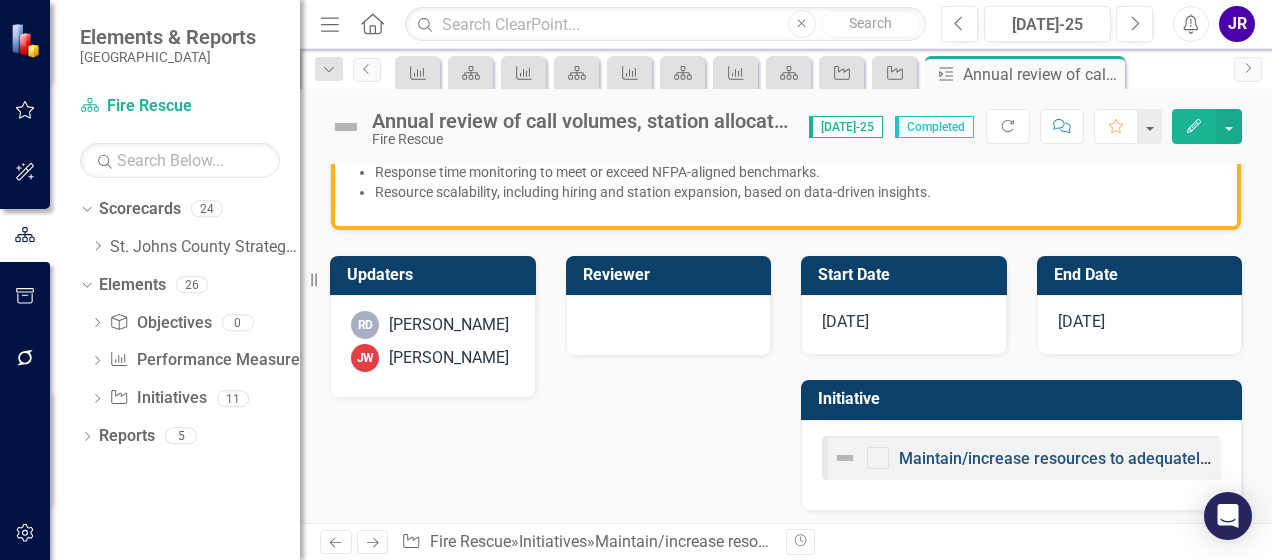 click on "Maintain/increase resources to adequately support annual public safety personnel, capital equipment, and training investments" at bounding box center (1357, 458) 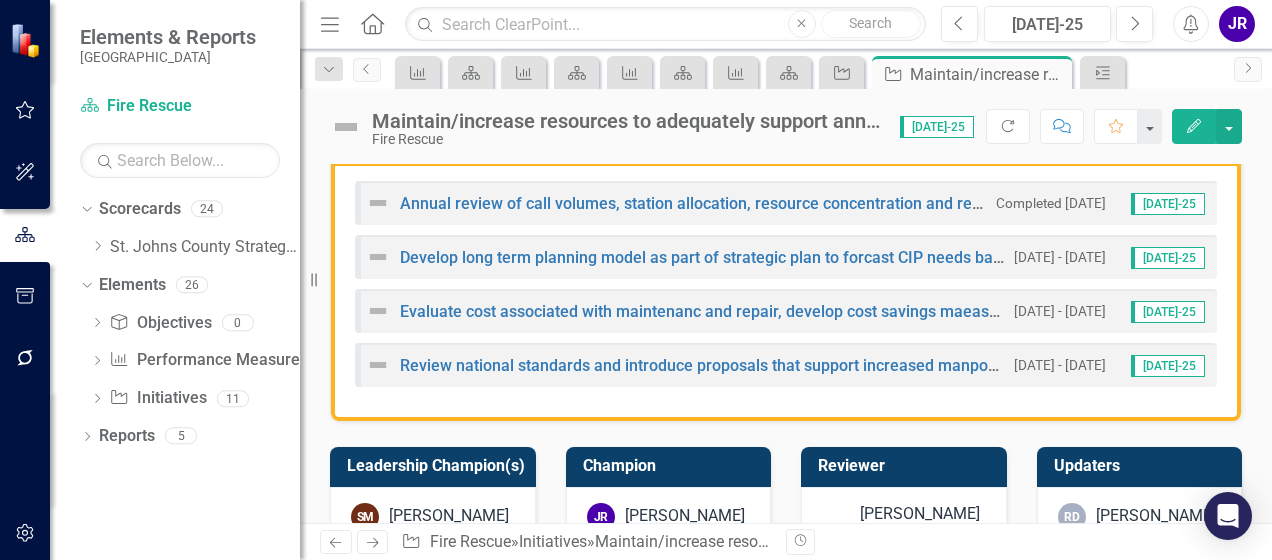 scroll, scrollTop: 1008, scrollLeft: 0, axis: vertical 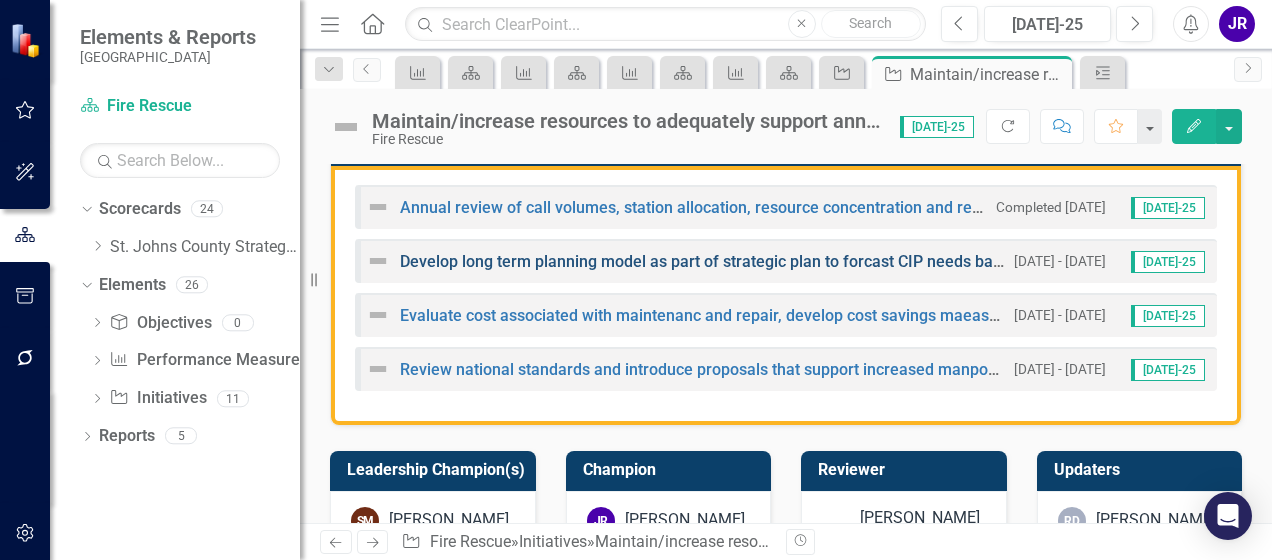 click on "Develop long term planning model as part of strategic plan to forcast CIP needs based on funding availability and equipment lifespan." at bounding box center (879, 261) 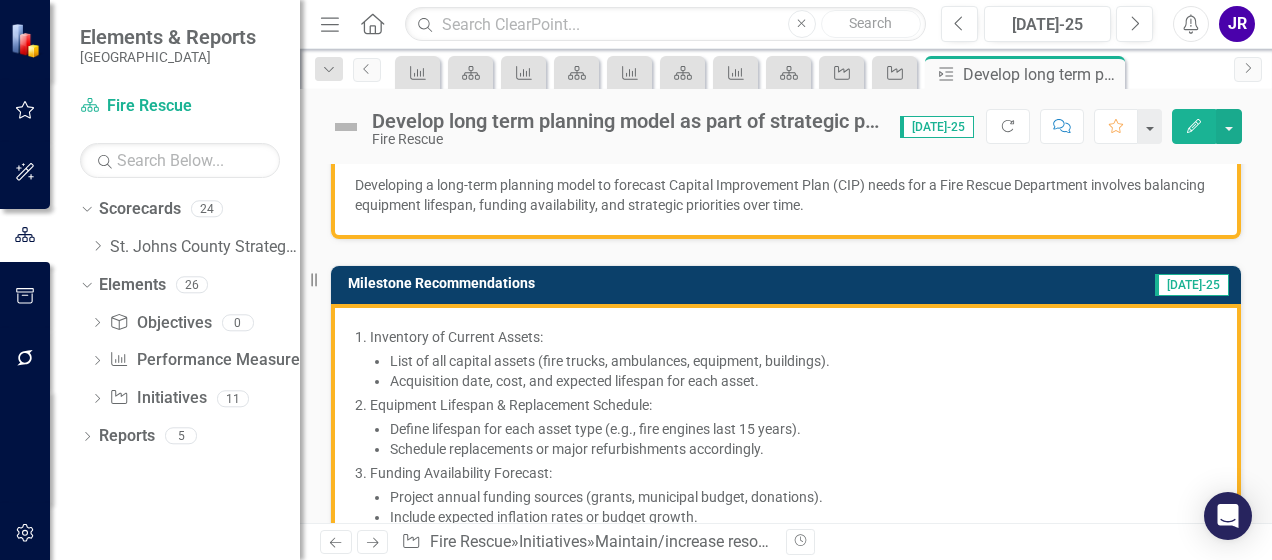 scroll, scrollTop: 260, scrollLeft: 0, axis: vertical 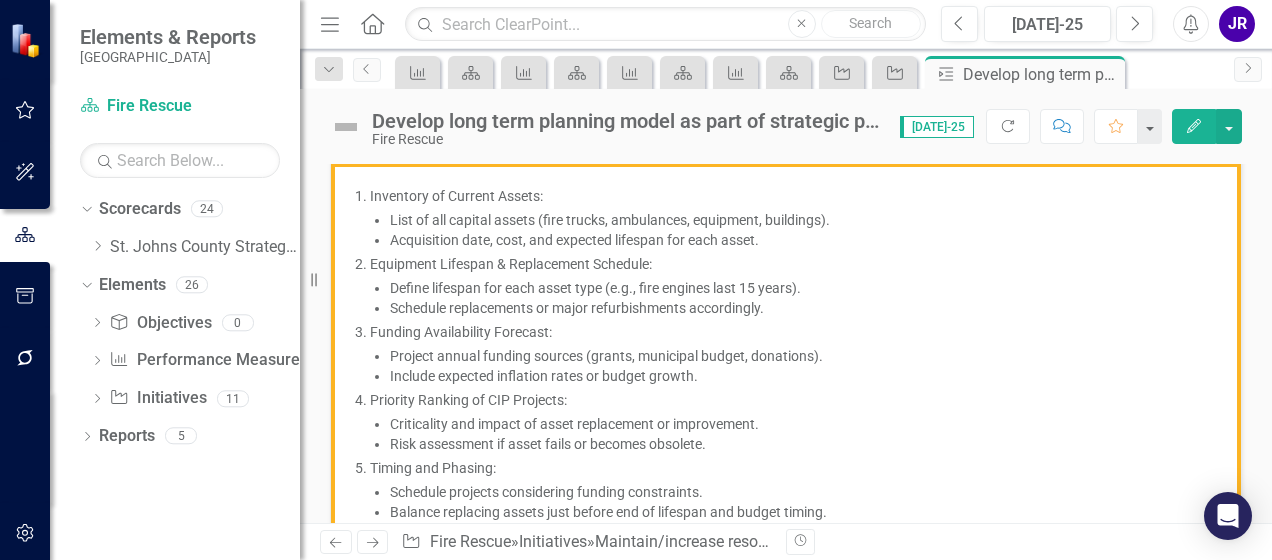 click on "Funding Availability Forecast:" at bounding box center (793, 332) 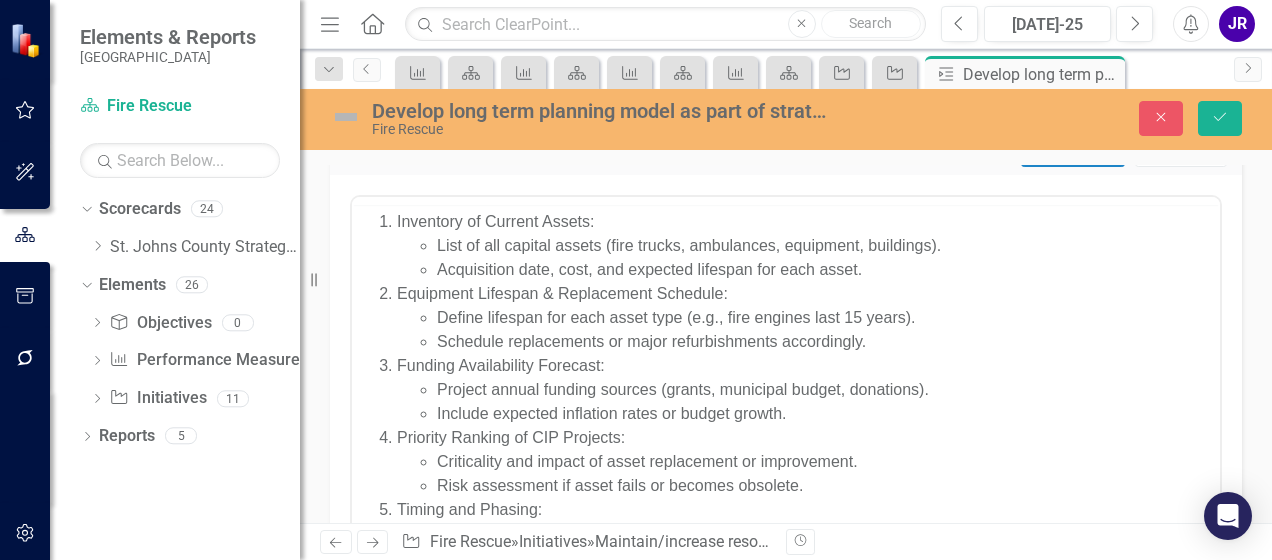 scroll, scrollTop: 455, scrollLeft: 0, axis: vertical 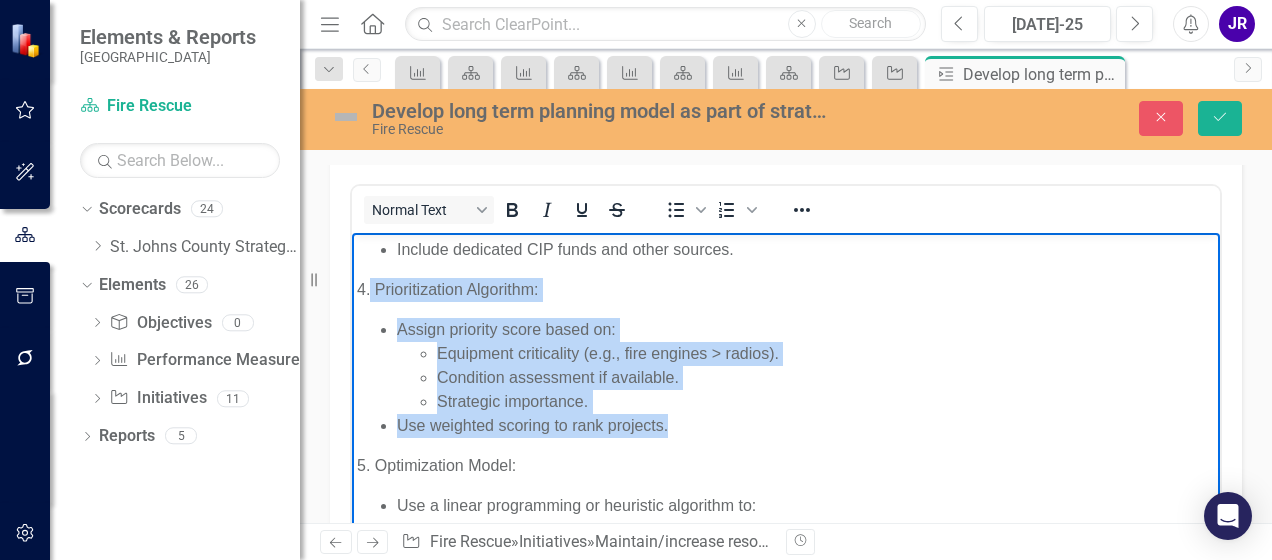 drag, startPoint x: 726, startPoint y: 428, endPoint x: 370, endPoint y: 293, distance: 380.73746 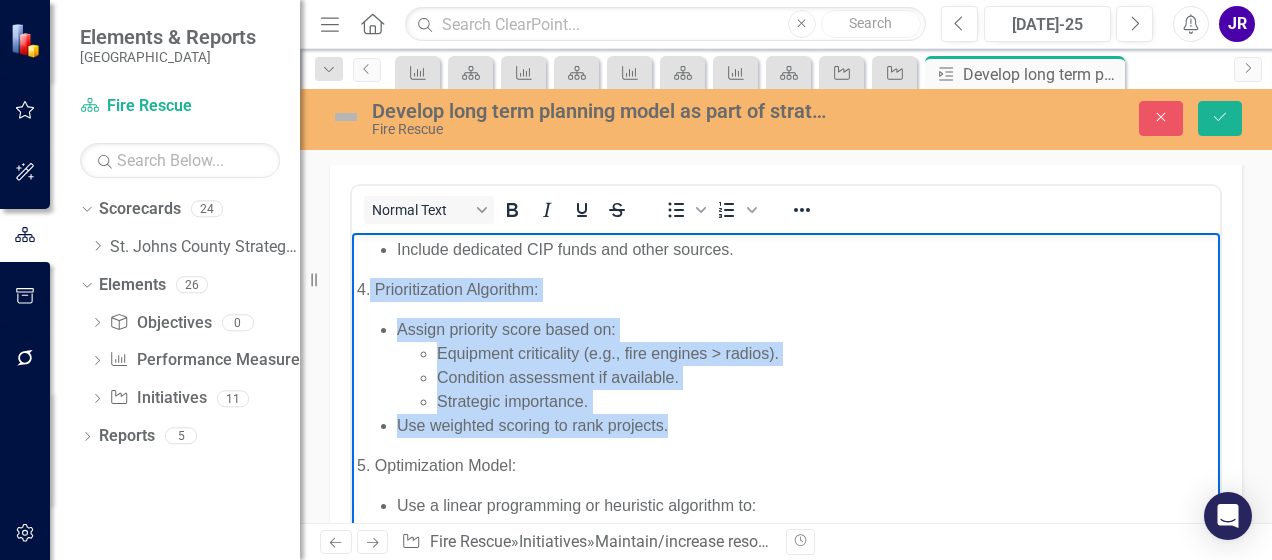 click on "Inventory of Current Assets: List of all capital assets (fire trucks, ambulances, equipment, buildings). Acquisition date, cost, and expected lifespan for each asset. Equipment Lifespan & Replacement Schedule: Define lifespan for each asset type (e.g., fire engines last 15 years). Schedule replacements or major refurbishments accordingly. Funding Availability Forecast: Project annual funding sources (grants, municipal budget, donations). Include expected inflation rates or budget growth. Priority Ranking of CIP Projects: Criticality and impact of asset replacement or improvement. Risk assessment if asset fails or becomes obsolete. Timing and Phasing: Schedule projects considering funding constraints. Balance replacing assets just before end of lifespan and budget timing. Contingency and Flexibility: Include buffer for emergency replacements or unforeseen expenses. Step-by-Step Approach: 1. Data Collection: Gather asset inventory with details: Asset ID, description, purchase year, cost, lifespan. 6. Output:" at bounding box center (786, 73) 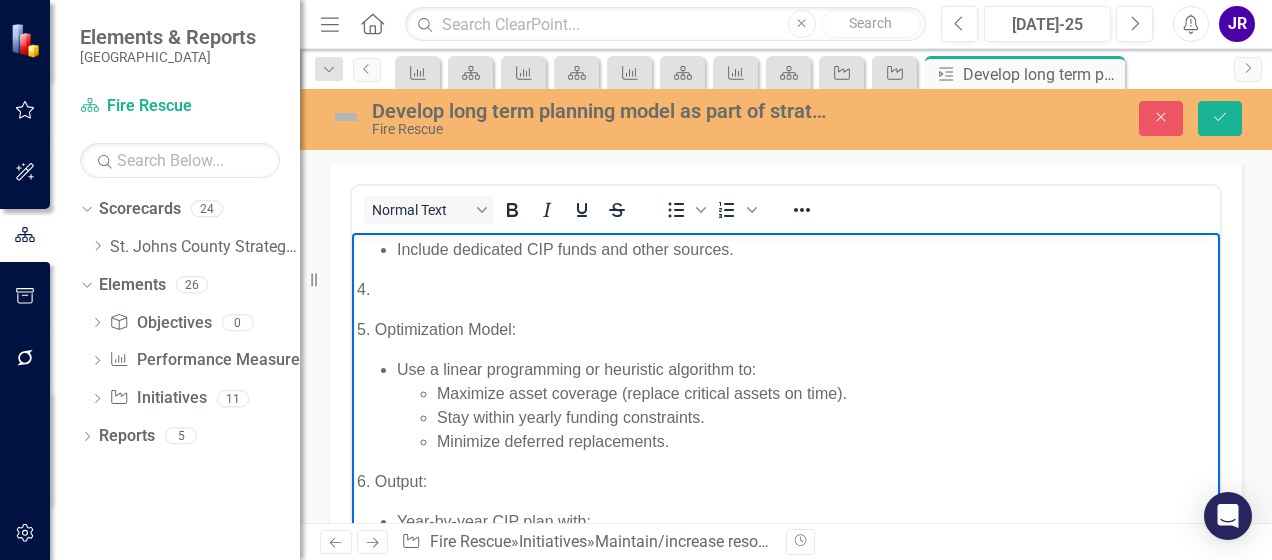 type 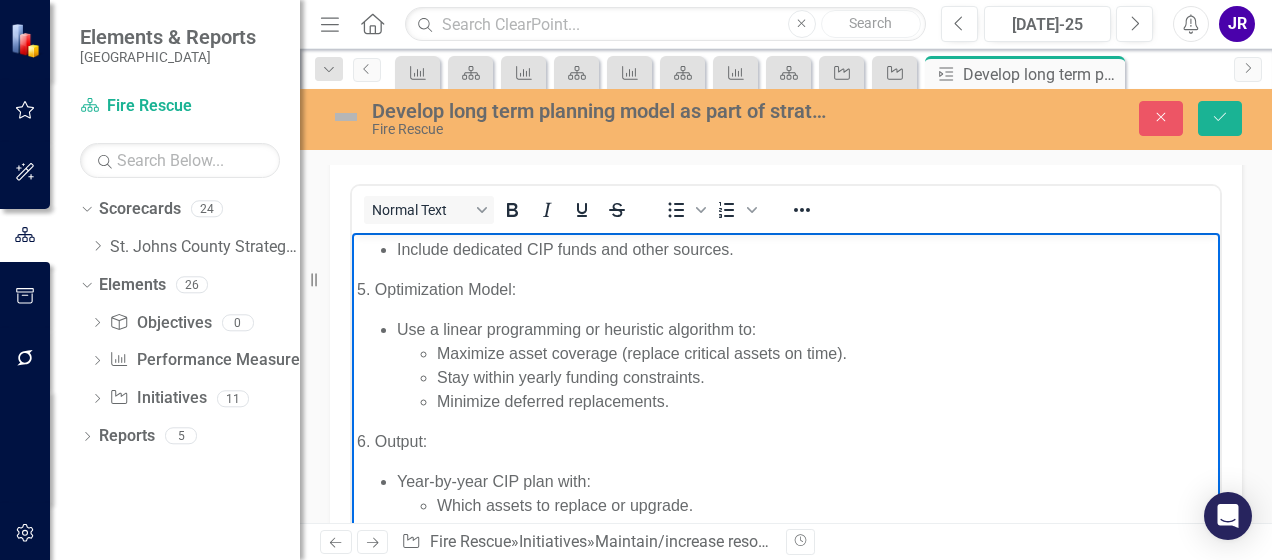 click on "5. Optimization Model:" at bounding box center [786, 289] 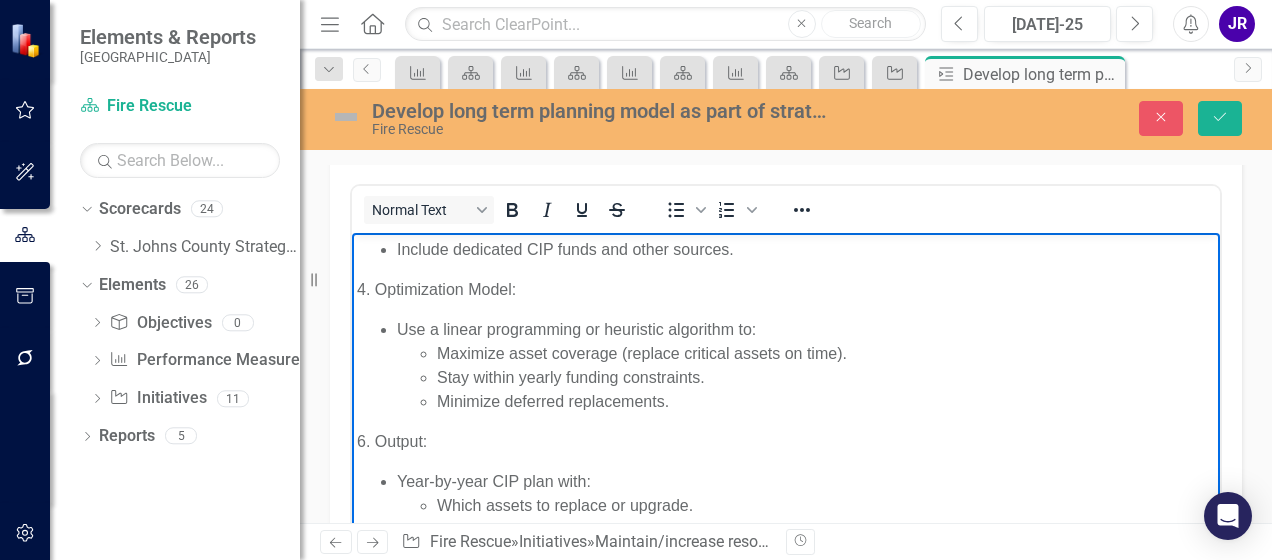 click on "6. Output:" at bounding box center (786, 441) 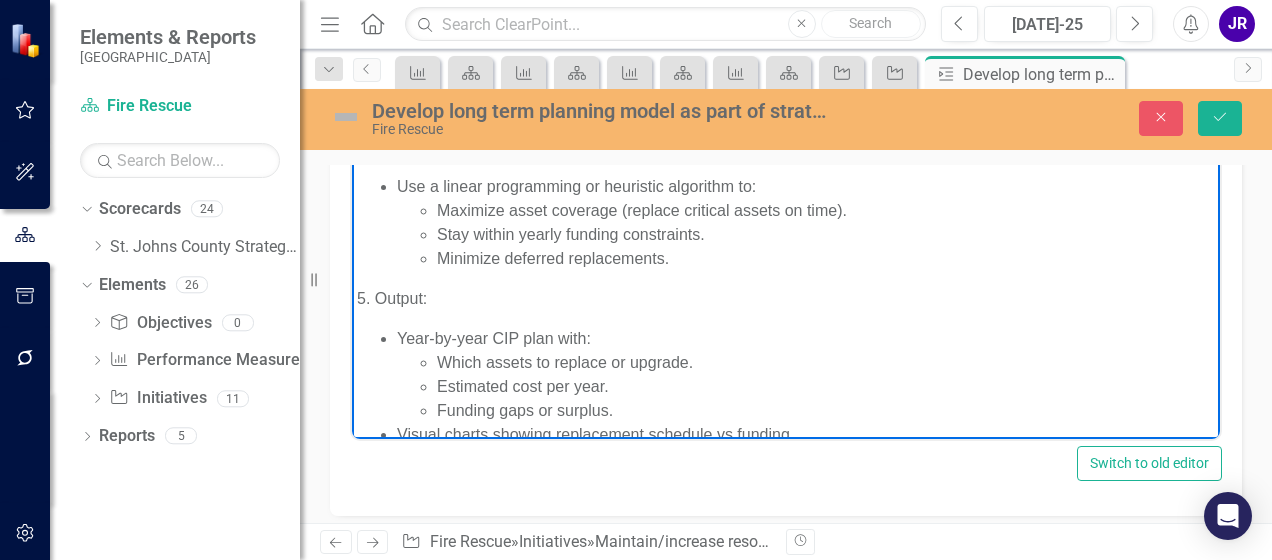 scroll, scrollTop: 572, scrollLeft: 0, axis: vertical 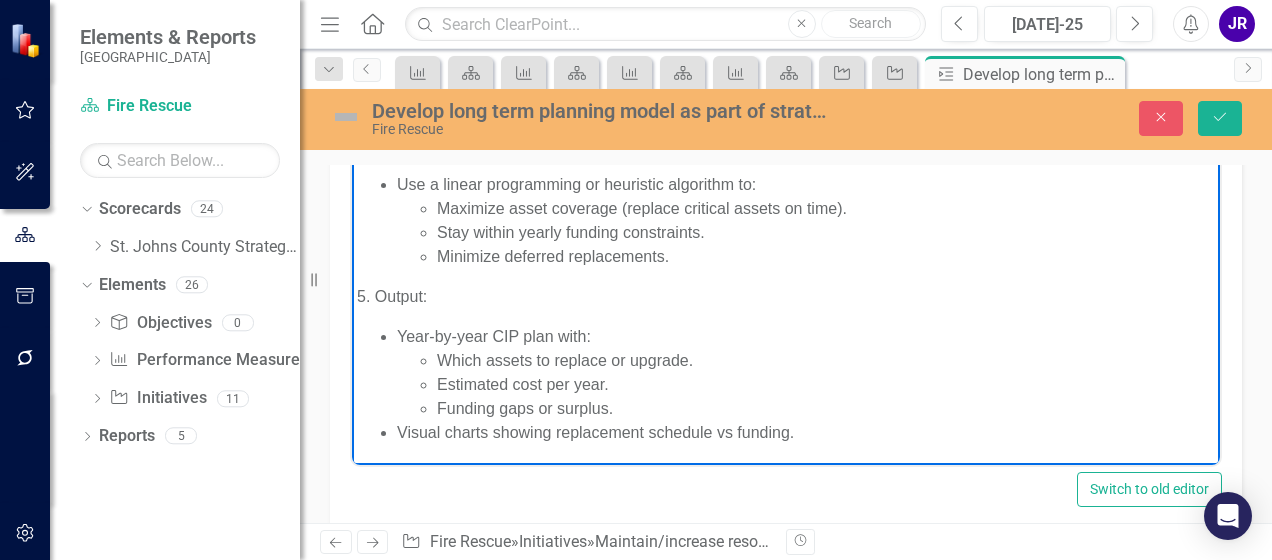 drag, startPoint x: 804, startPoint y: 432, endPoint x: 964, endPoint y: 484, distance: 168.23793 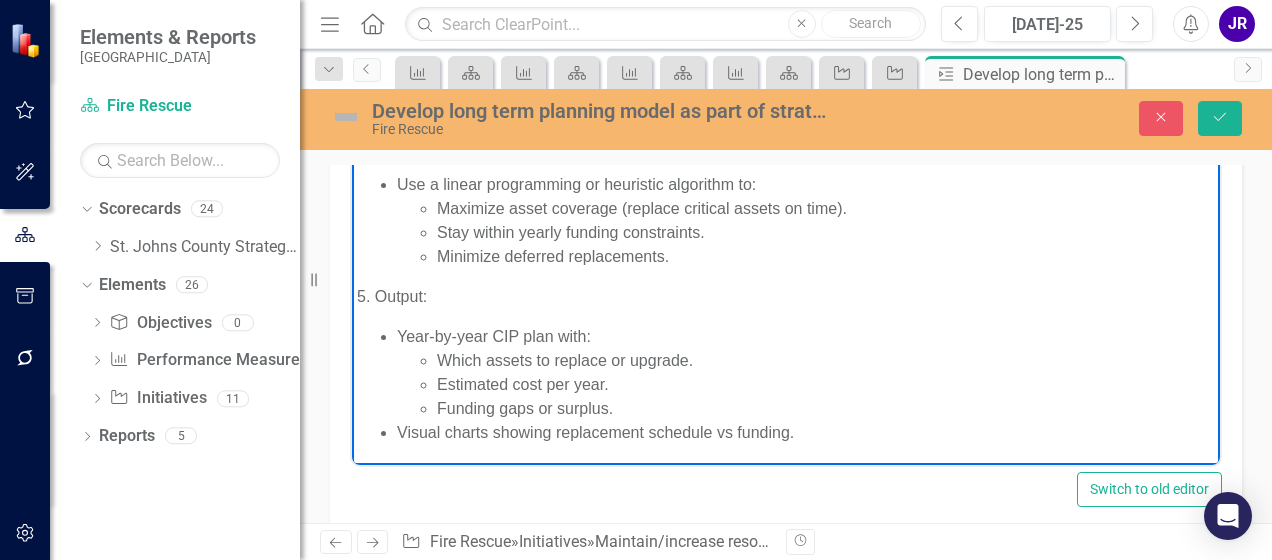 click on "Inventory of Current Assets: List of all capital assets (fire trucks, ambulances, equipment, buildings). Acquisition date, cost, and expected lifespan for each asset. Equipment Lifespan & Replacement Schedule: Define lifespan for each asset type (e.g., fire engines last 15 years). Schedule replacements or major refurbishments accordingly. Funding Availability Forecast: Project annual funding sources (grants, municipal budget, donations). Include expected inflation rates or budget growth. Priority Ranking of CIP Projects: Criticality and impact of asset replacement or improvement. Risk assessment if asset fails or becomes obsolete. Timing and Phasing: Schedule projects considering funding constraints. Balance replacing assets just before end of lifespan and budget timing. Contingency and Flexibility: Include buffer for emergency replacements or unforeseen expenses. Step-by-Step Approach: 1. Data Collection: Gather asset inventory with details: Asset ID, description, purchase year, cost, lifespan. 5. Output:" at bounding box center [786, -160] 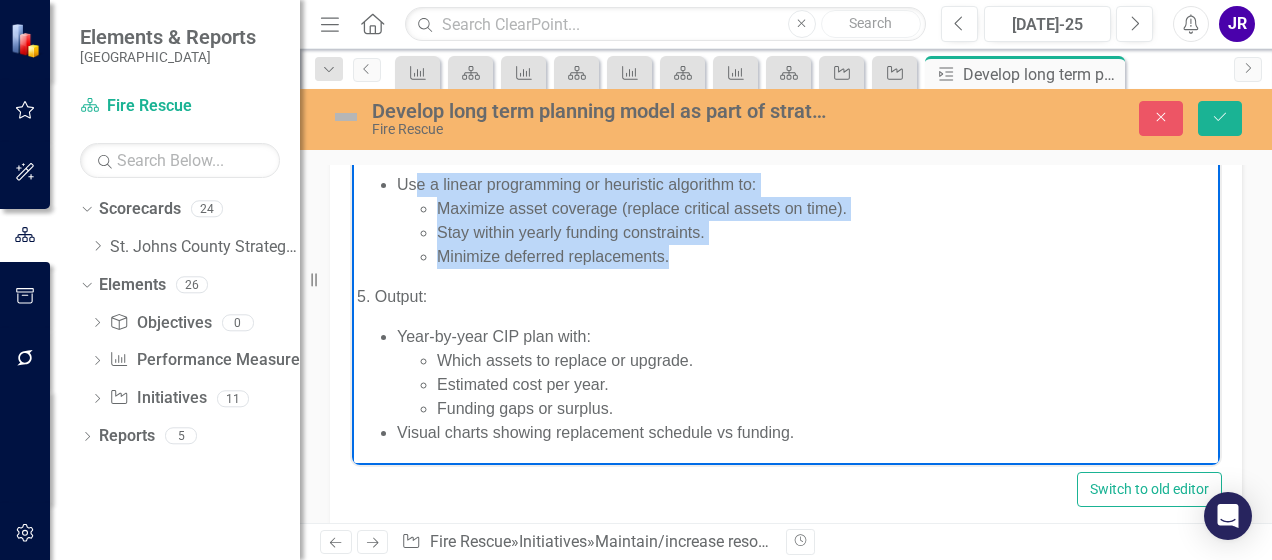 scroll, scrollTop: 837, scrollLeft: 0, axis: vertical 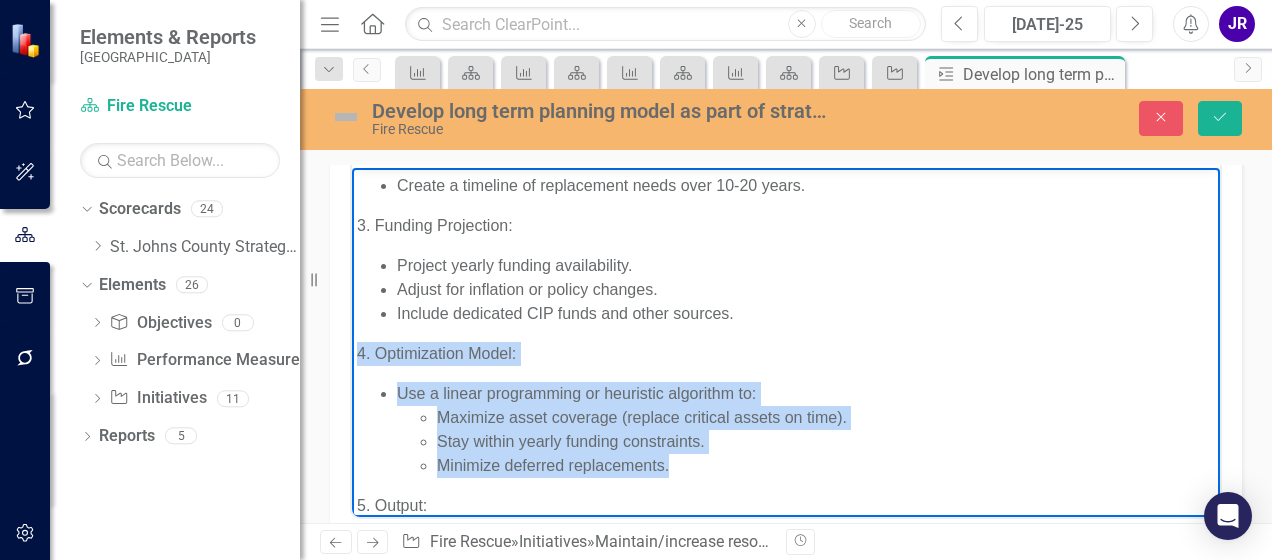 drag, startPoint x: 703, startPoint y: 303, endPoint x: 346, endPoint y: 348, distance: 359.82495 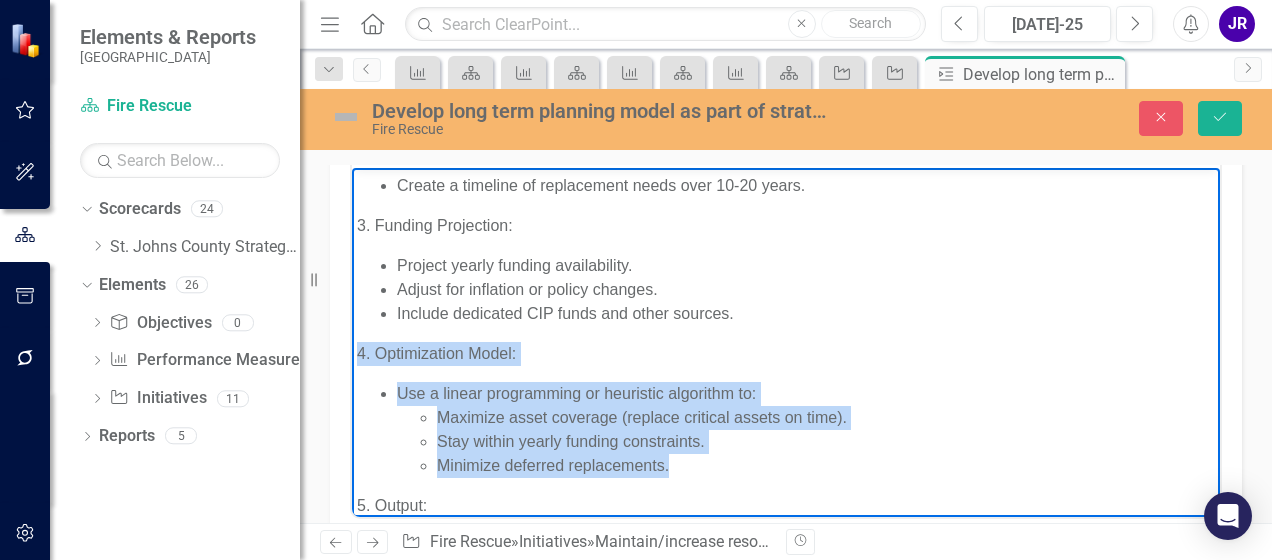 click on "Inventory of Current Assets: List of all capital assets (fire trucks, ambulances, equipment, buildings). Acquisition date, cost, and expected lifespan for each asset. Equipment Lifespan & Replacement Schedule: Define lifespan for each asset type (e.g., fire engines last 15 years). Schedule replacements or major refurbishments accordingly. Funding Availability Forecast: Project annual funding sources (grants, municipal budget, donations). Include expected inflation rates or budget growth. Priority Ranking of CIP Projects: Criticality and impact of asset replacement or improvement. Risk assessment if asset fails or becomes obsolete. Timing and Phasing: Schedule projects considering funding constraints. Balance replacing assets just before end of lifespan and budget timing. Contingency and Flexibility: Include buffer for emergency replacements or unforeseen expenses. Step-by-Step Approach: 1. Data Collection: Gather asset inventory with details: Asset ID, description, purchase year, cost, lifespan. 5. Output:" at bounding box center [786, 49] 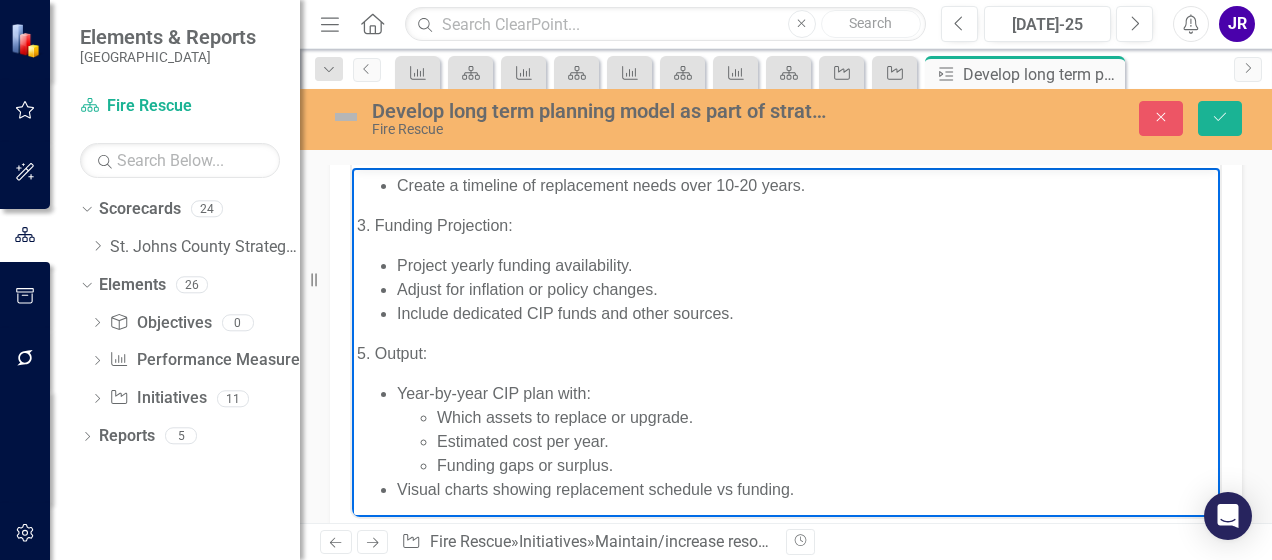 click on "5. Output:" at bounding box center (786, 353) 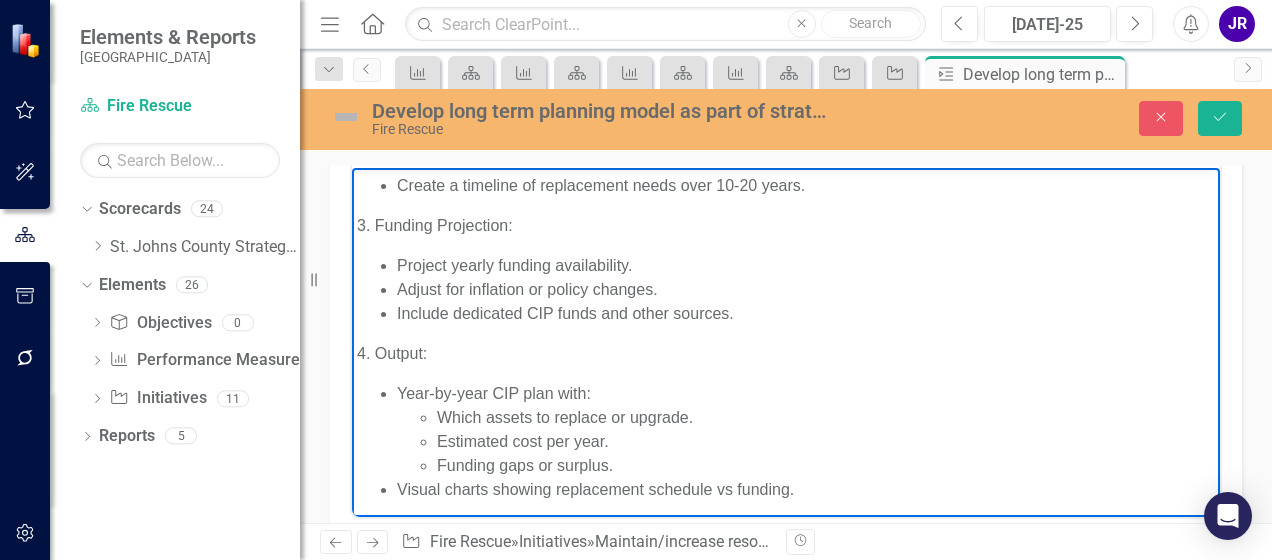 click on "Which assets to replace or upgrade." at bounding box center [826, 417] 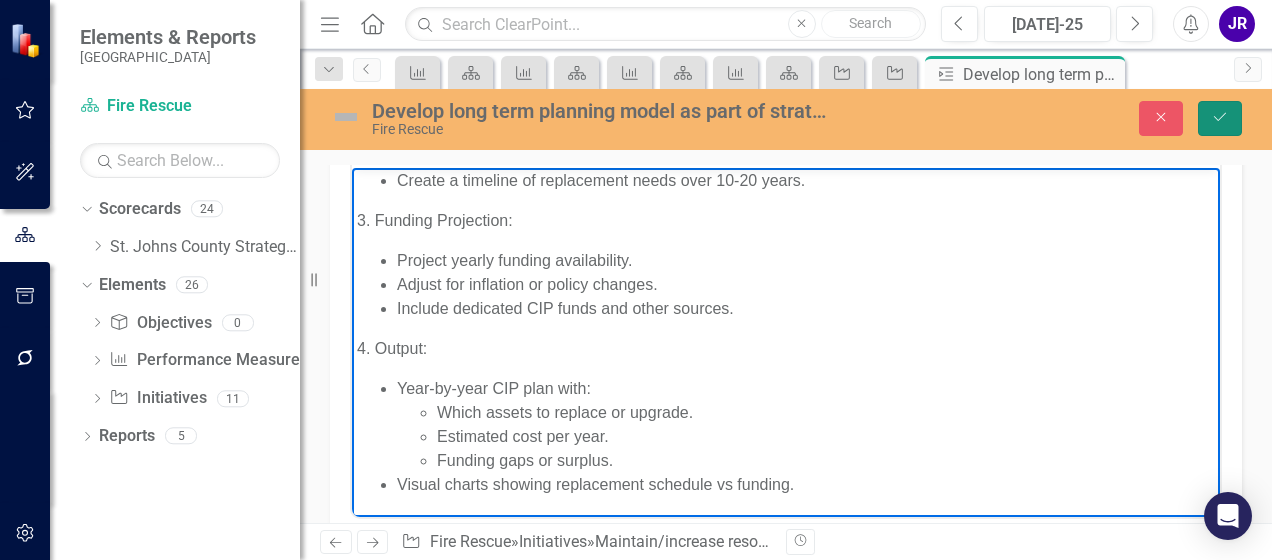 click on "Save" at bounding box center (1220, 118) 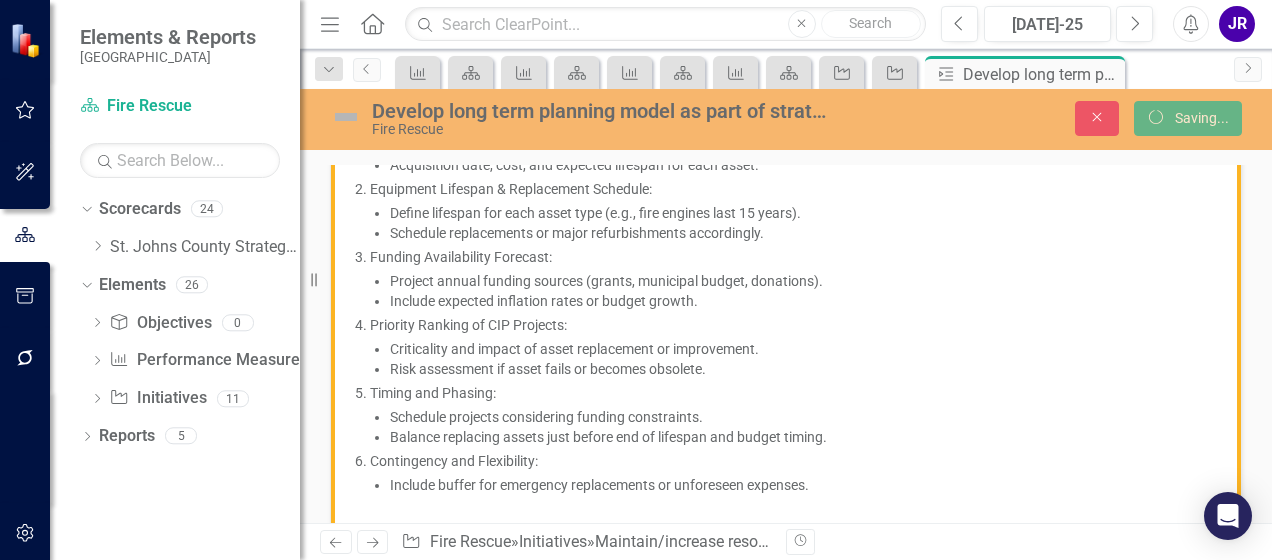 scroll, scrollTop: 509, scrollLeft: 0, axis: vertical 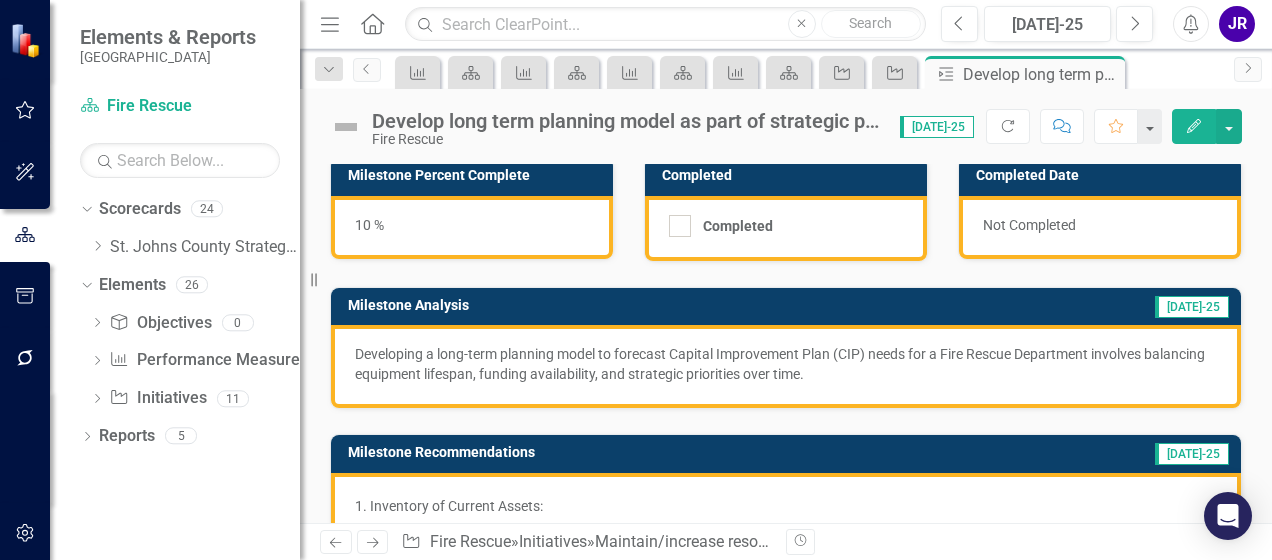 drag, startPoint x: 404, startPoint y: 215, endPoint x: 405, endPoint y: 229, distance: 14.035668 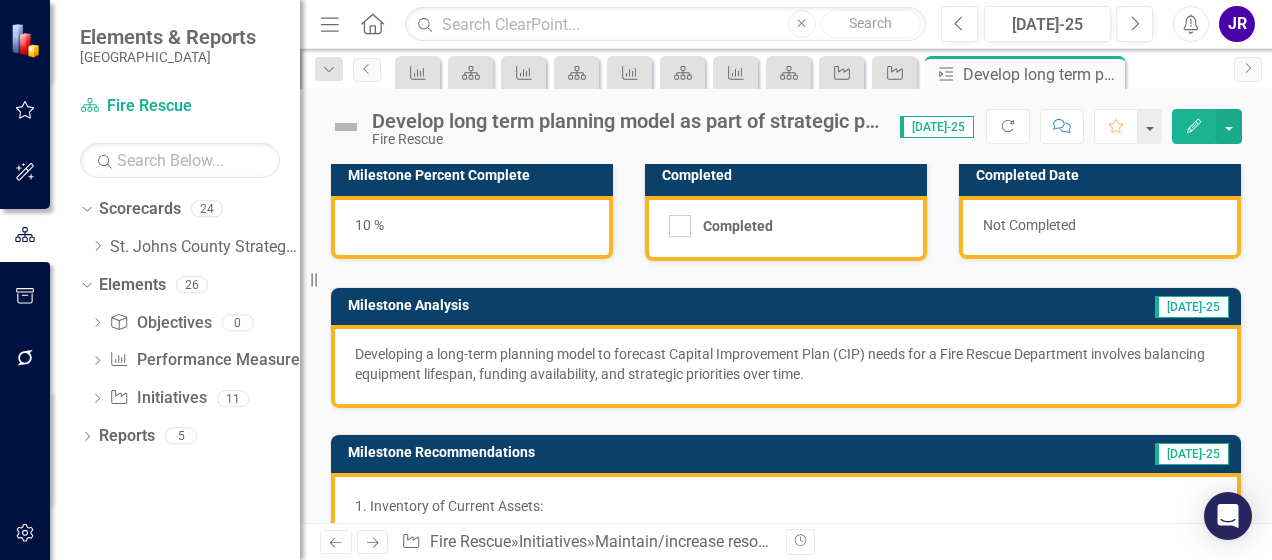 click on "10 %" at bounding box center [472, 227] 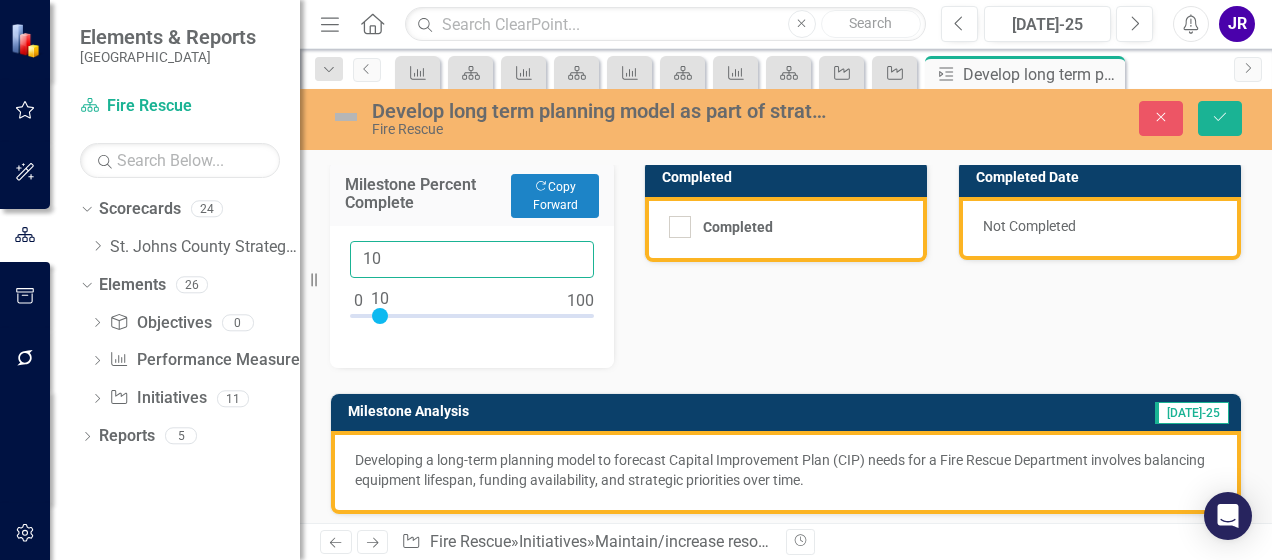 click on "10" at bounding box center [472, 259] 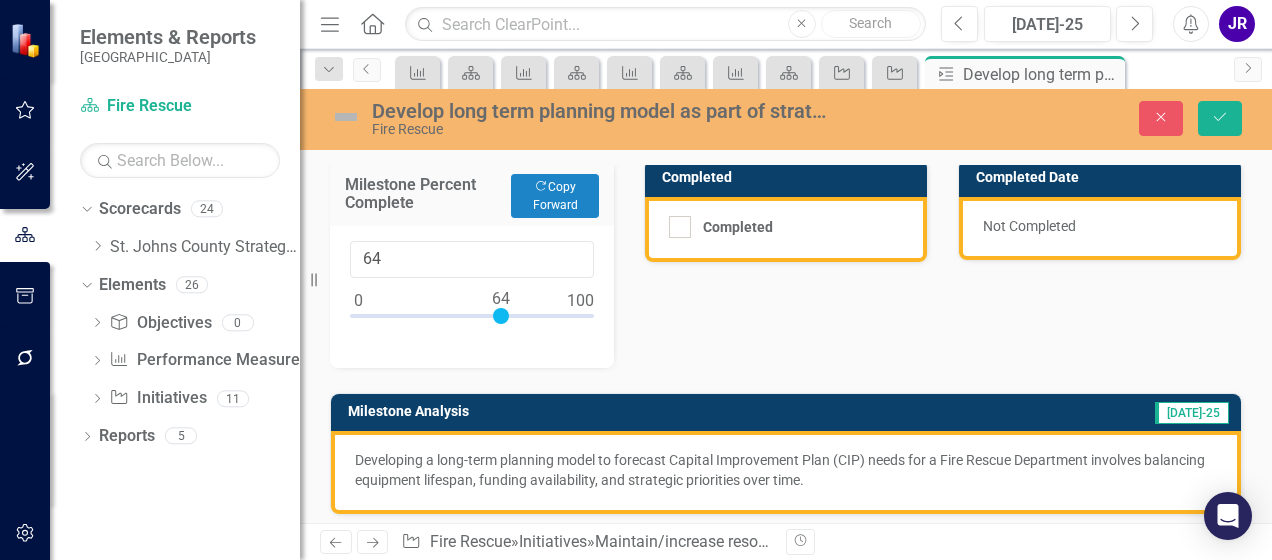type on "65" 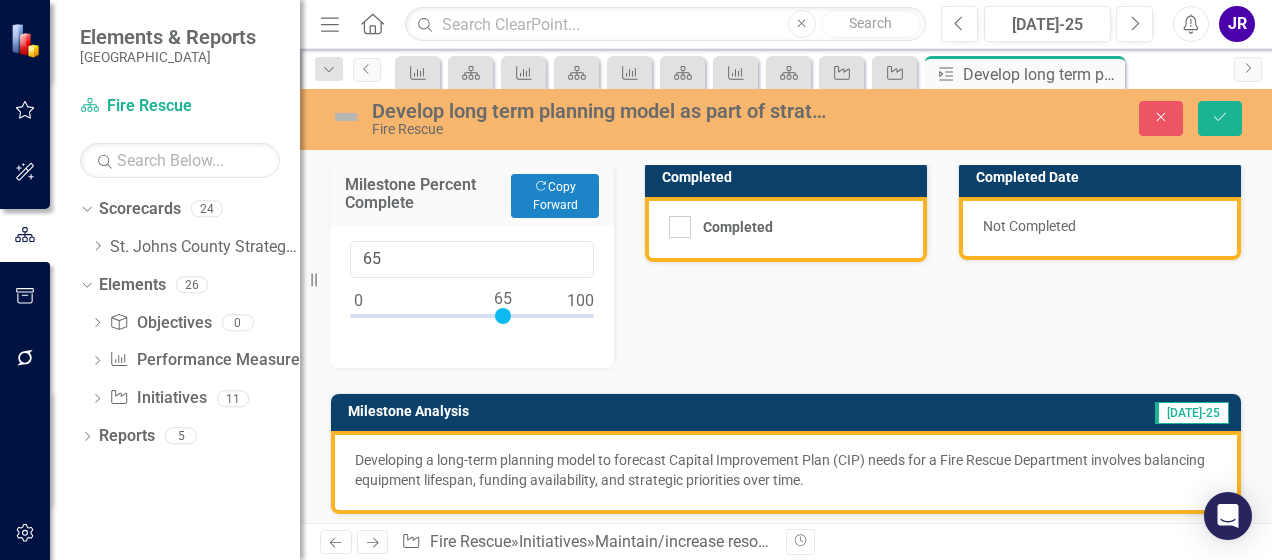 drag, startPoint x: 358, startPoint y: 311, endPoint x: 504, endPoint y: 315, distance: 146.05478 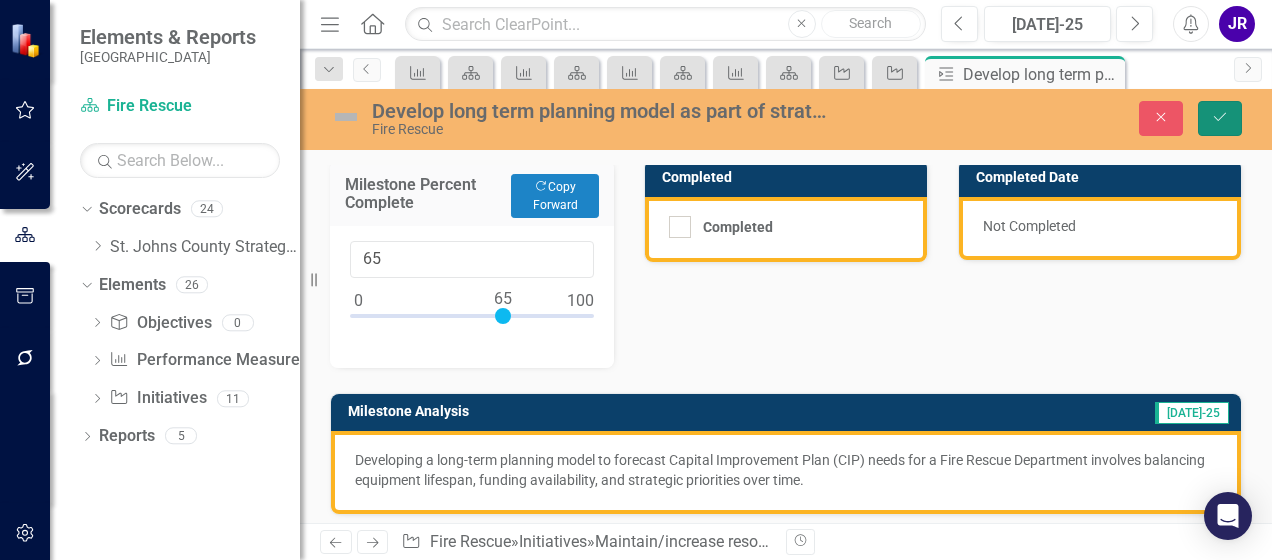 click on "Save" at bounding box center (1220, 118) 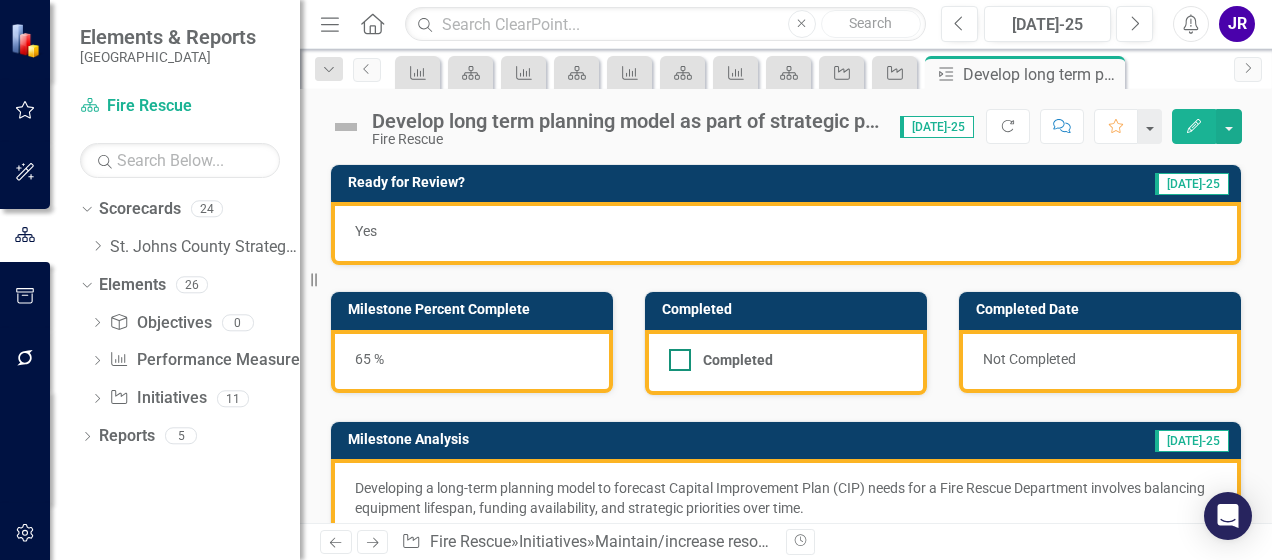 click on "Completed" at bounding box center (675, 355) 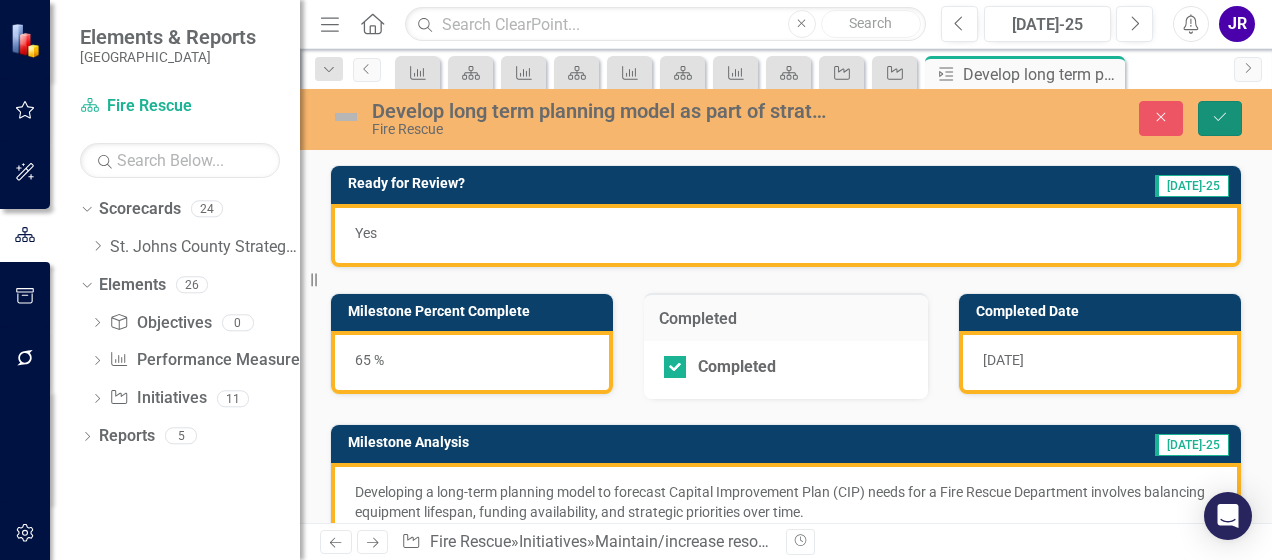 click on "Save" 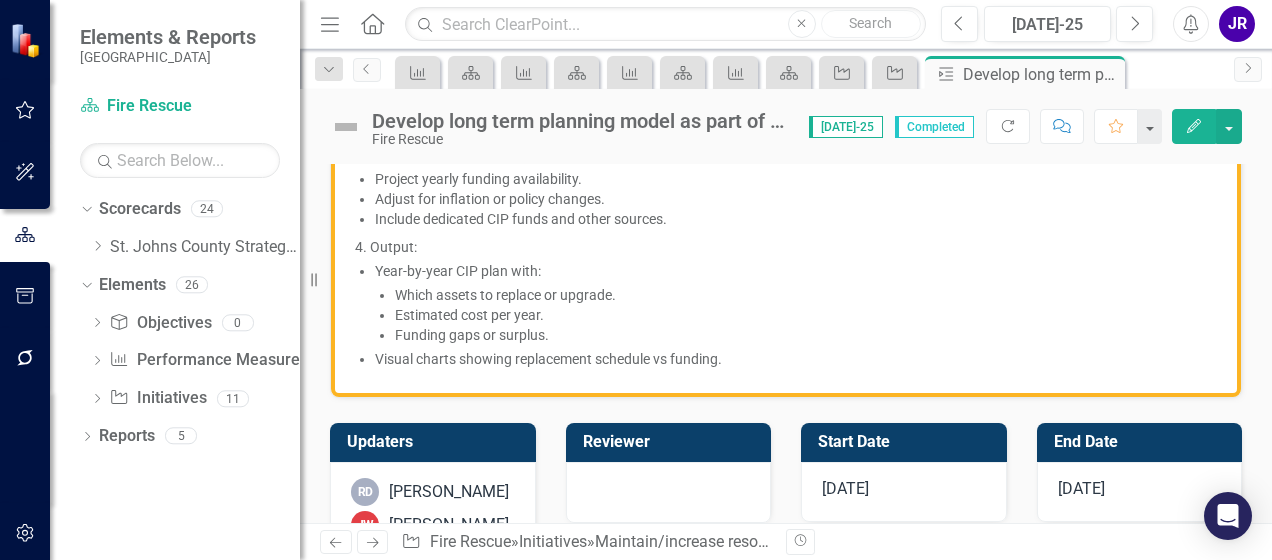 scroll, scrollTop: 1330, scrollLeft: 0, axis: vertical 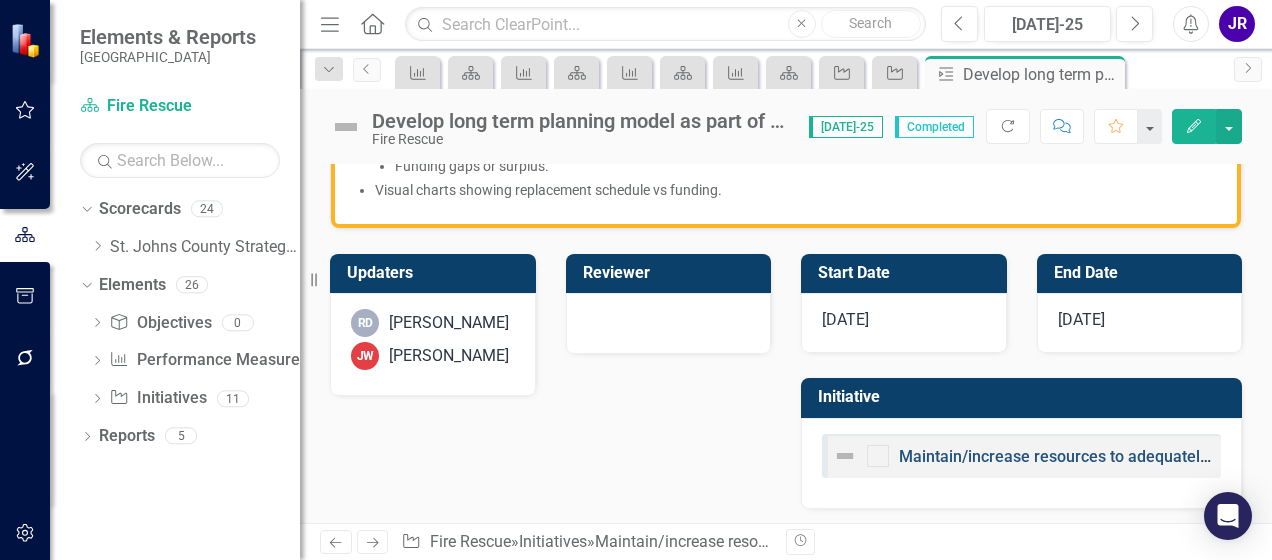 click on "Maintain/increase resources to adequately support annual public safety personnel, capital equipment, and training investments" at bounding box center [1357, 456] 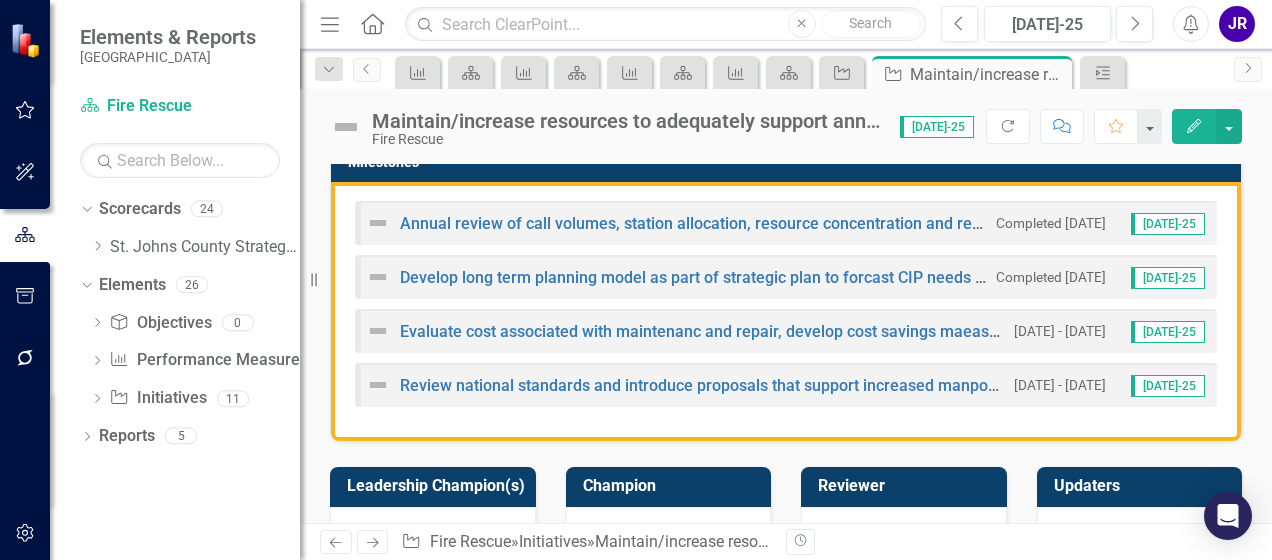 scroll, scrollTop: 1028, scrollLeft: 0, axis: vertical 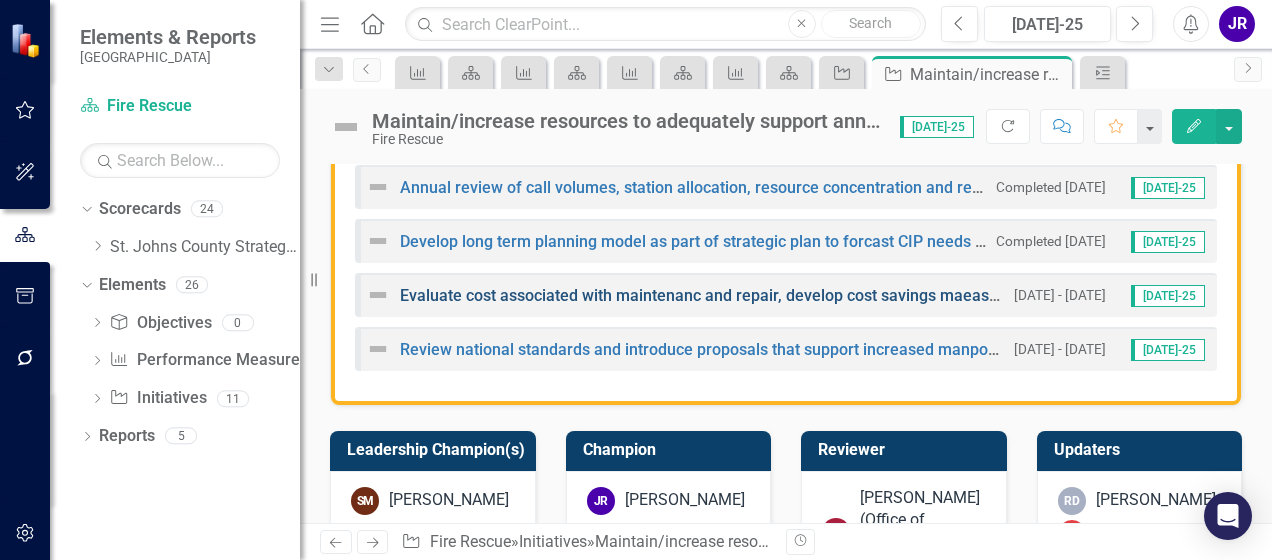 click on "Evaluate cost associated with maintenanc and repair, develop cost savings maeasure or alternate vendor solutions." at bounding box center (814, 295) 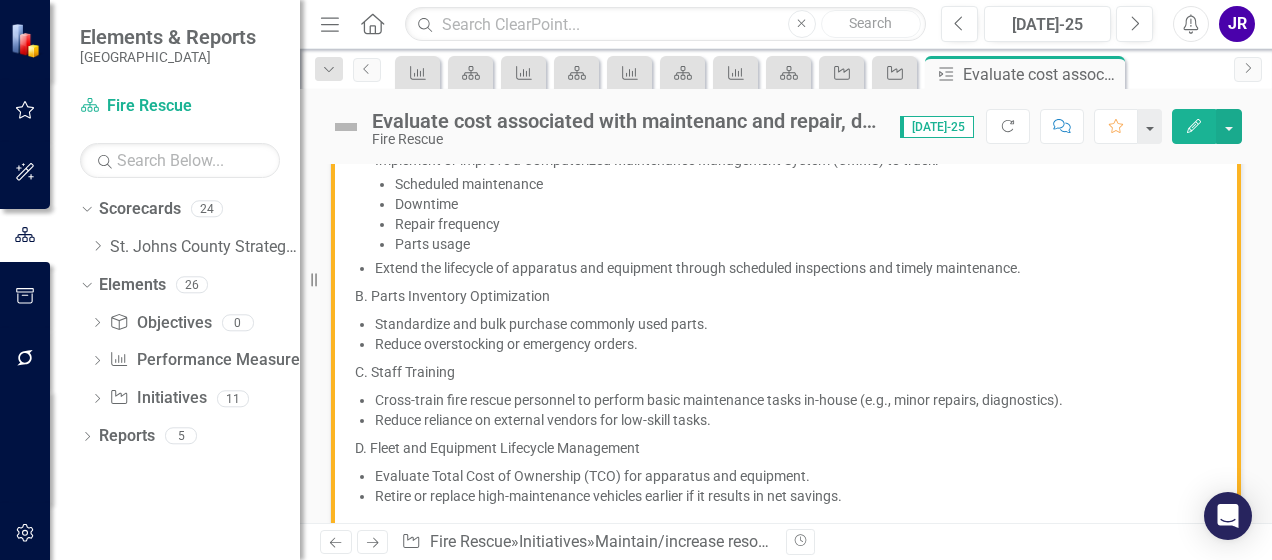scroll, scrollTop: 795, scrollLeft: 0, axis: vertical 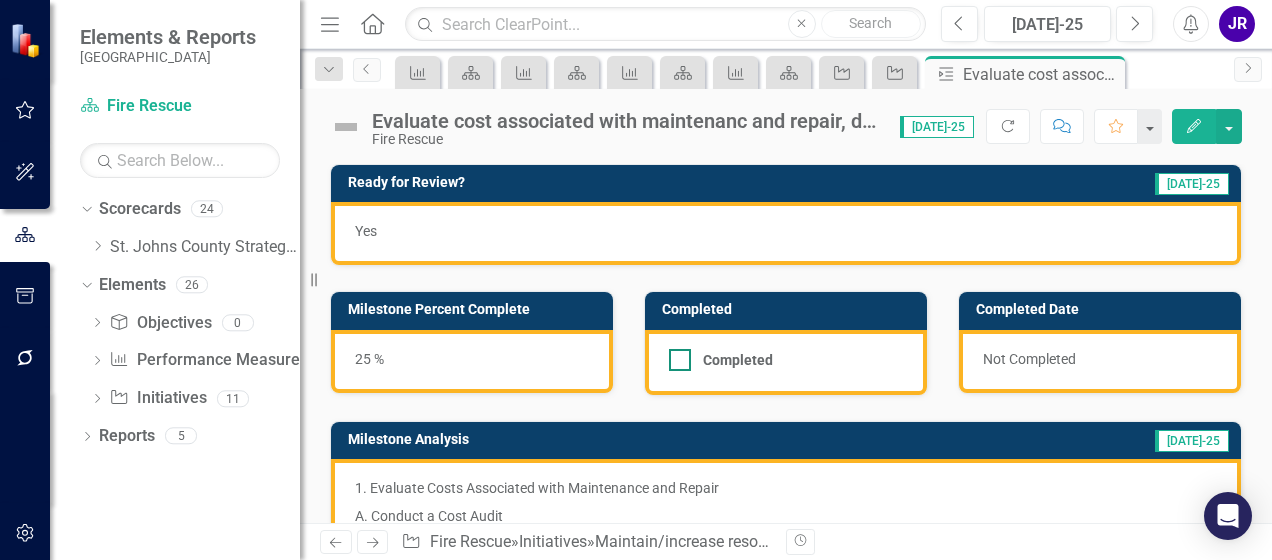 click at bounding box center (680, 360) 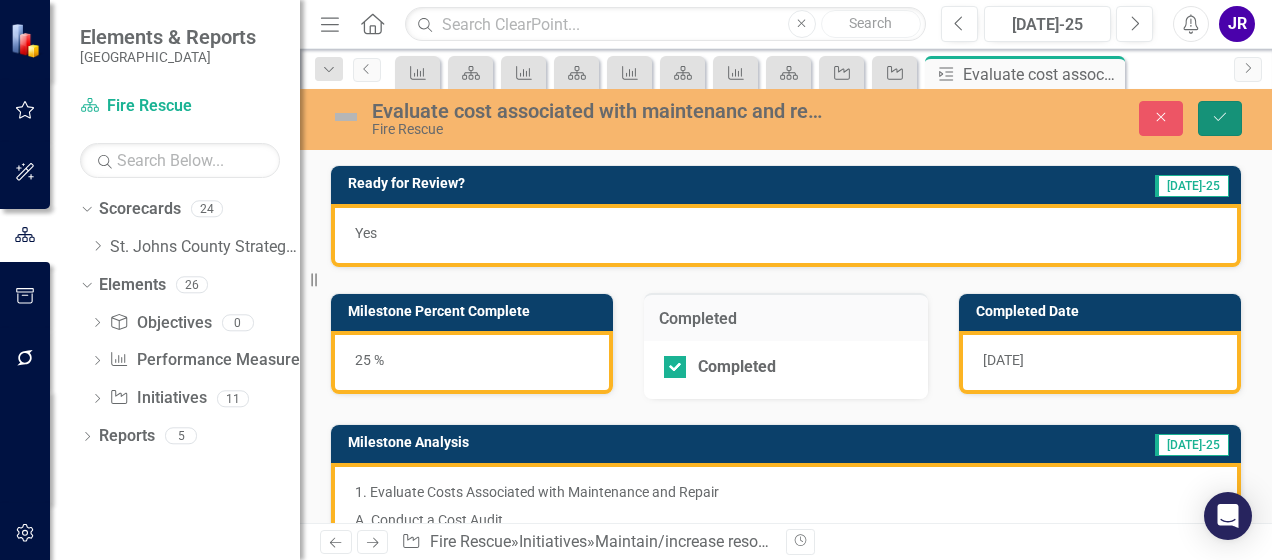 click on "Save" at bounding box center (1220, 118) 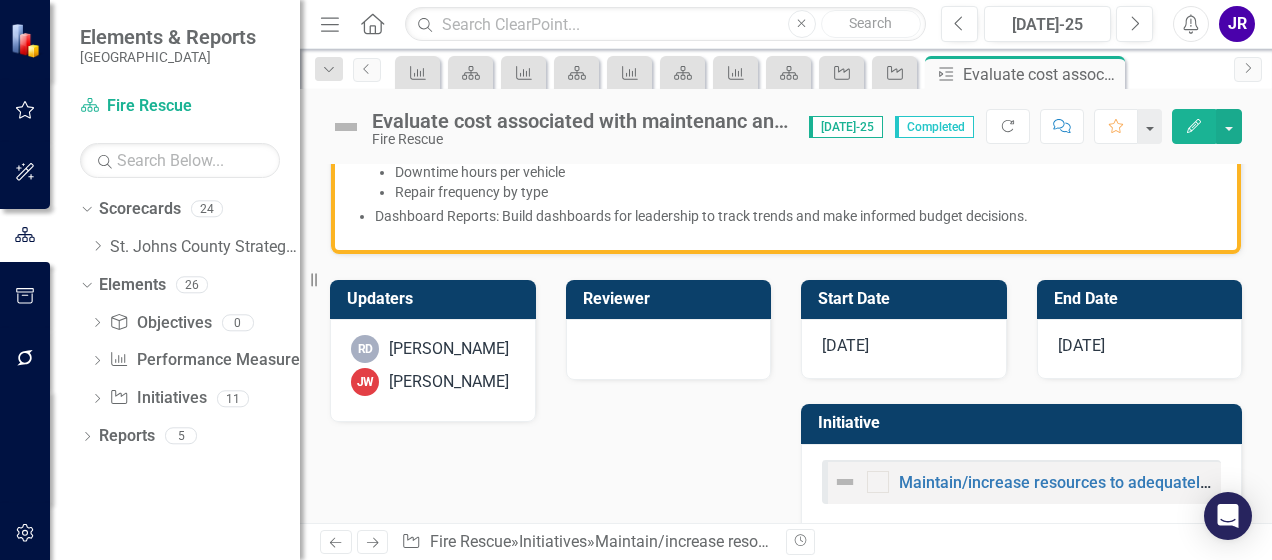scroll, scrollTop: 1684, scrollLeft: 0, axis: vertical 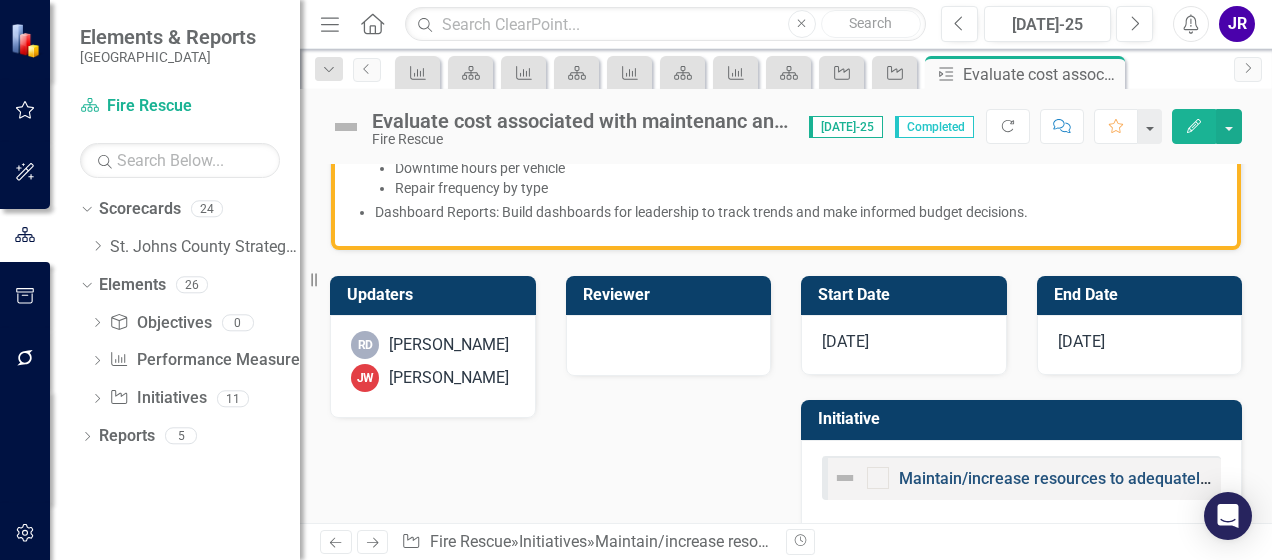 click on "Maintain/increase resources to adequately support annual public safety personnel, capital equipment, and training investments" at bounding box center [1357, 478] 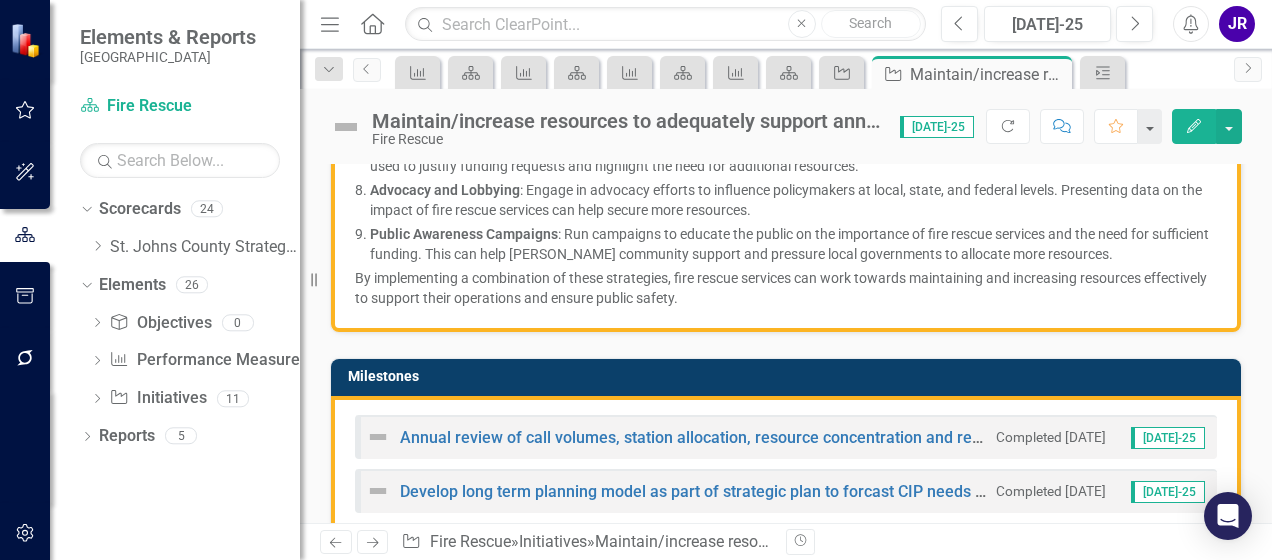 scroll, scrollTop: 993, scrollLeft: 0, axis: vertical 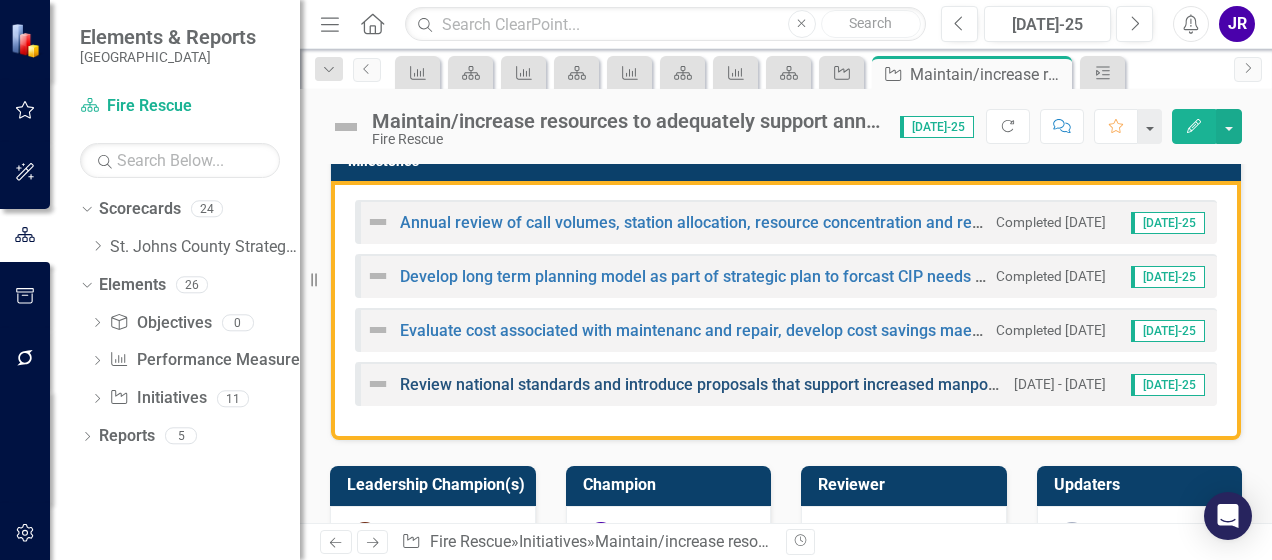 click on "Review national standards and introduce proposals that support increased manpower, adjustted scheduling etc to improve saefty and efficiency." at bounding box center (917, 384) 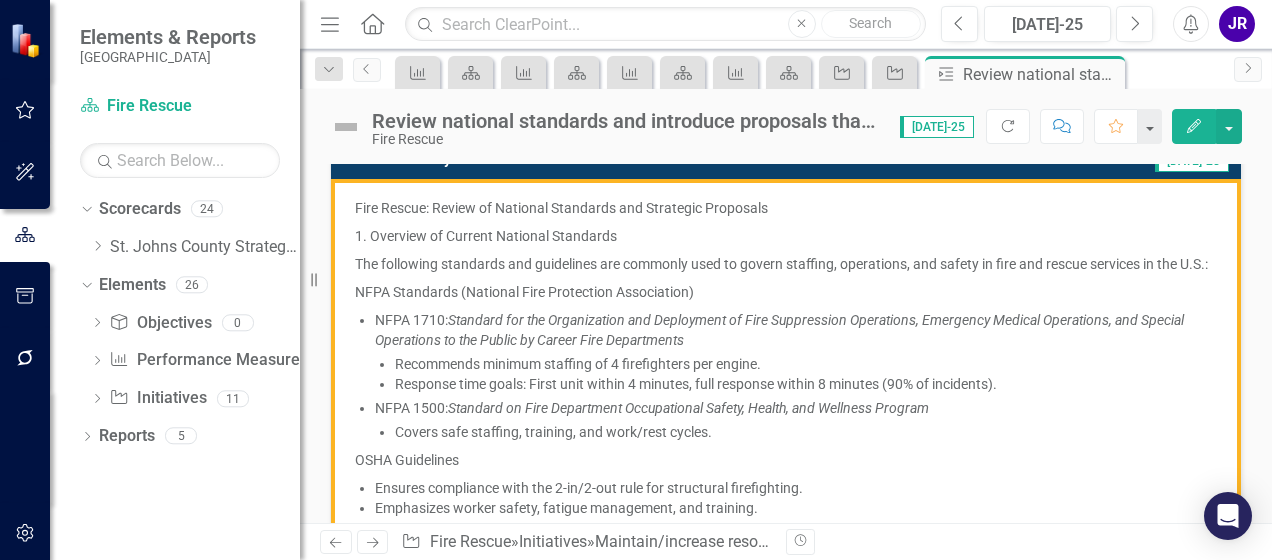 scroll, scrollTop: 231, scrollLeft: 0, axis: vertical 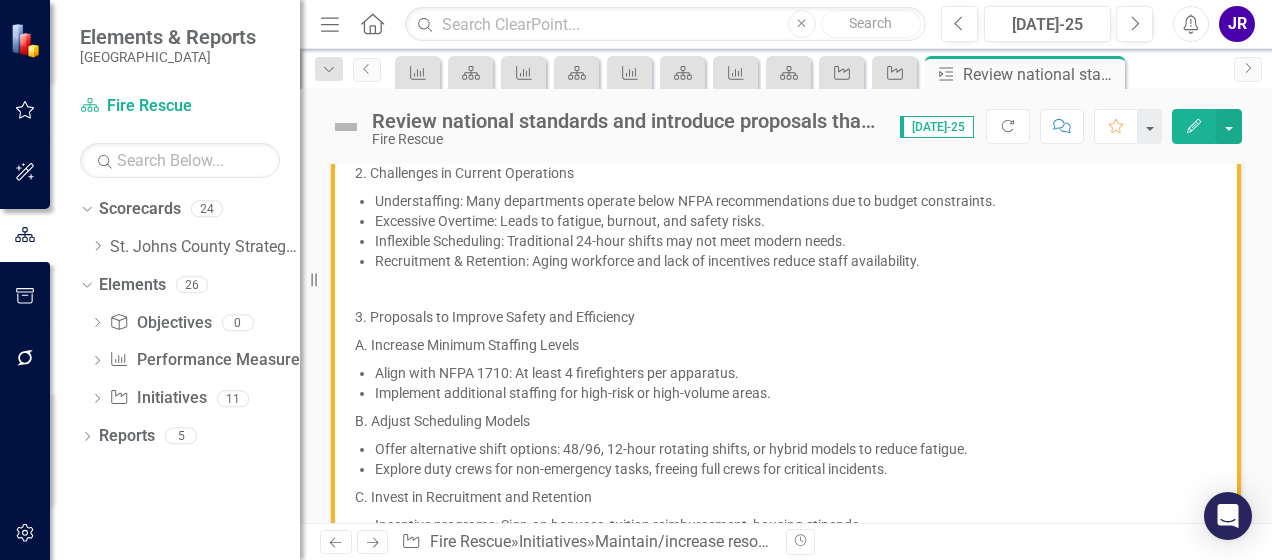 click on "Inflexible Scheduling: Traditional 24-hour shifts may not meet modern needs." at bounding box center (796, 241) 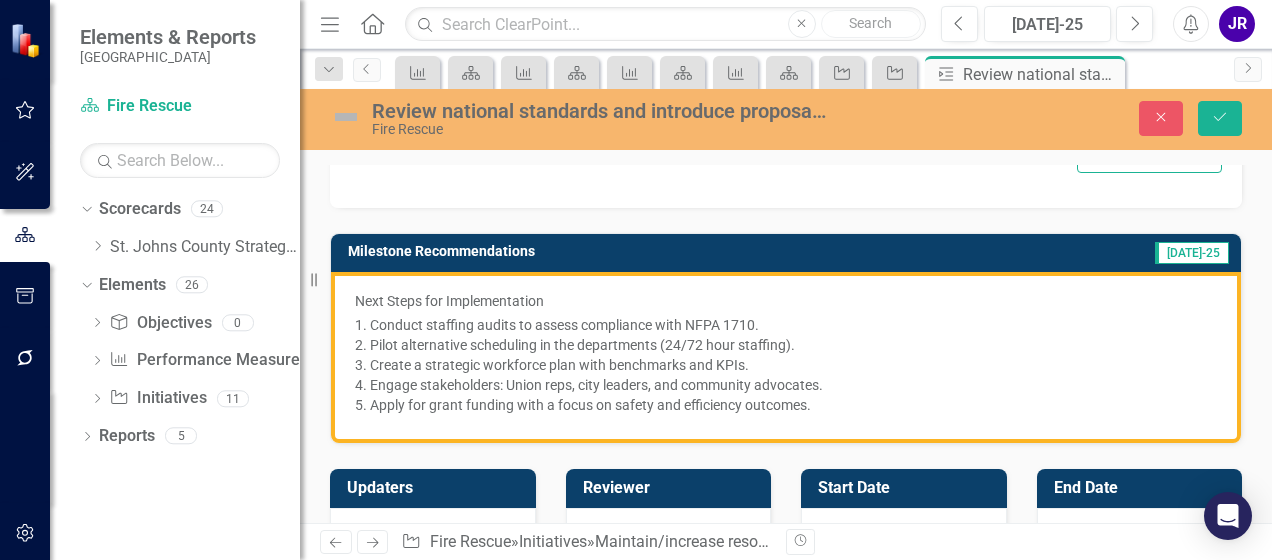 scroll, scrollTop: 0, scrollLeft: 0, axis: both 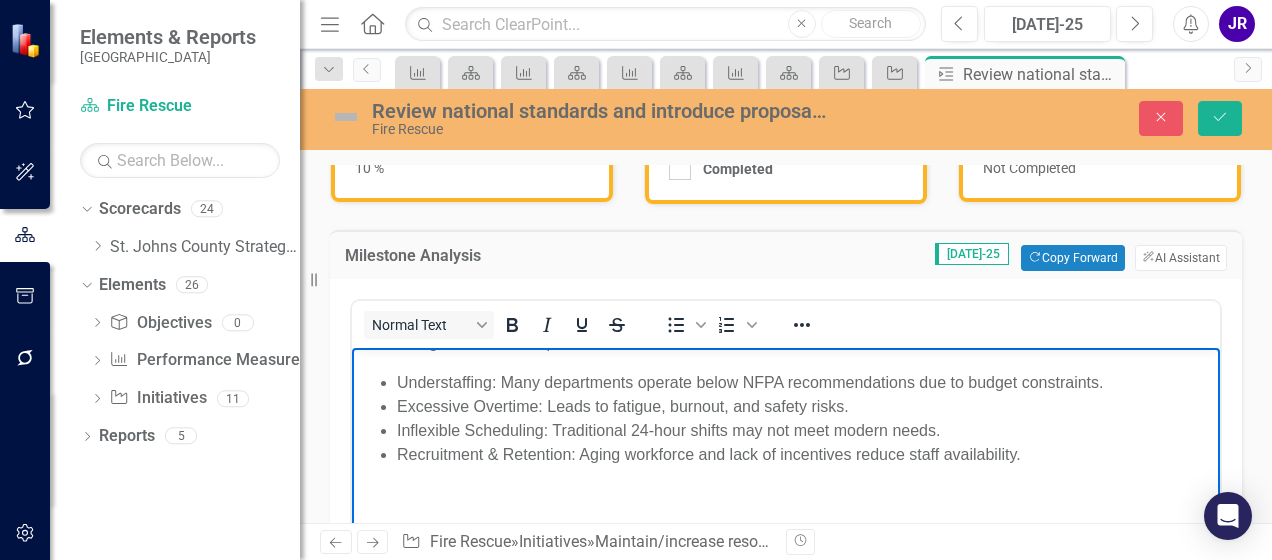 drag, startPoint x: 1199, startPoint y: 407, endPoint x: 1551, endPoint y: 872, distance: 583.2058 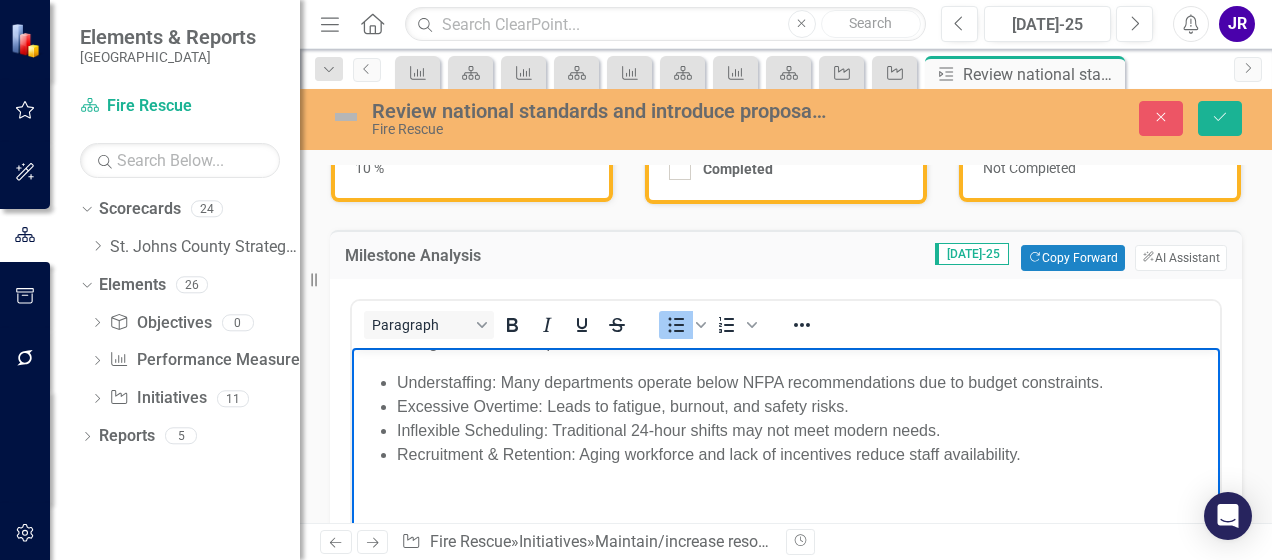 click on "Excessive Overtime: Leads to fatigue, burnout, and safety risks." at bounding box center (806, 407) 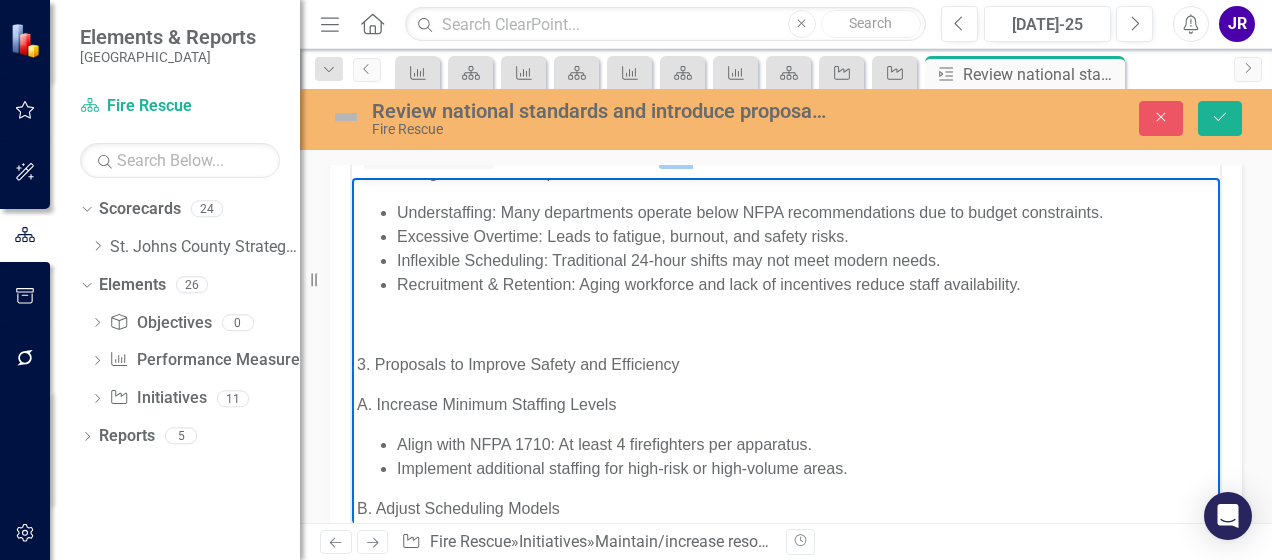 scroll, scrollTop: 374, scrollLeft: 0, axis: vertical 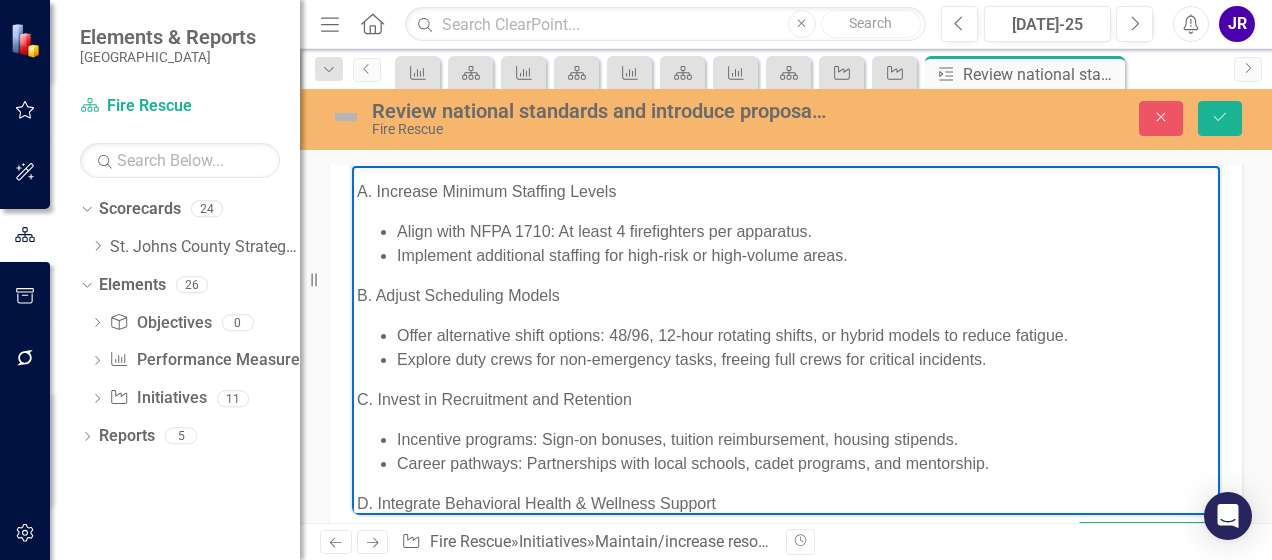 click on "B. Adjust Scheduling Models" at bounding box center [786, 296] 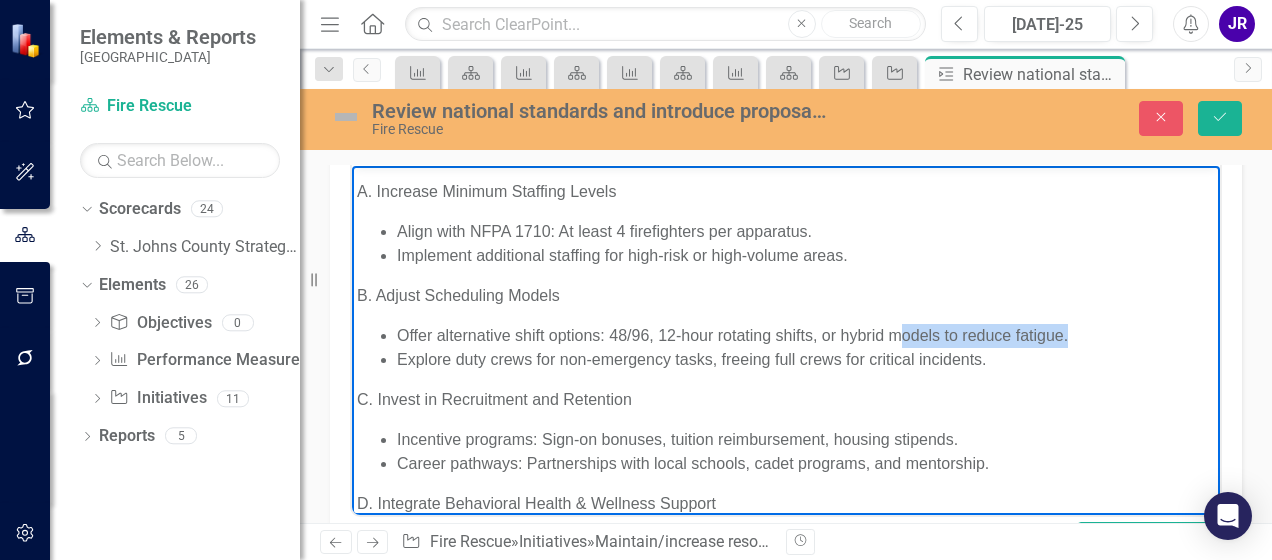 drag, startPoint x: 1078, startPoint y: 333, endPoint x: 934, endPoint y: 366, distance: 147.73286 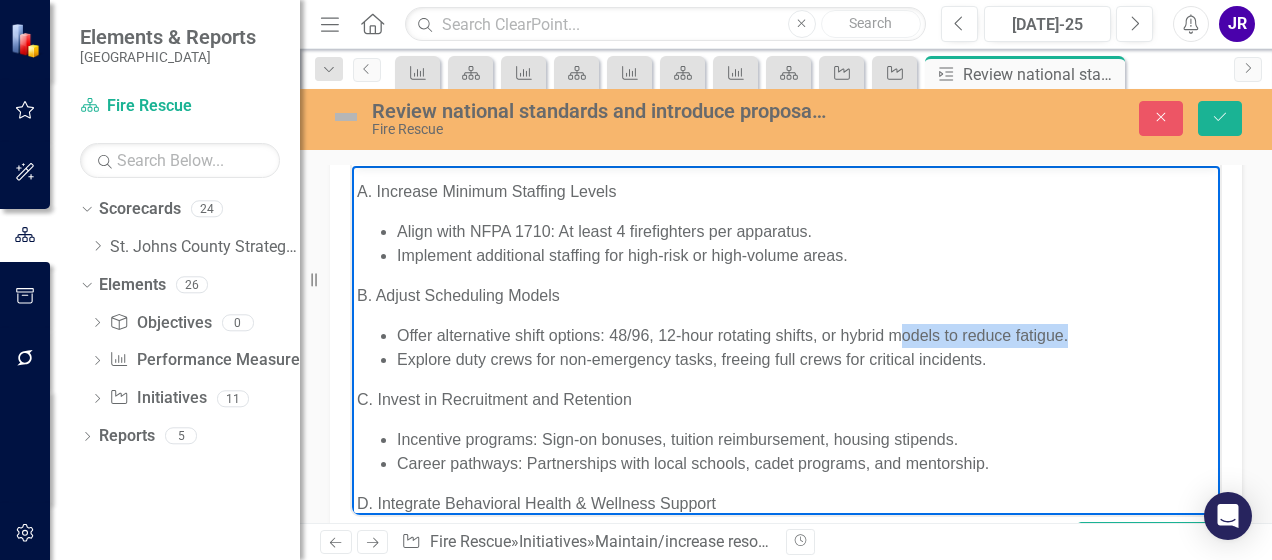 click on "Offer alternative shift options: 48/96, 12-hour rotating shifts, or hybrid models to reduce fatigue." at bounding box center (806, 336) 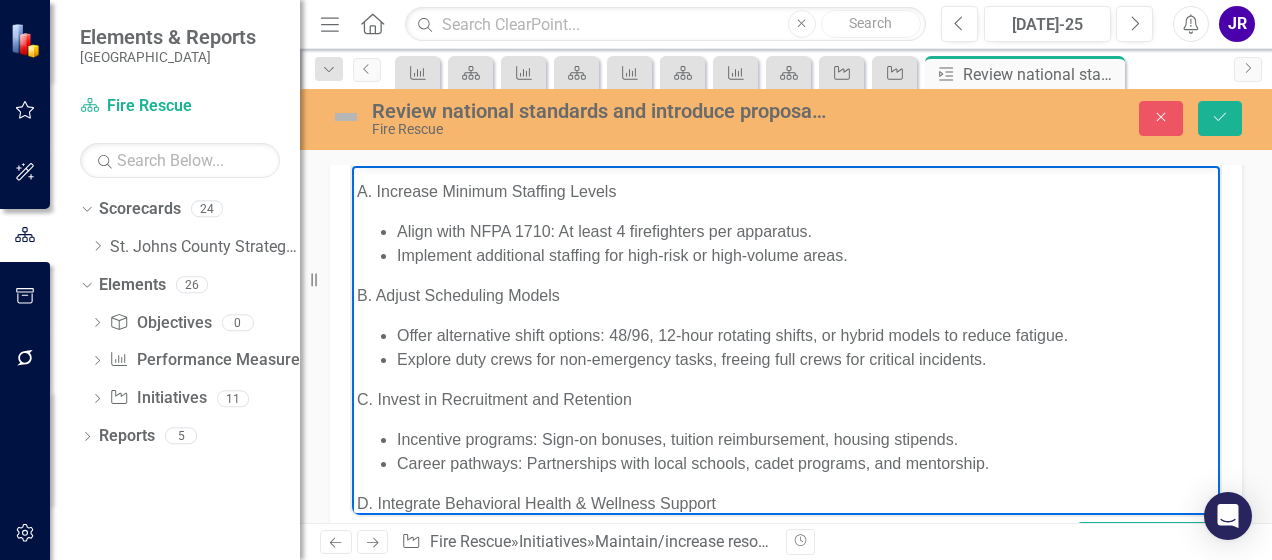 drag, startPoint x: 988, startPoint y: 399, endPoint x: 919, endPoint y: 371, distance: 74.46476 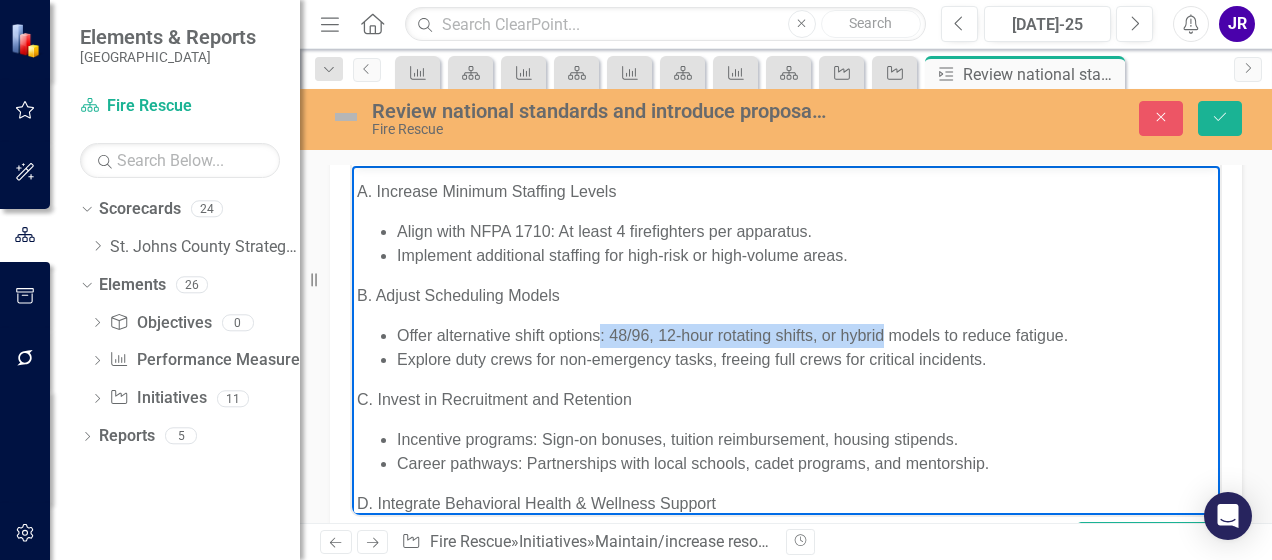 drag, startPoint x: 884, startPoint y: 335, endPoint x: 602, endPoint y: 343, distance: 282.11346 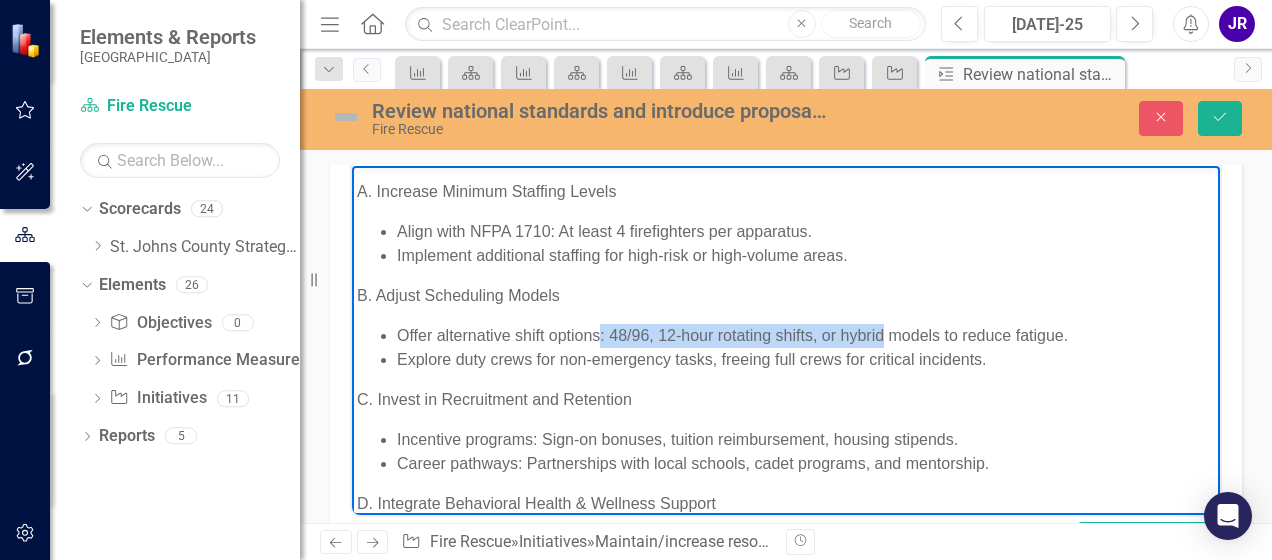 click on "Offer alternative shift options: 48/96, 12-hour rotating shifts, or hybrid models to reduce fatigue." at bounding box center (806, 336) 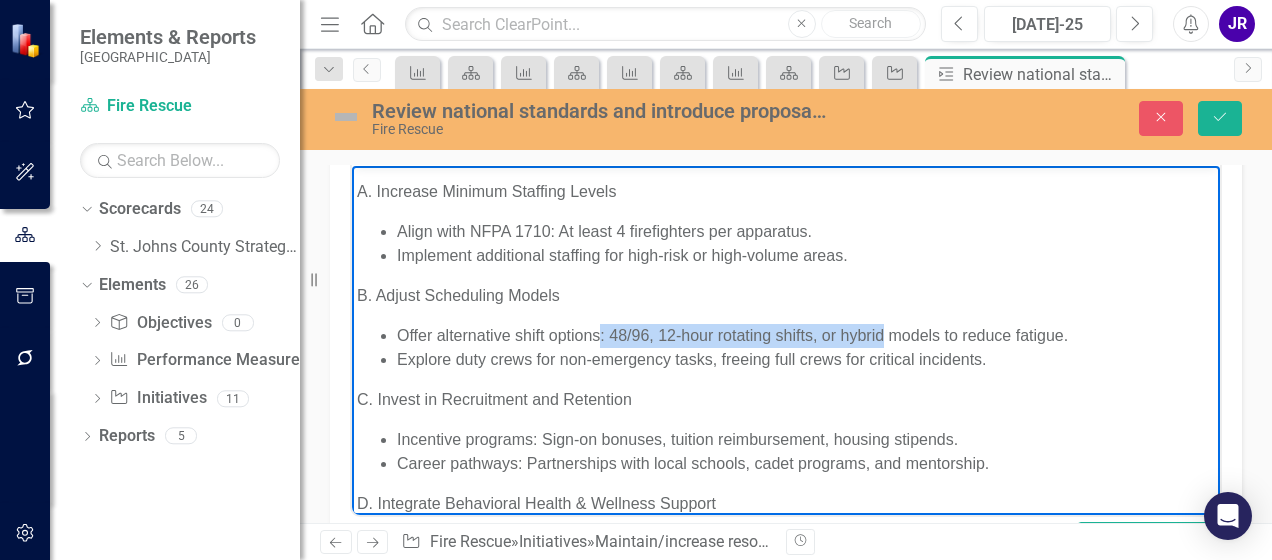 type 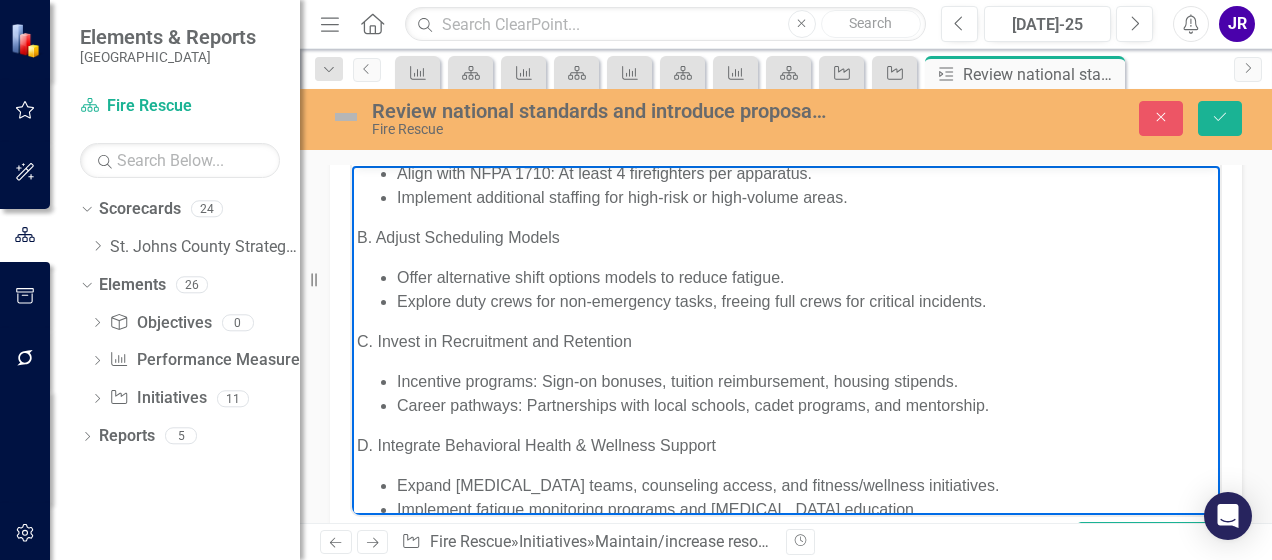 scroll, scrollTop: 915, scrollLeft: 0, axis: vertical 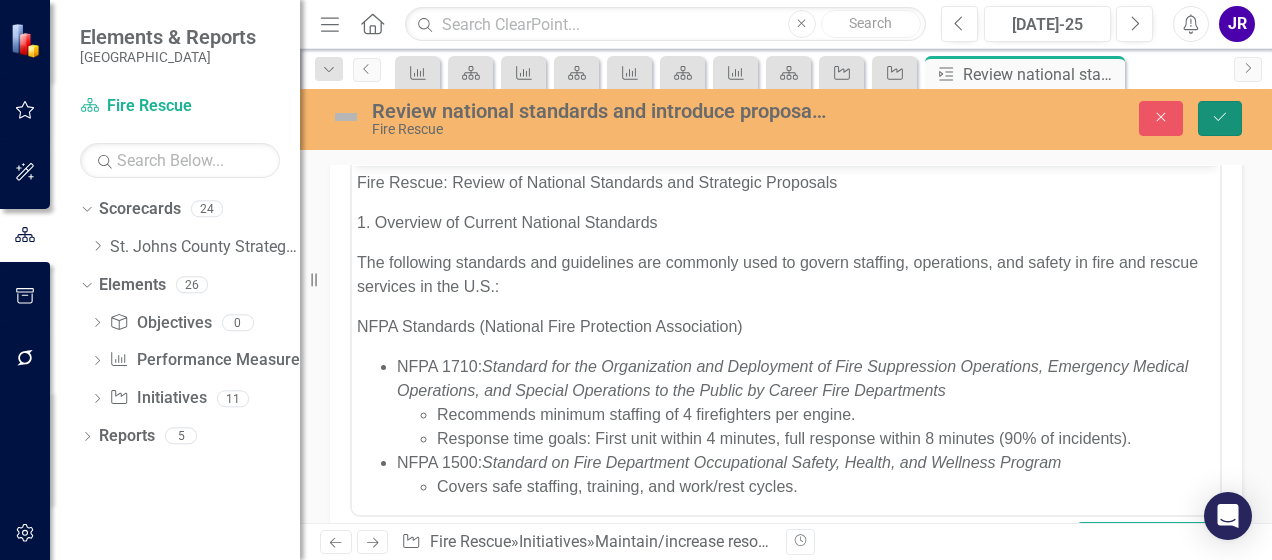 click on "Save" at bounding box center (1220, 118) 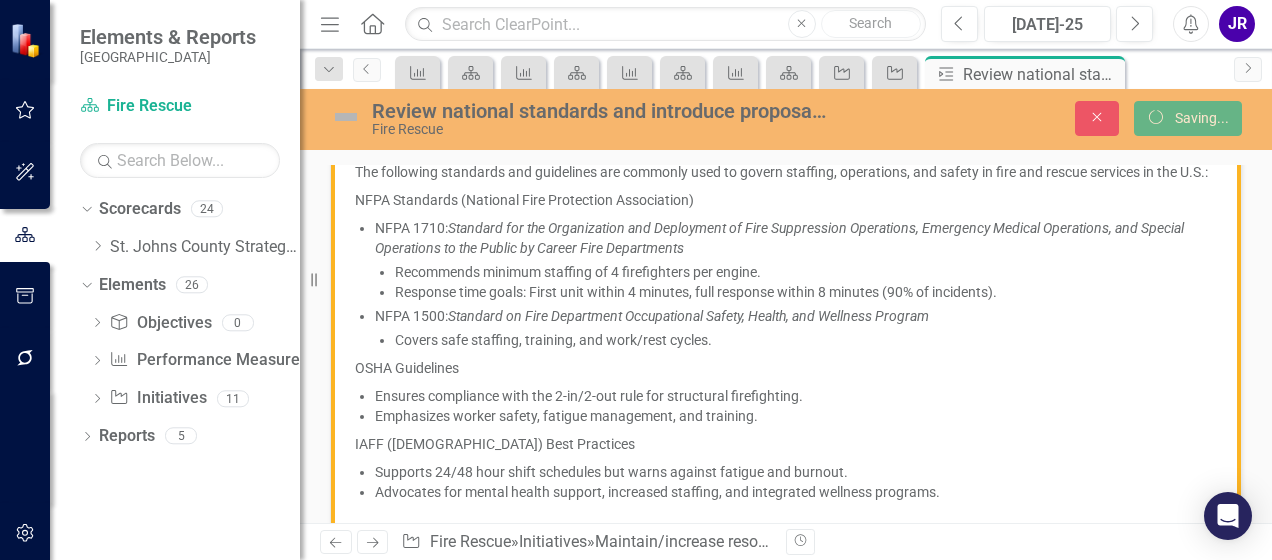 scroll, scrollTop: 363, scrollLeft: 0, axis: vertical 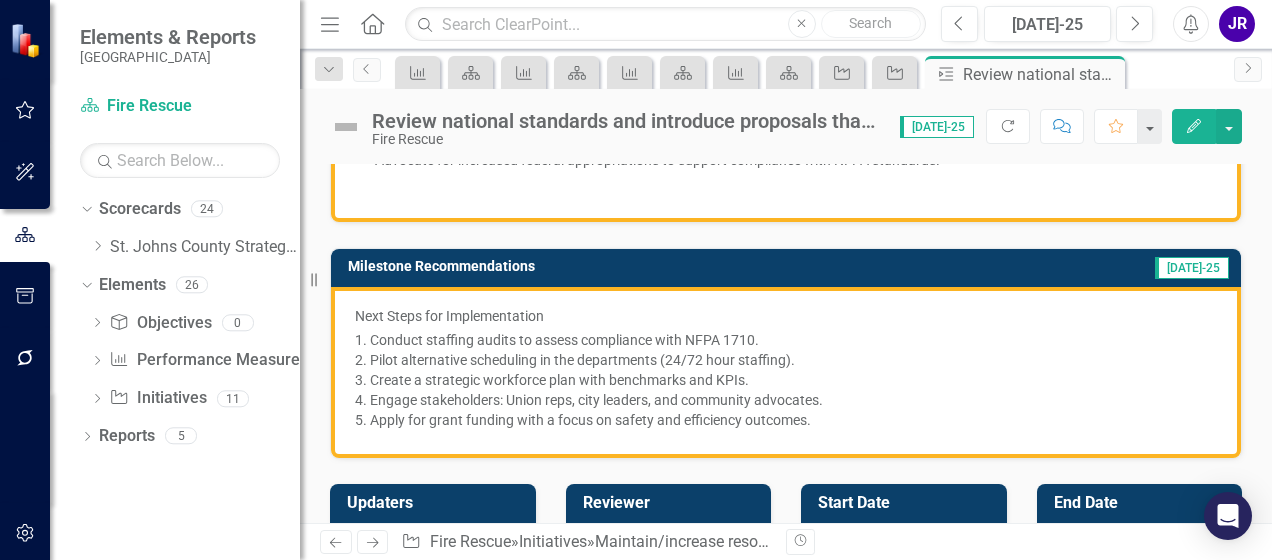 click on "Pilot alternative scheduling in the departments (24/72 hour staffing)." at bounding box center (793, 360) 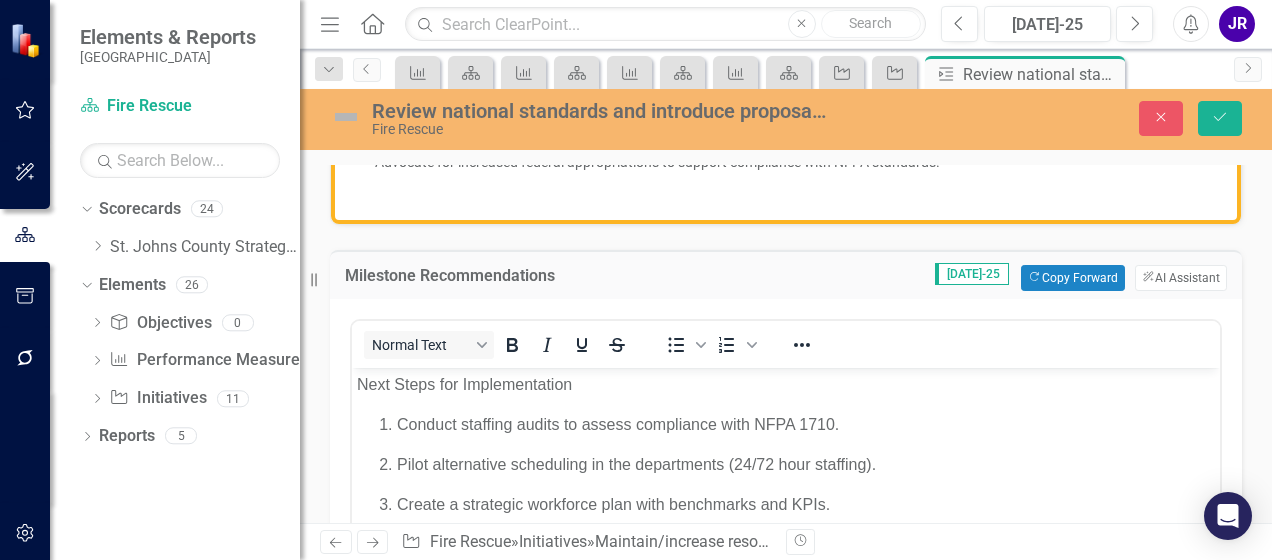scroll, scrollTop: 0, scrollLeft: 0, axis: both 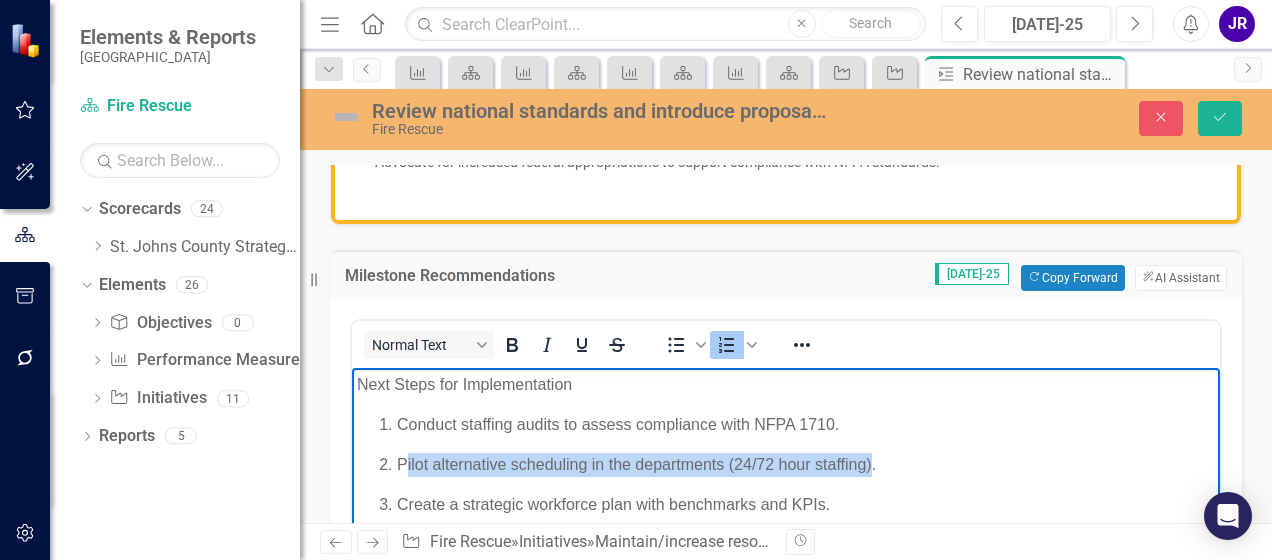 drag, startPoint x: 873, startPoint y: 464, endPoint x: 406, endPoint y: 460, distance: 467.01712 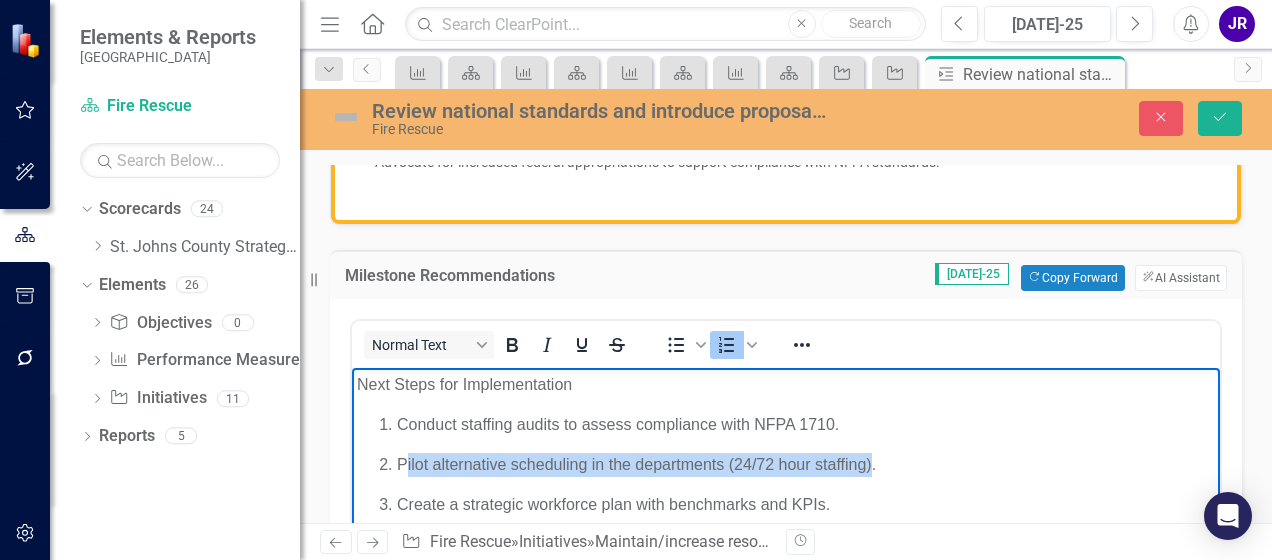 click on "Pilot alternative scheduling in the departments (24/72 hour staffing)." at bounding box center (806, 464) 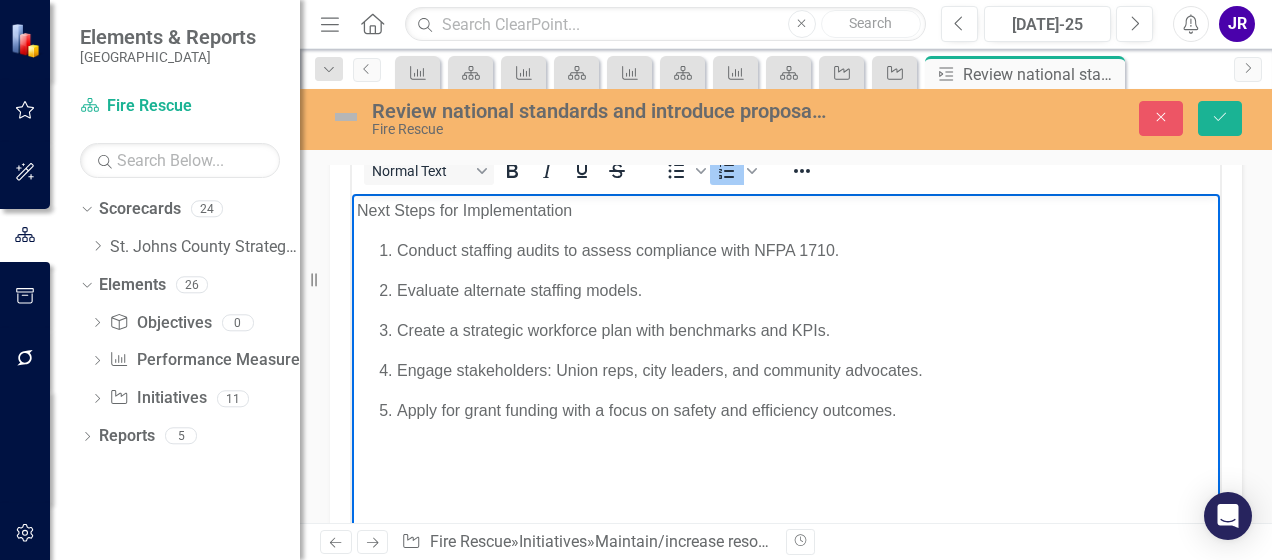 scroll, scrollTop: 1600, scrollLeft: 0, axis: vertical 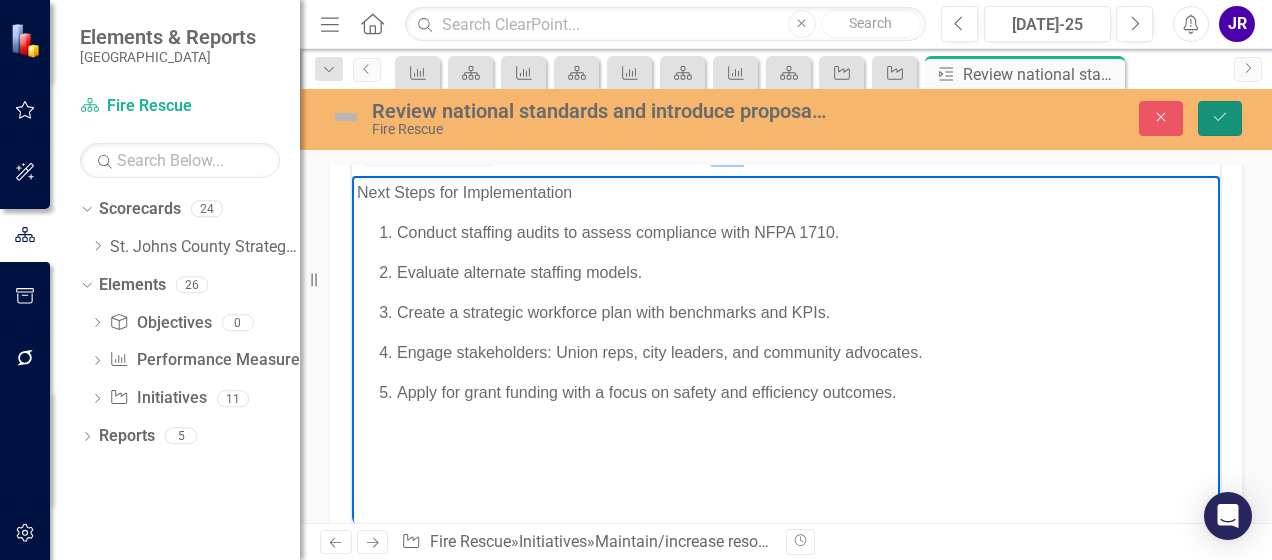 click on "Save" at bounding box center [1220, 118] 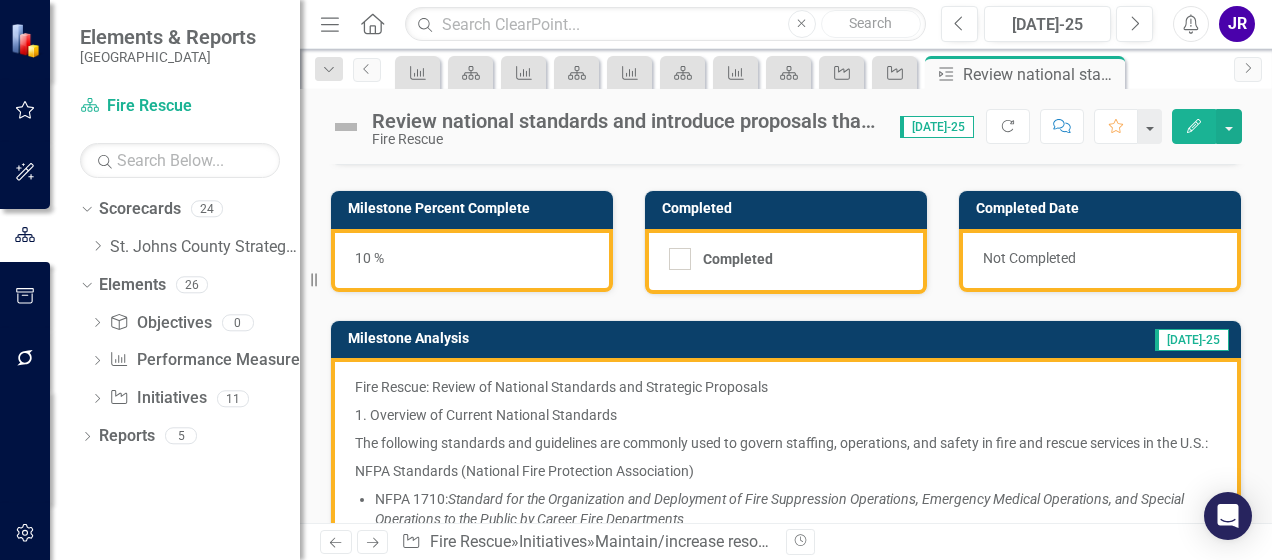 scroll, scrollTop: 90, scrollLeft: 0, axis: vertical 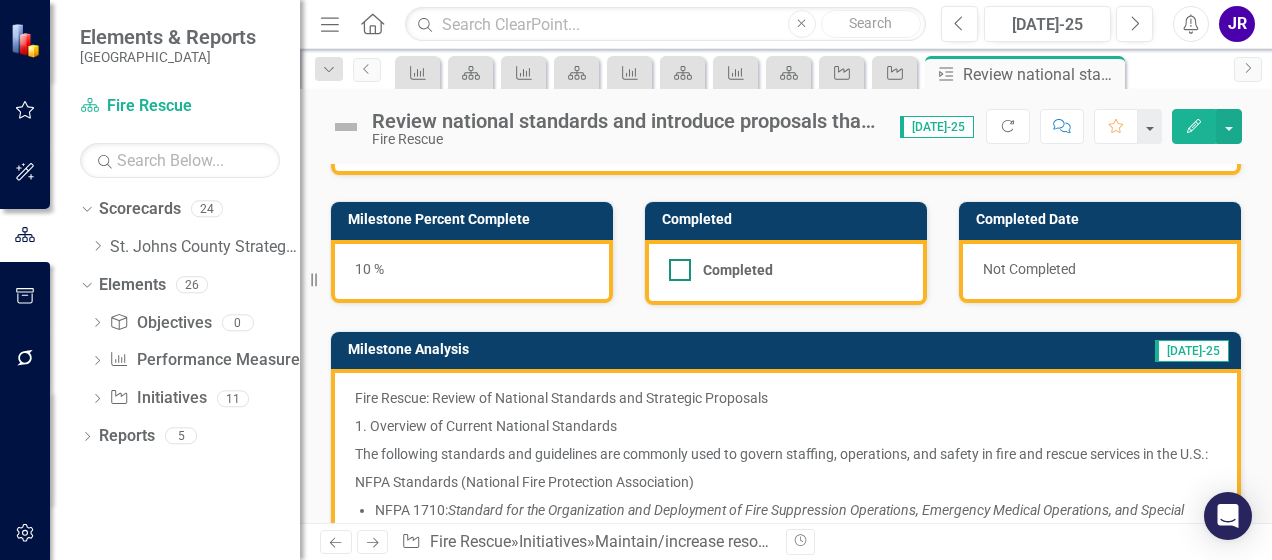 click on "Completed" at bounding box center [675, 265] 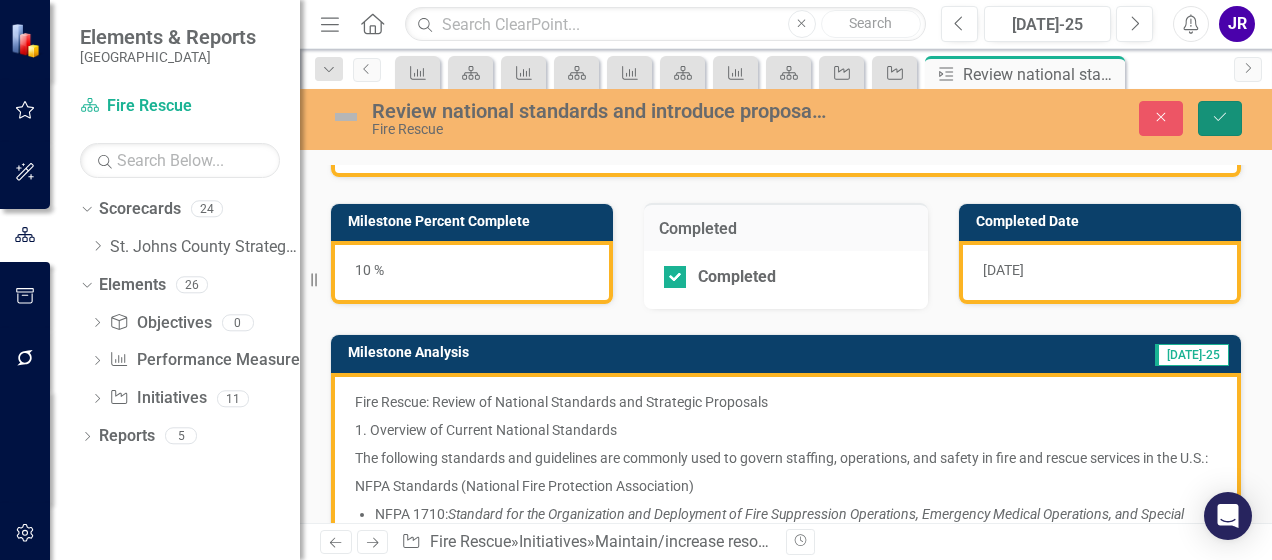 click on "Save" 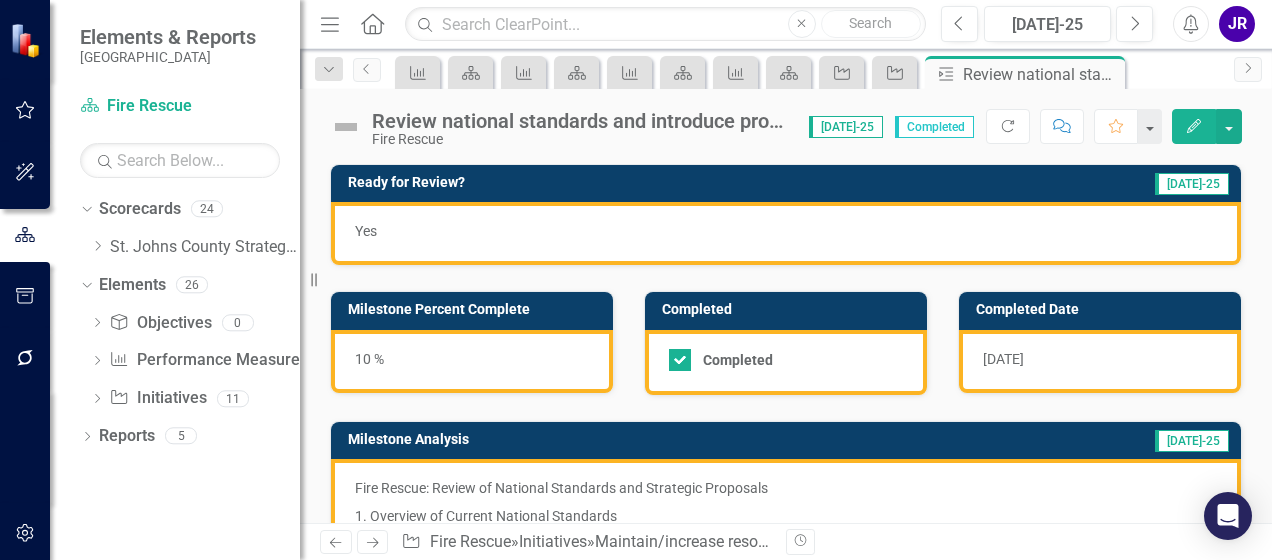 scroll, scrollTop: 1658, scrollLeft: 0, axis: vertical 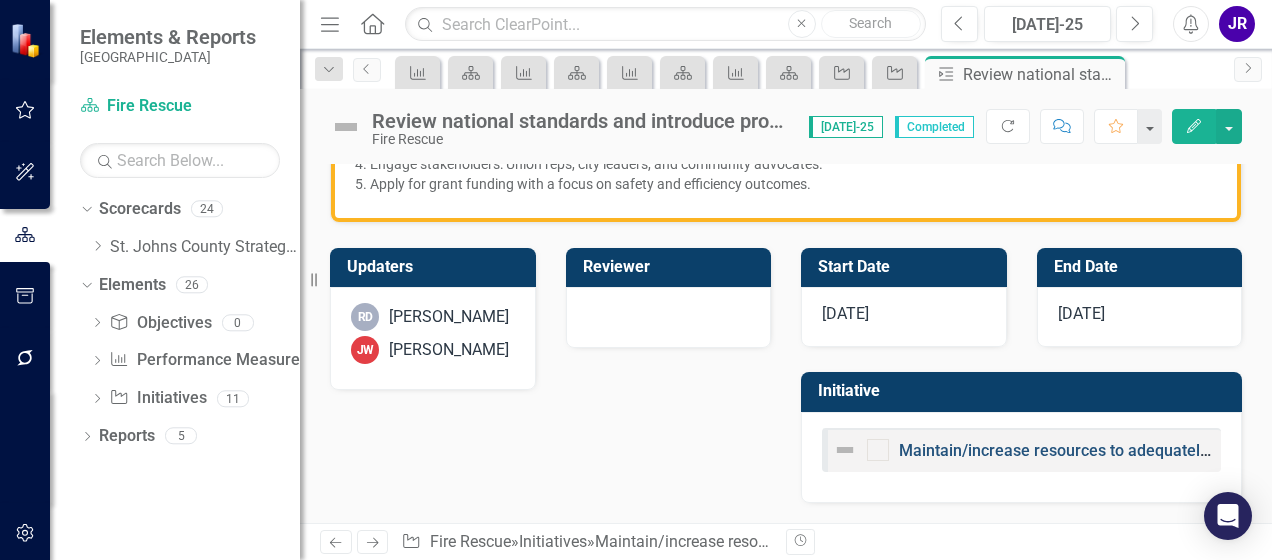 click on "Maintain/increase resources to adequately support annual public safety personnel, capital equipment, and training investments" at bounding box center [1357, 450] 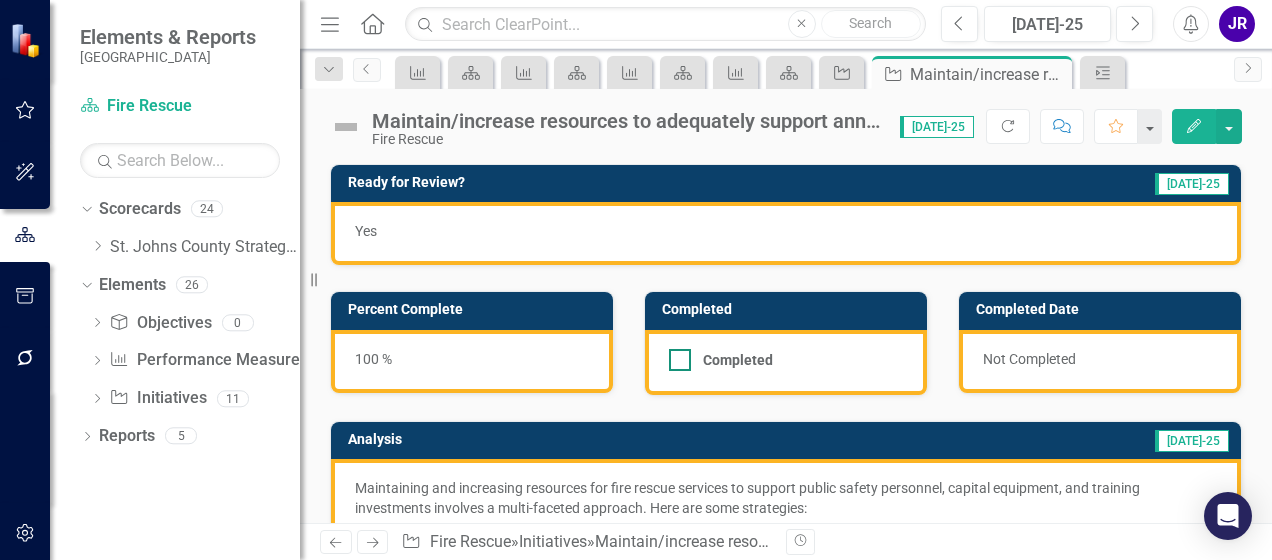 click at bounding box center (680, 360) 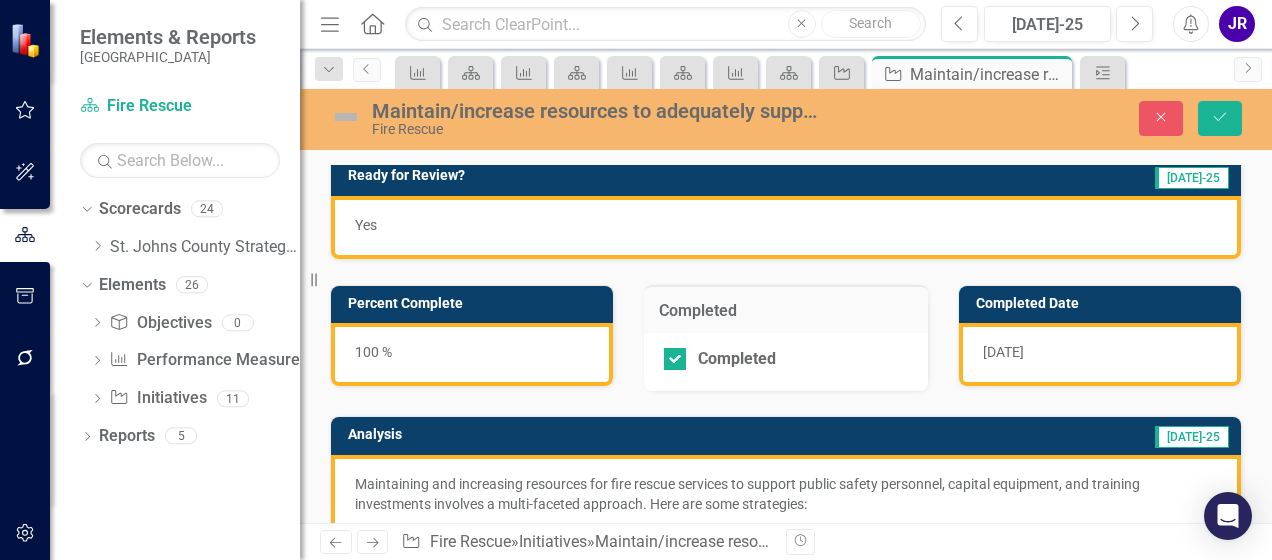 scroll, scrollTop: 0, scrollLeft: 0, axis: both 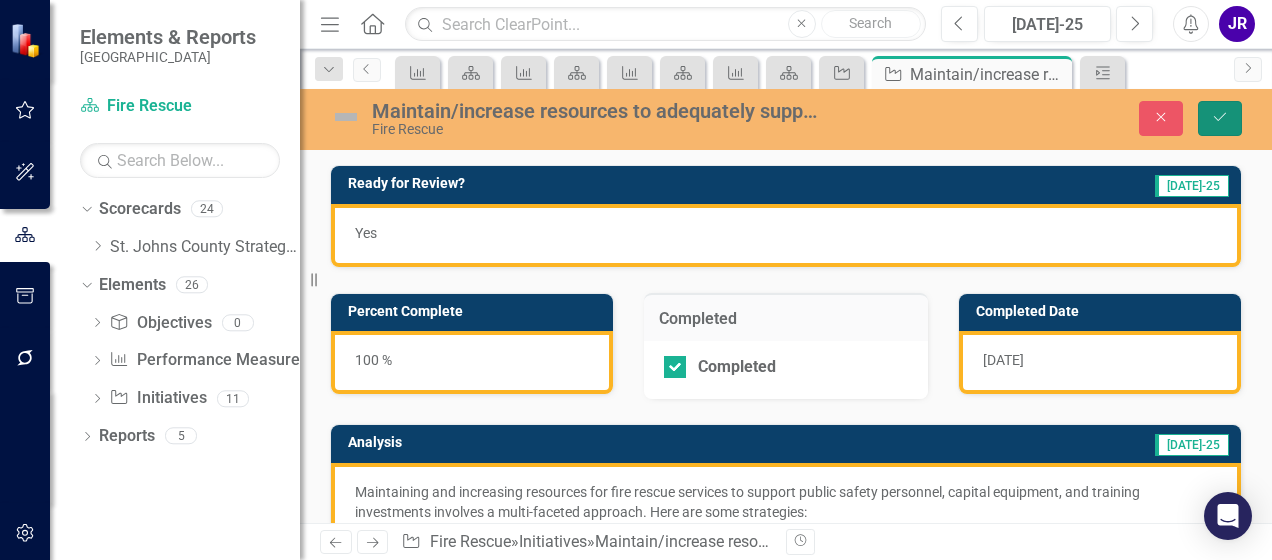 click on "Save" 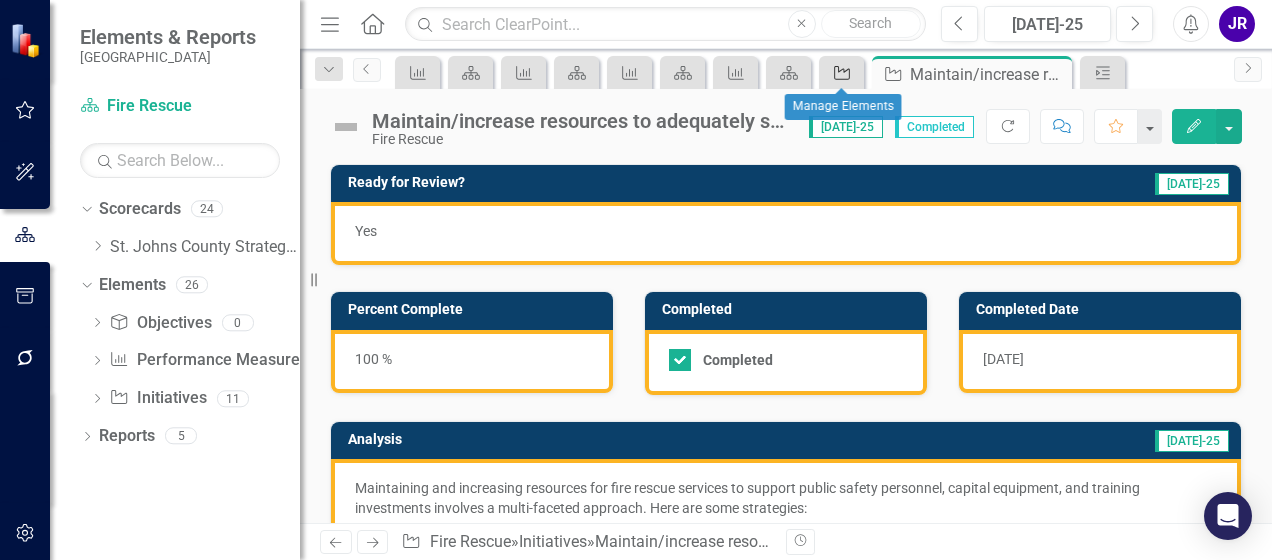 click on "Initiative" 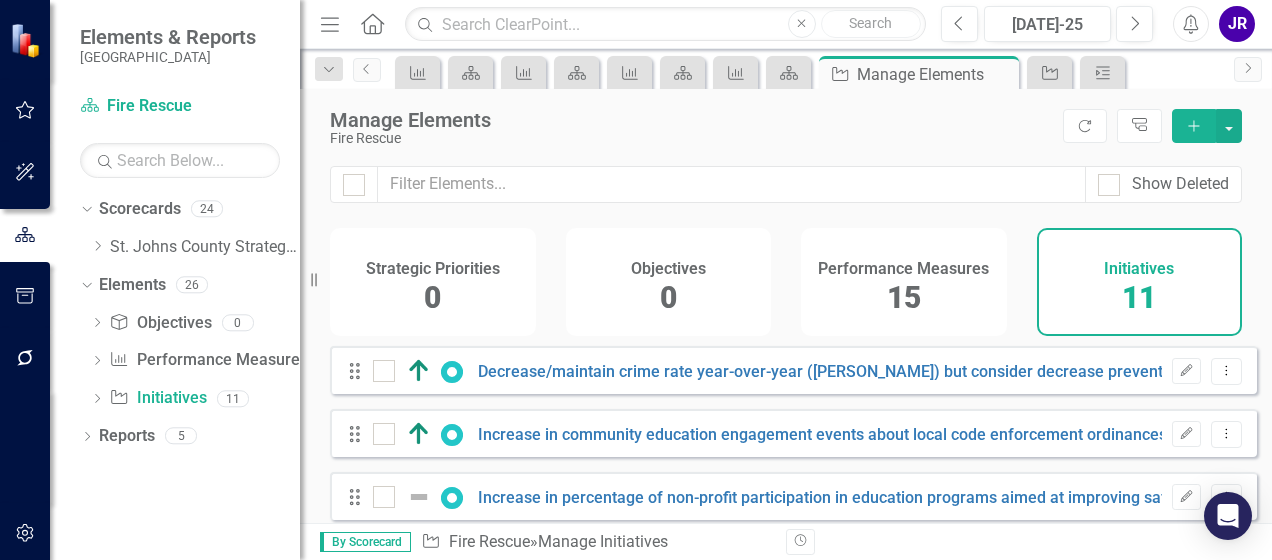 checkbox on "false" 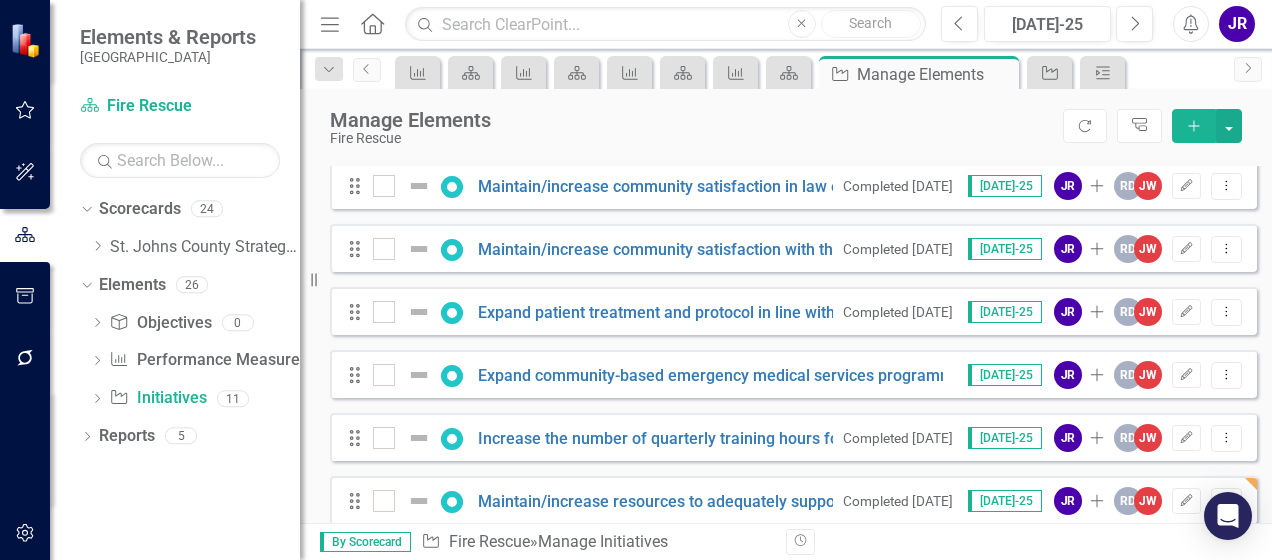 scroll, scrollTop: 530, scrollLeft: 0, axis: vertical 